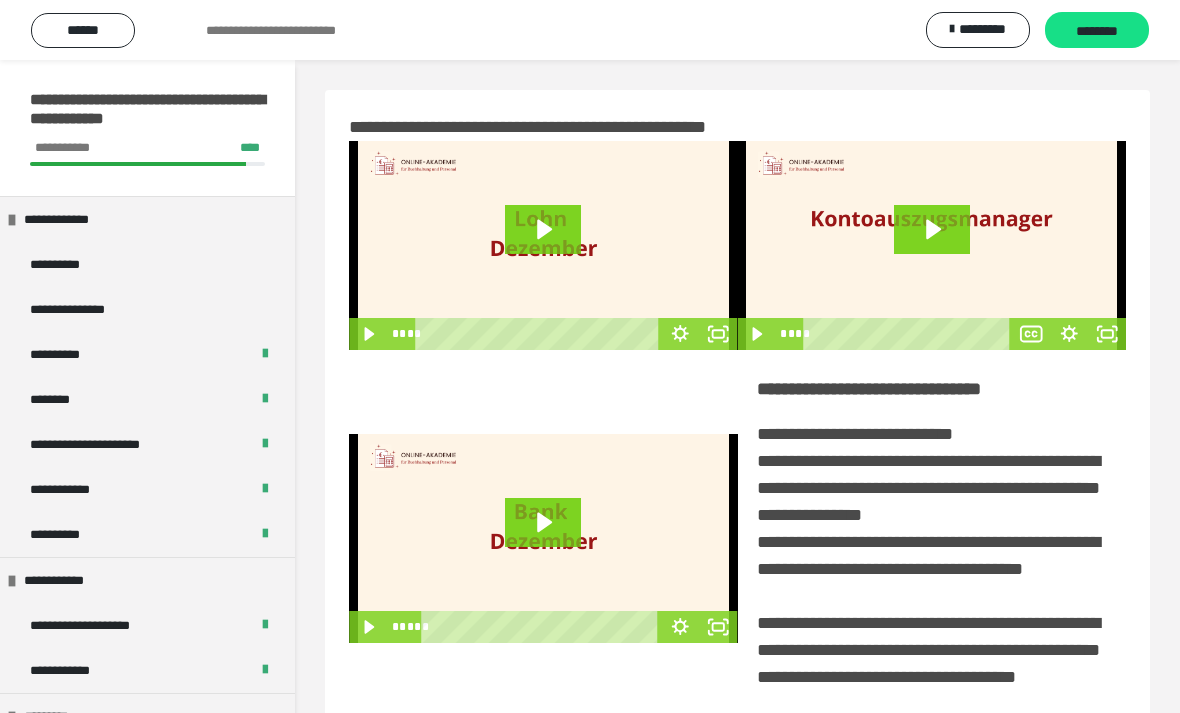 scroll, scrollTop: 309, scrollLeft: 0, axis: vertical 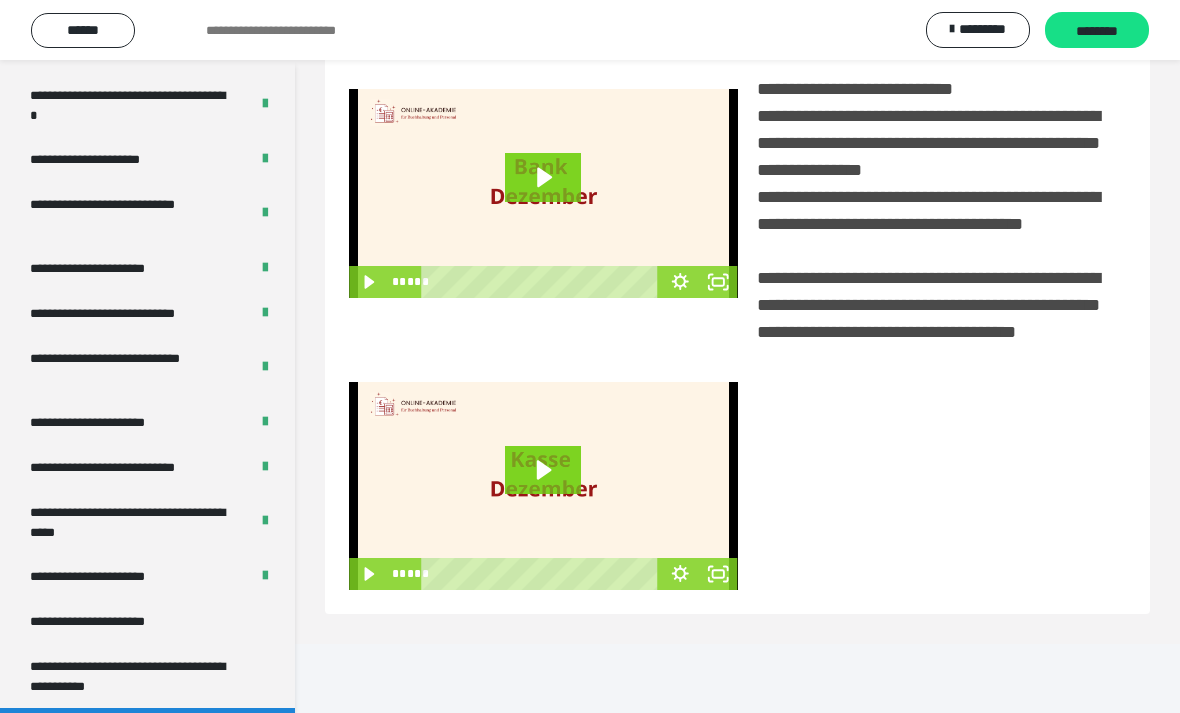 click 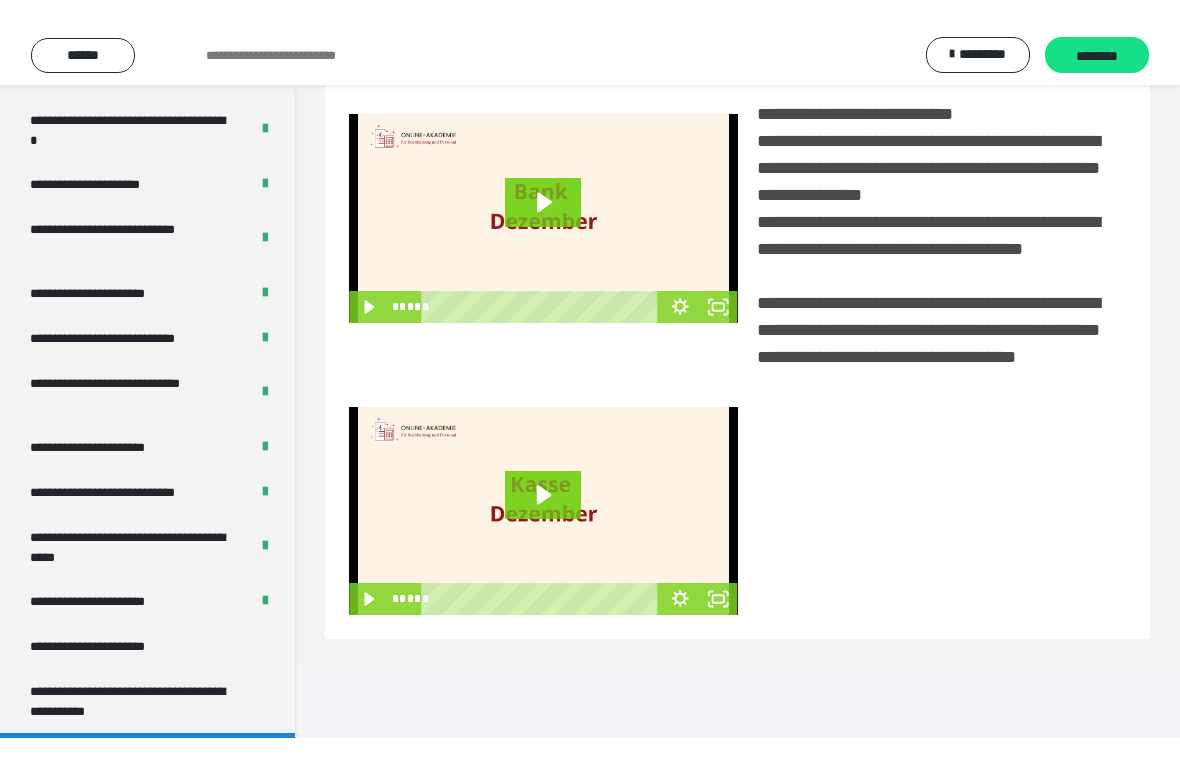 scroll, scrollTop: 24, scrollLeft: 0, axis: vertical 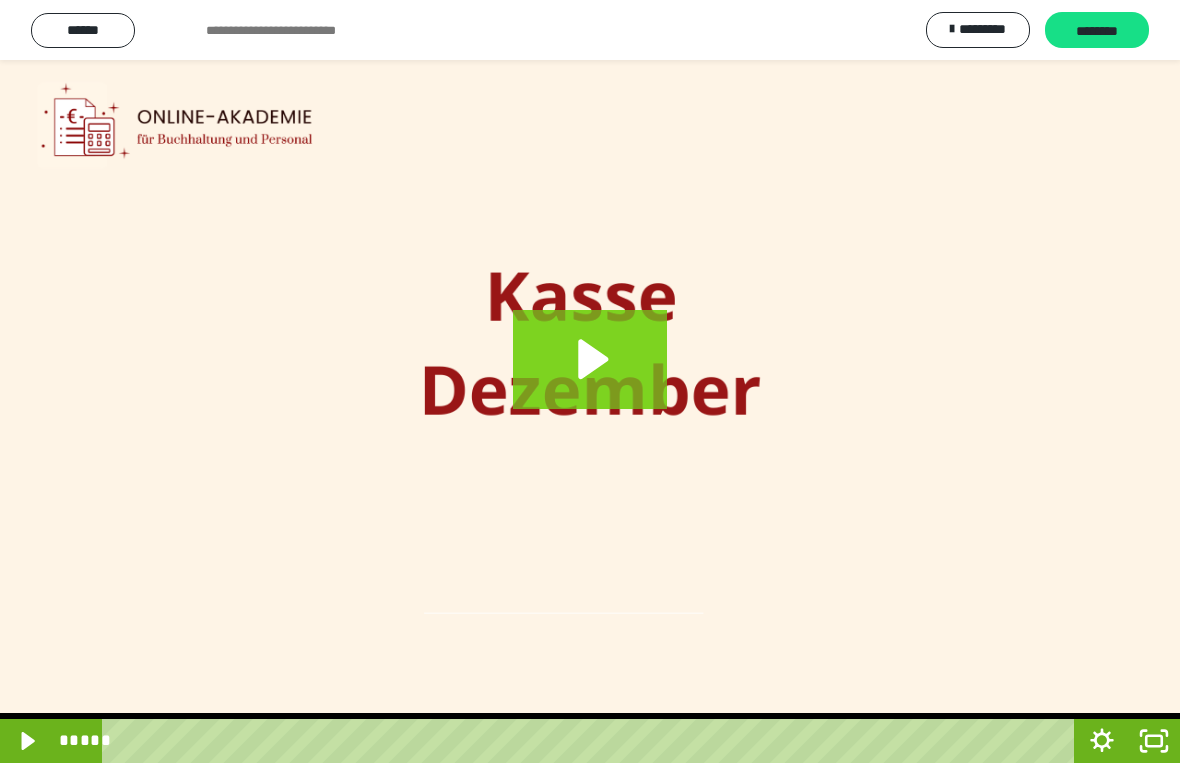 click 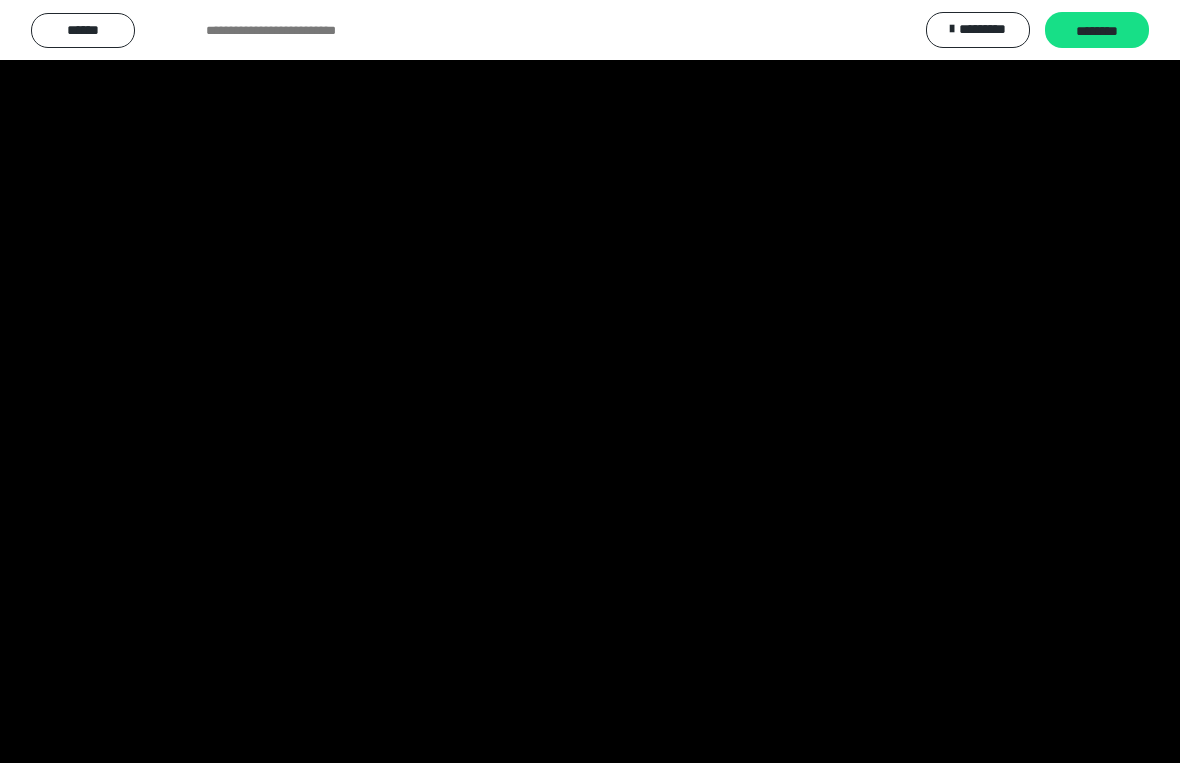 click at bounding box center (590, 381) 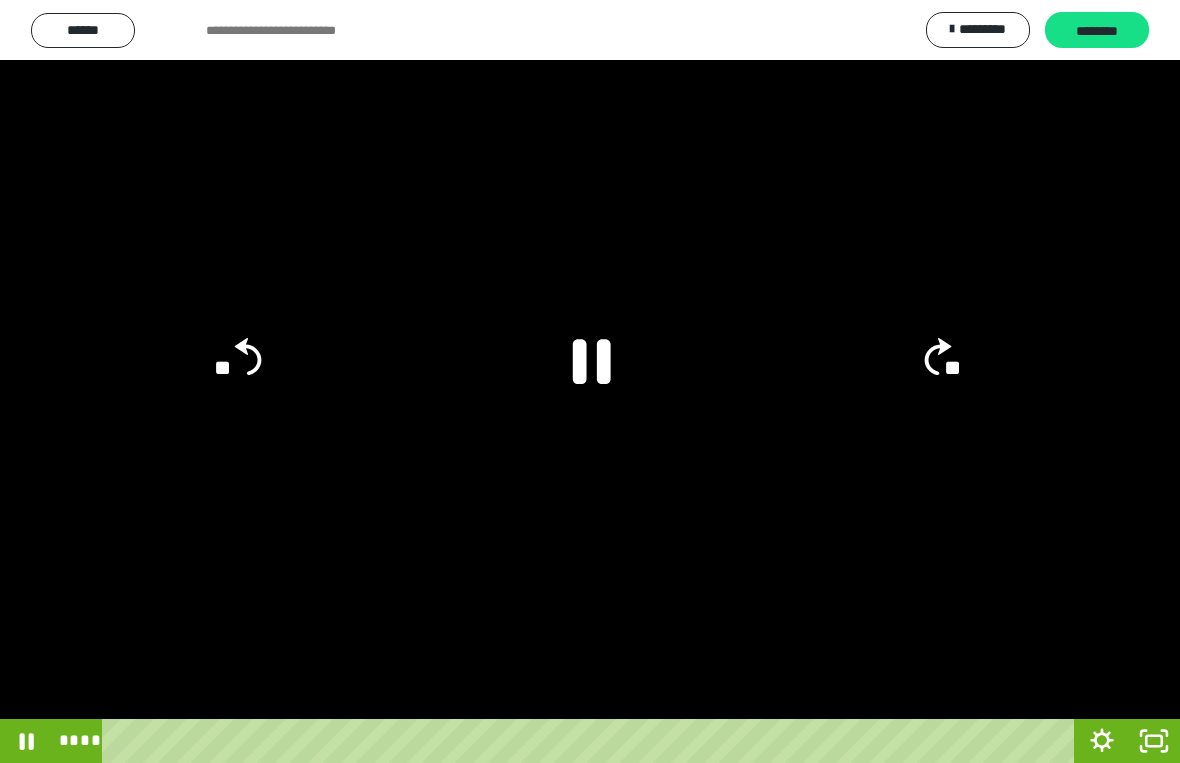click 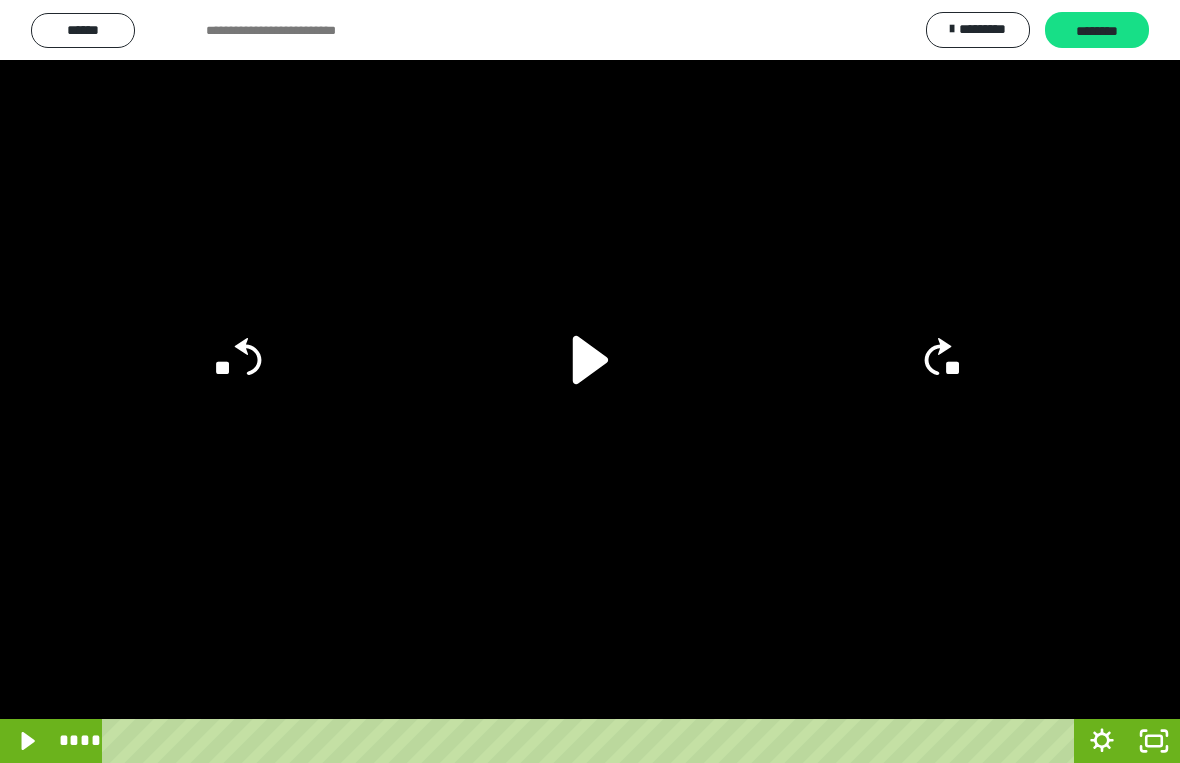 click at bounding box center (590, 381) 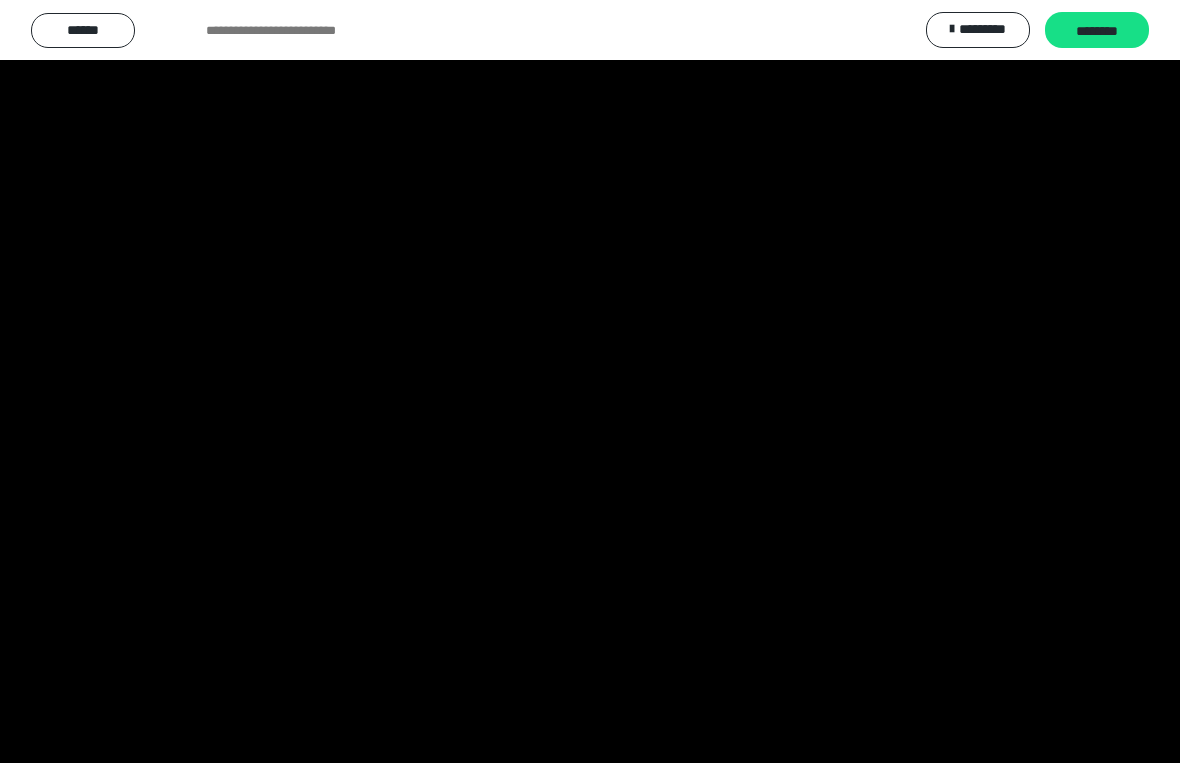 click at bounding box center (590, 381) 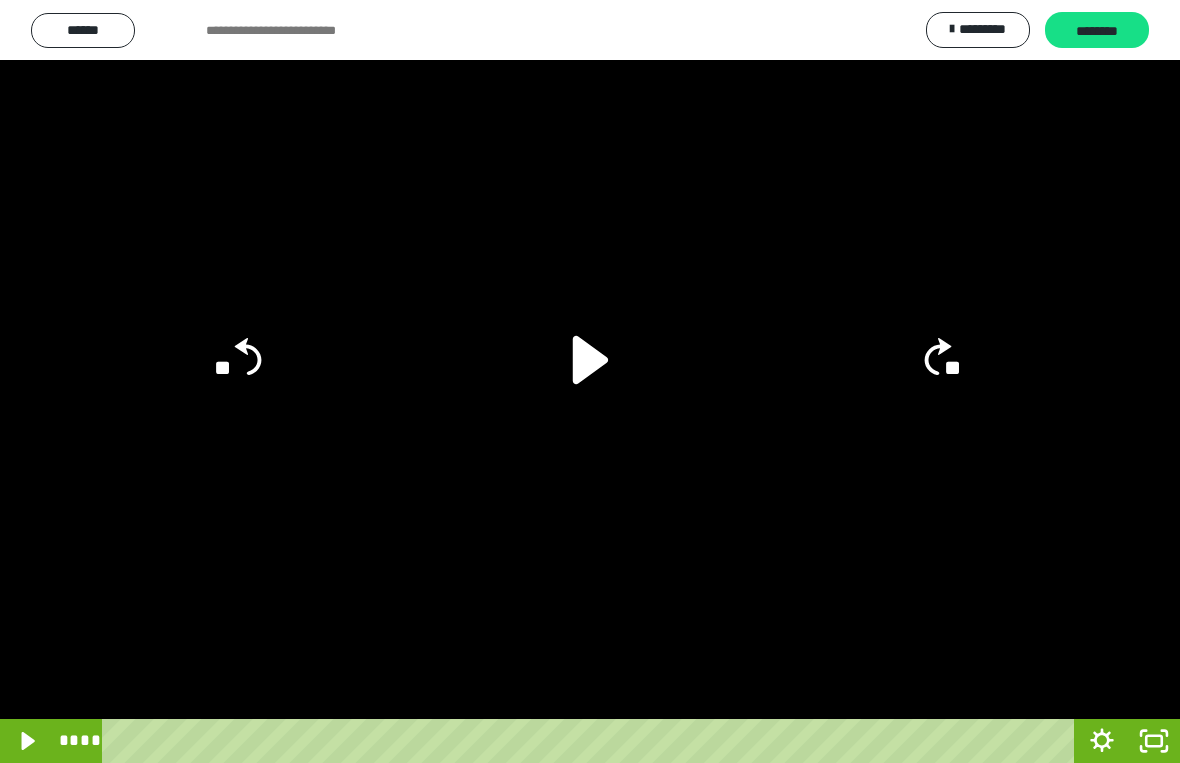 click 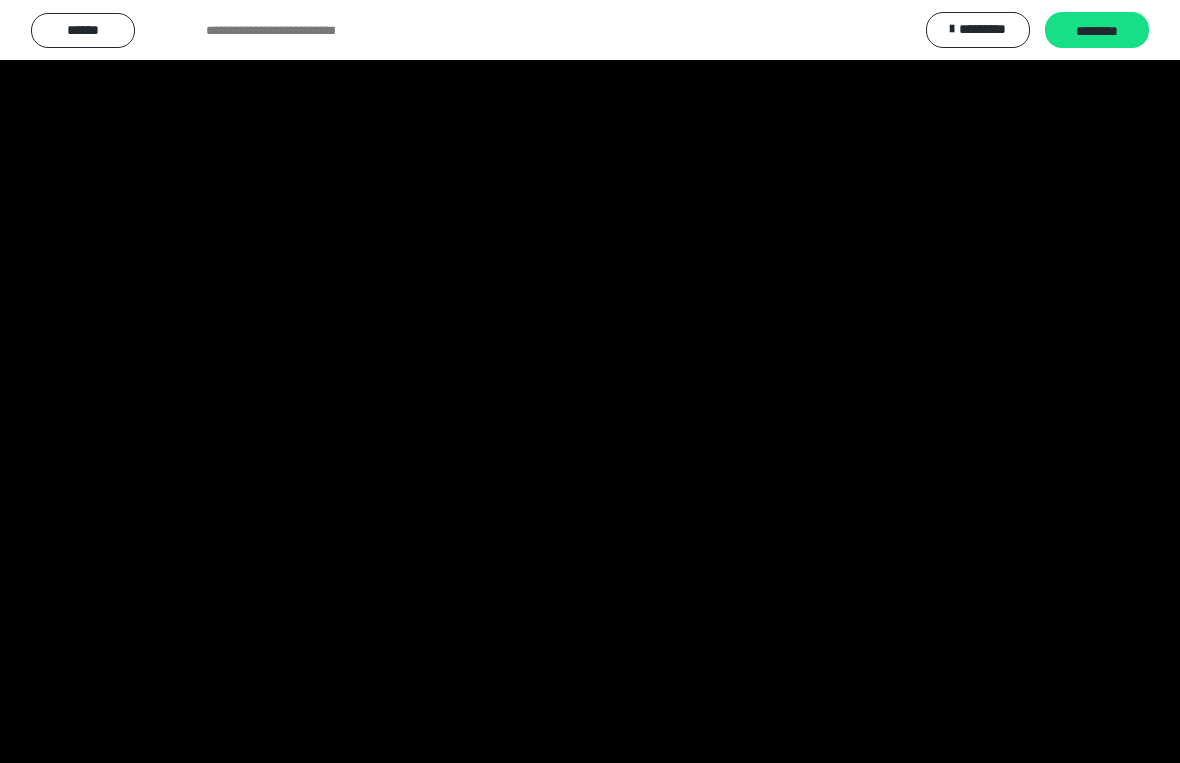 click at bounding box center [590, 381] 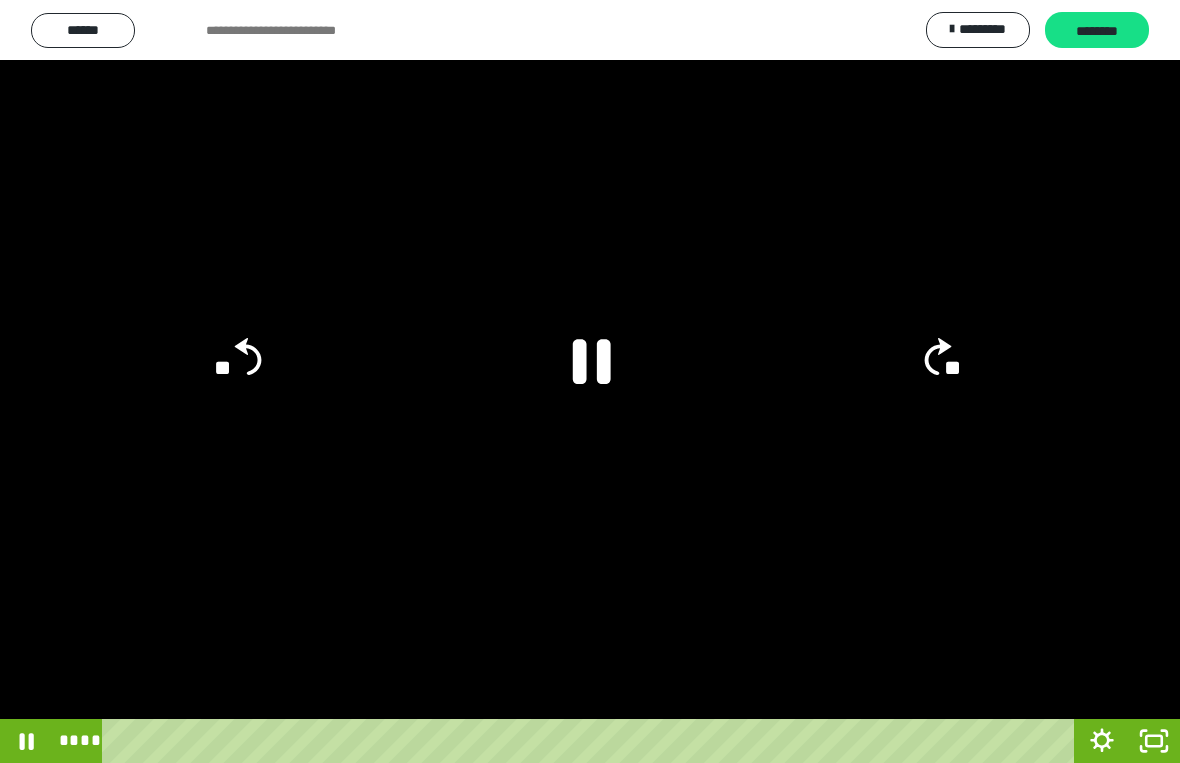 click 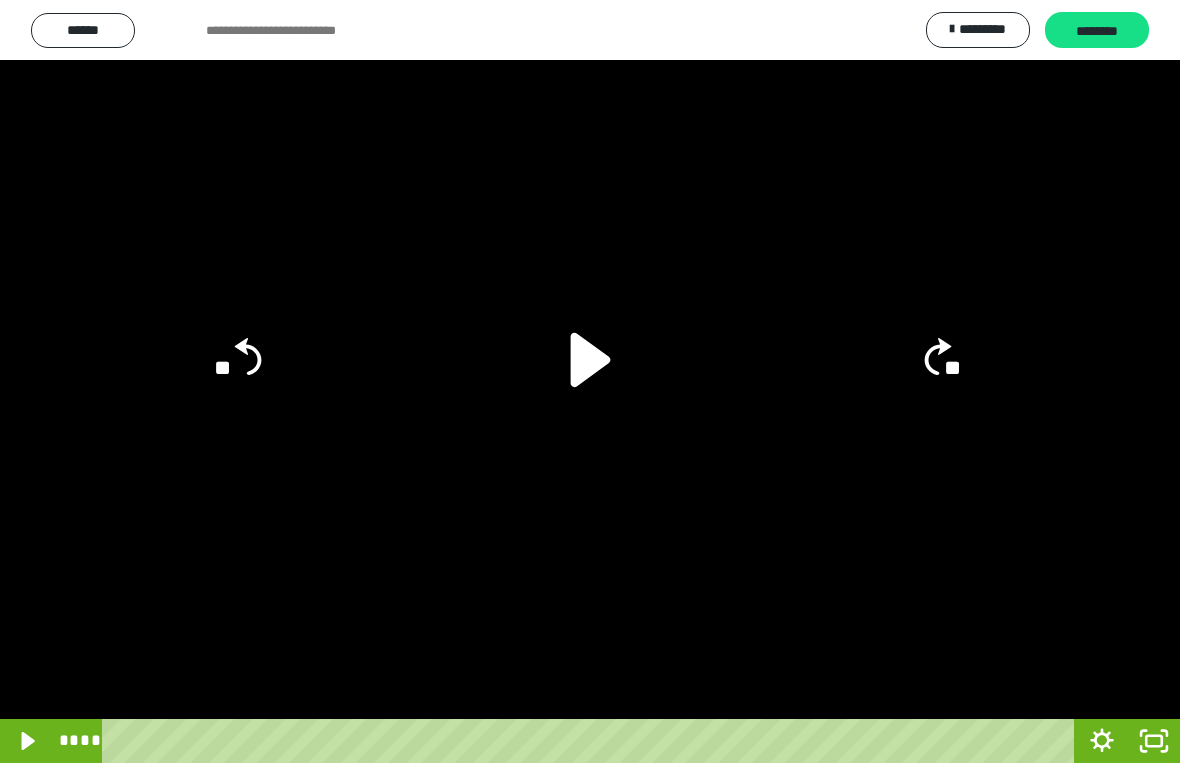 click 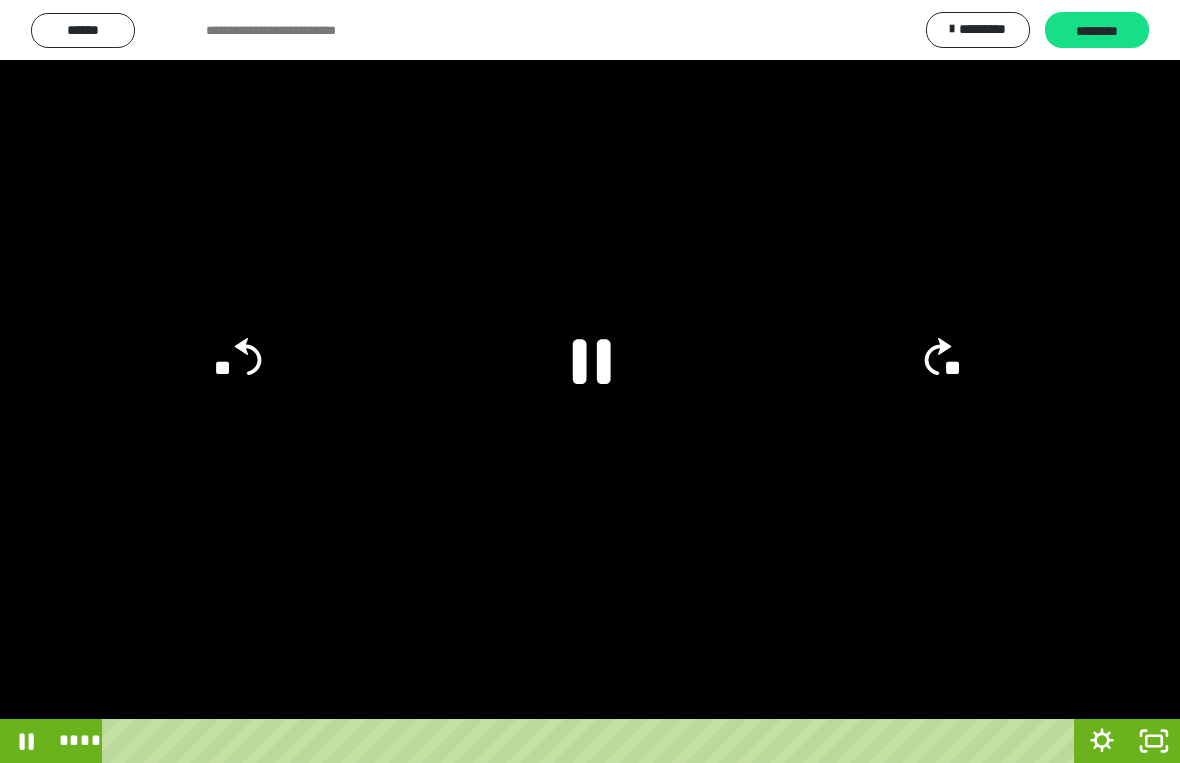click at bounding box center (590, 381) 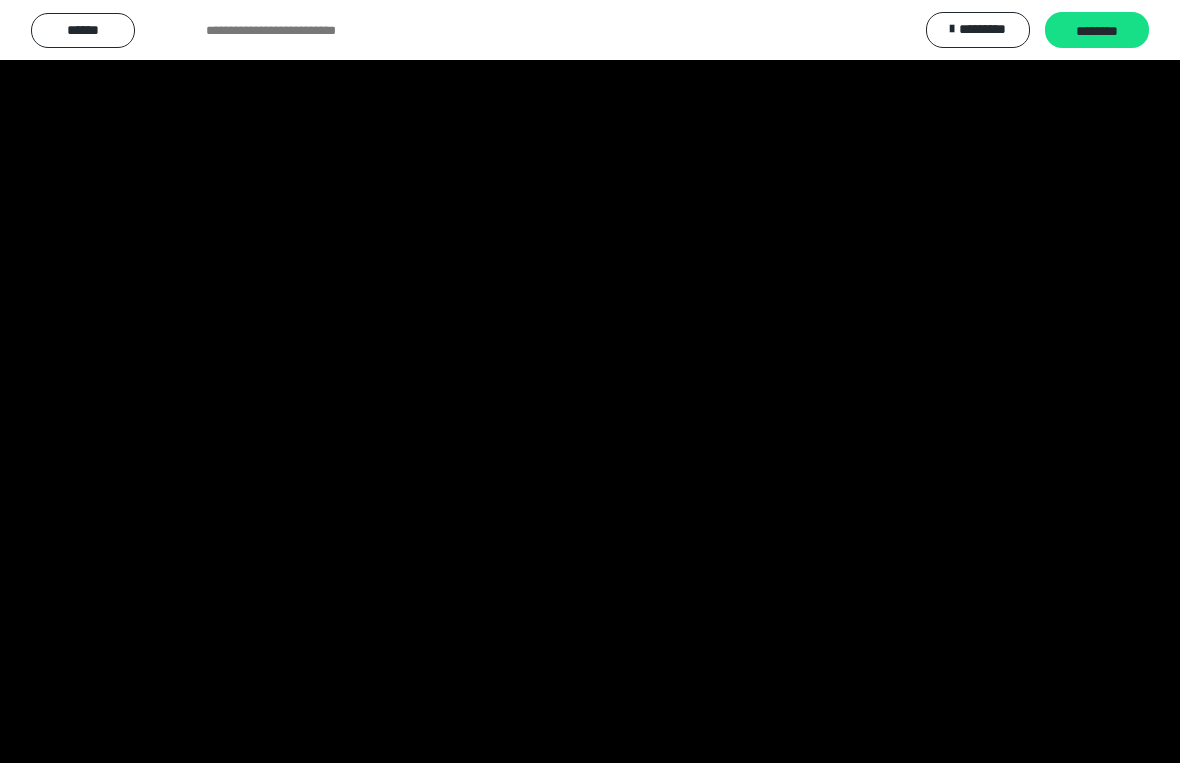 click at bounding box center [590, 381] 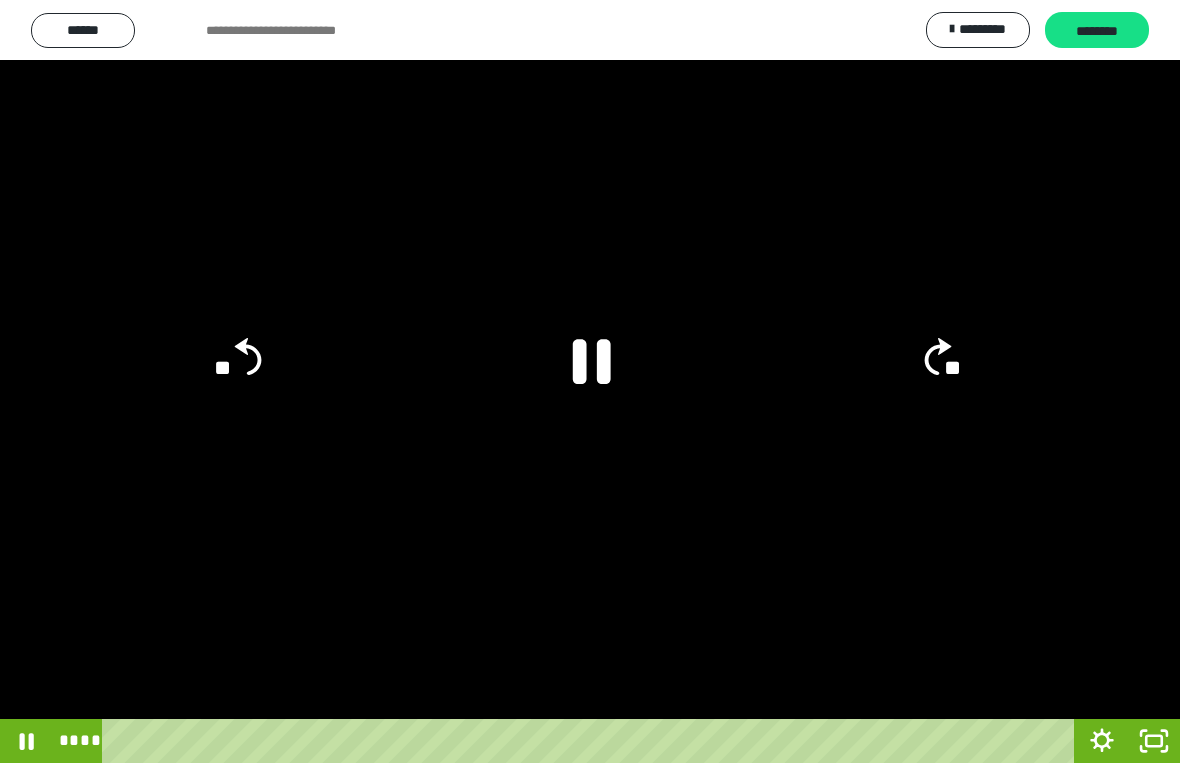 click 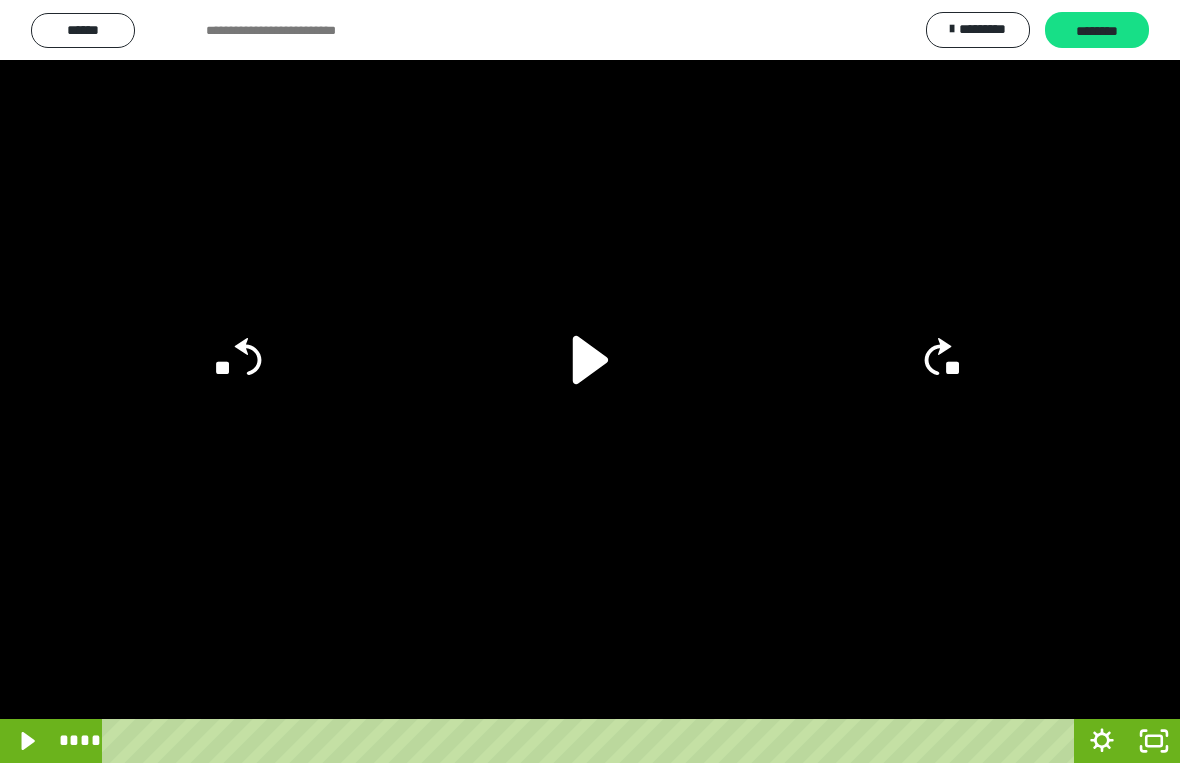 click 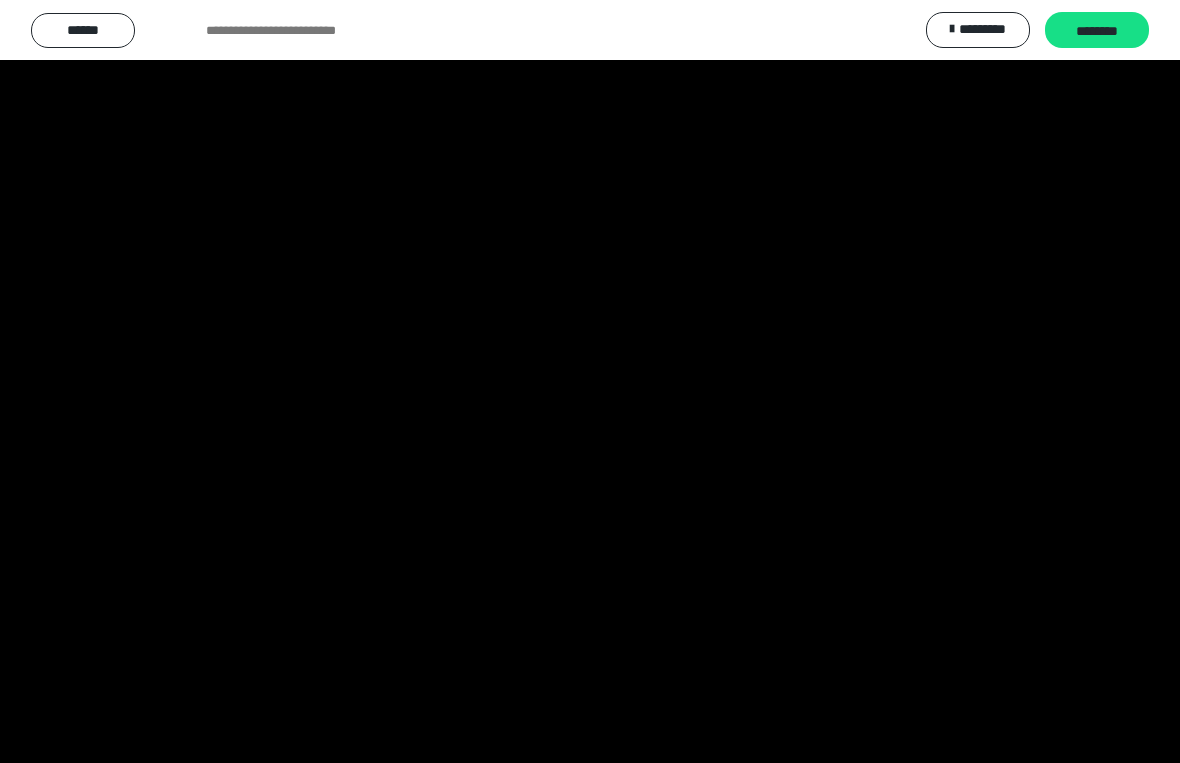 click at bounding box center [590, 381] 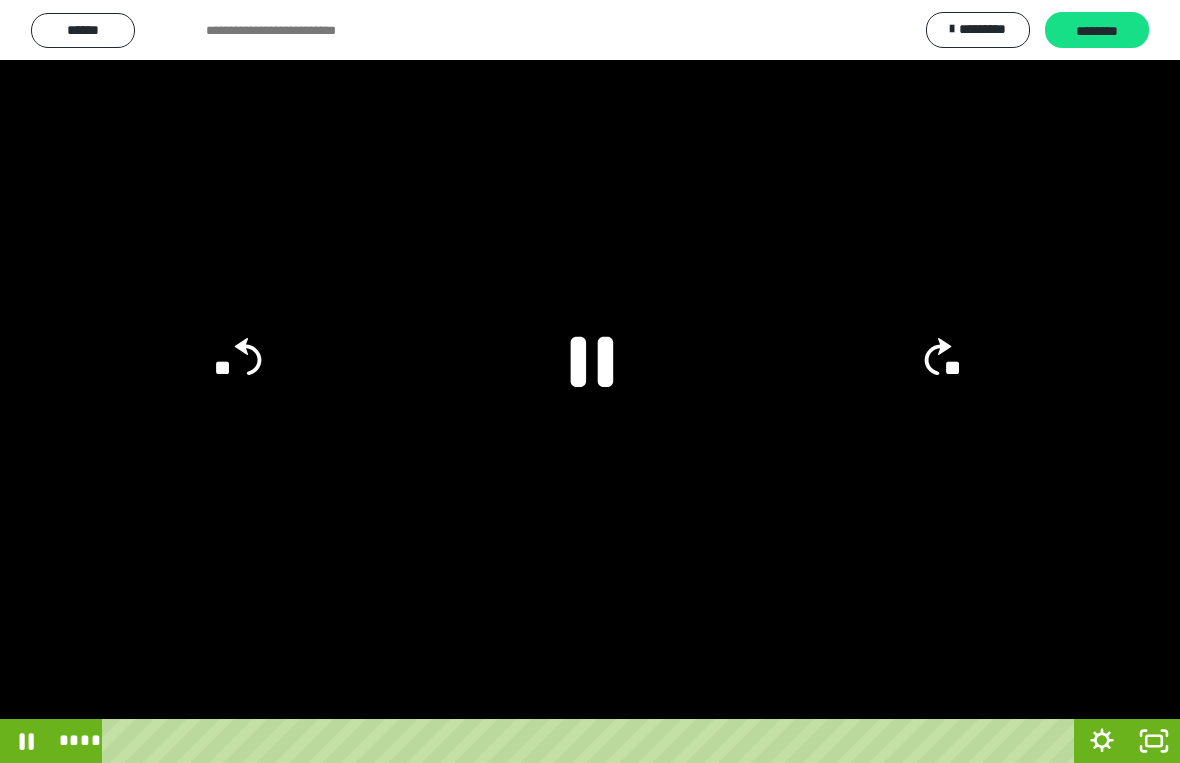 click 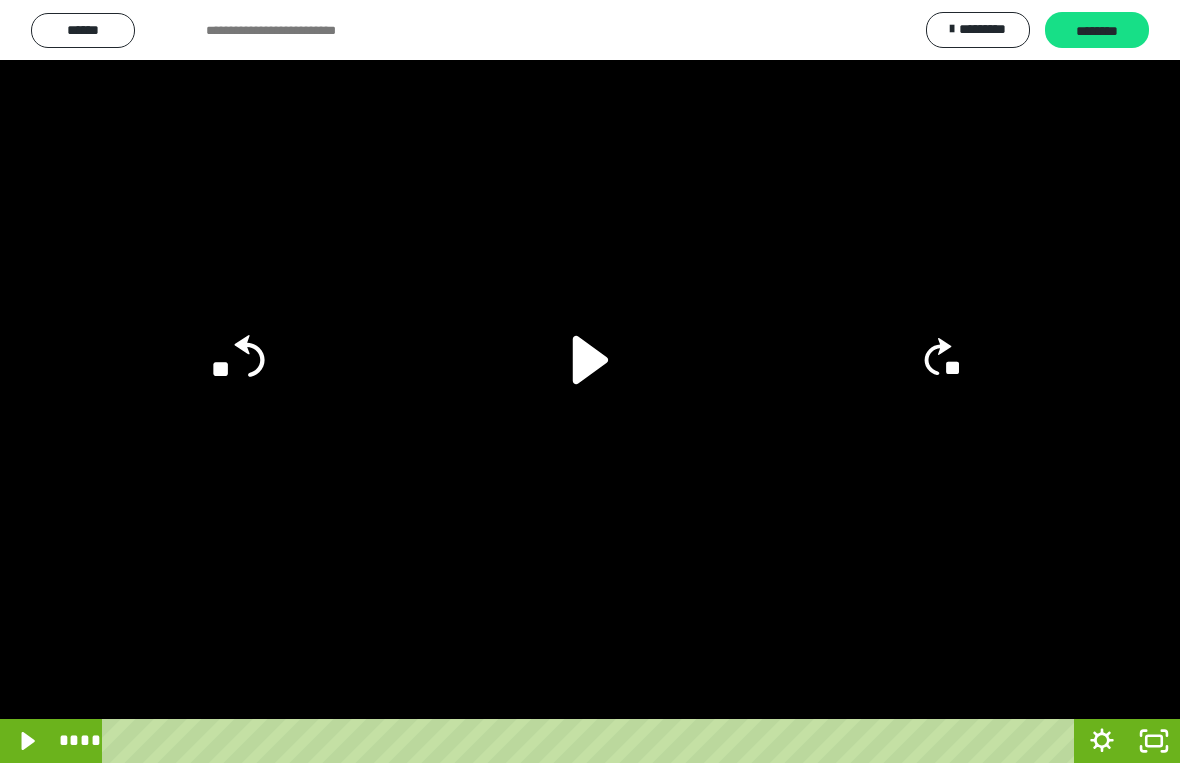 click on "**" 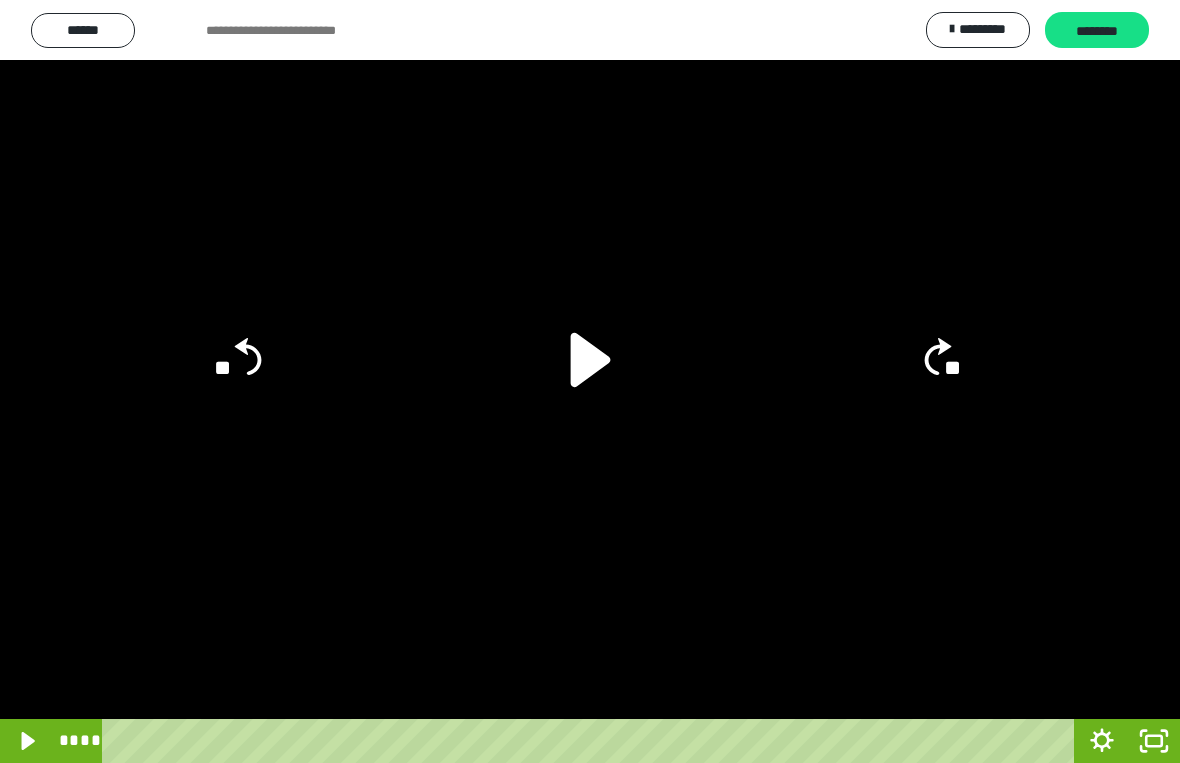 click 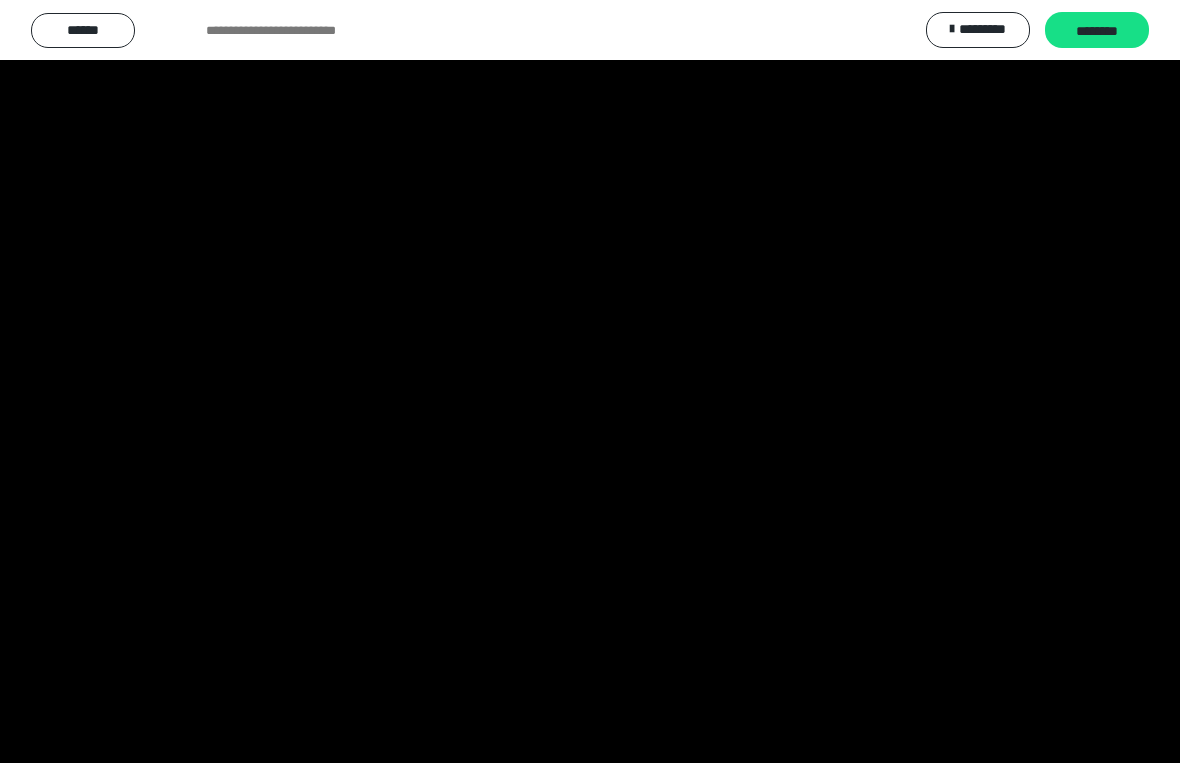 click at bounding box center (590, 381) 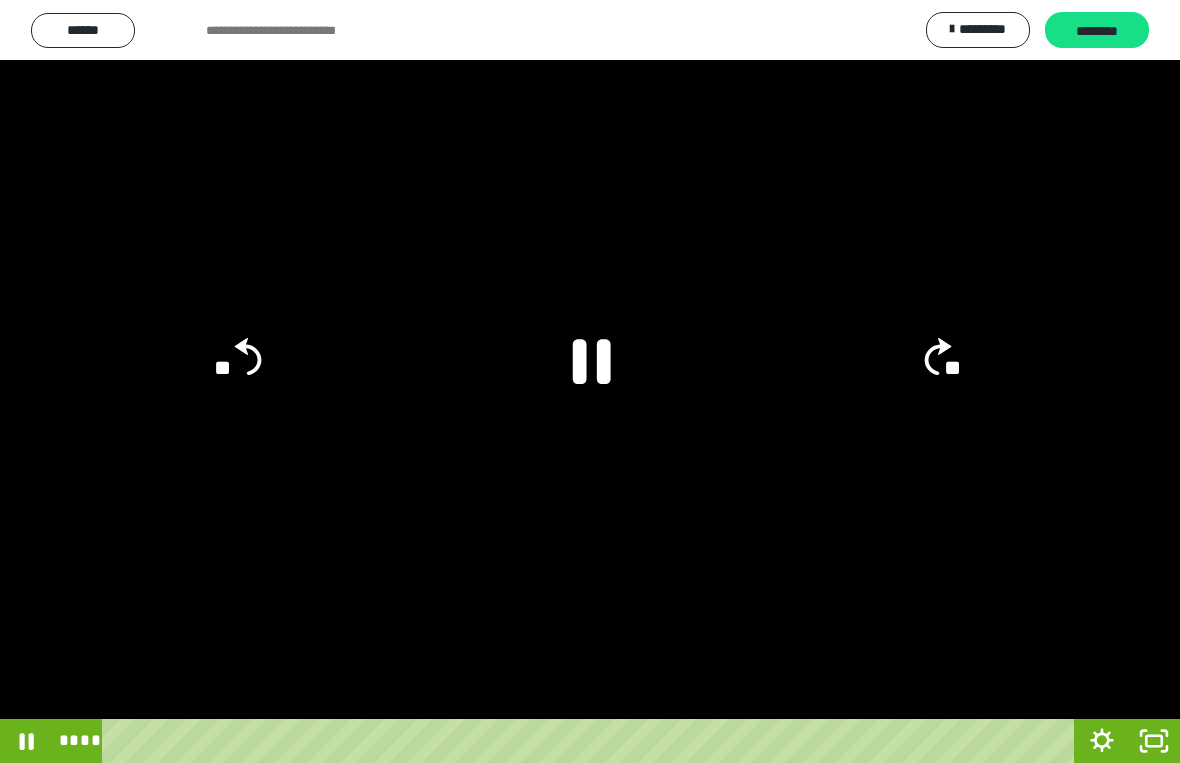 click 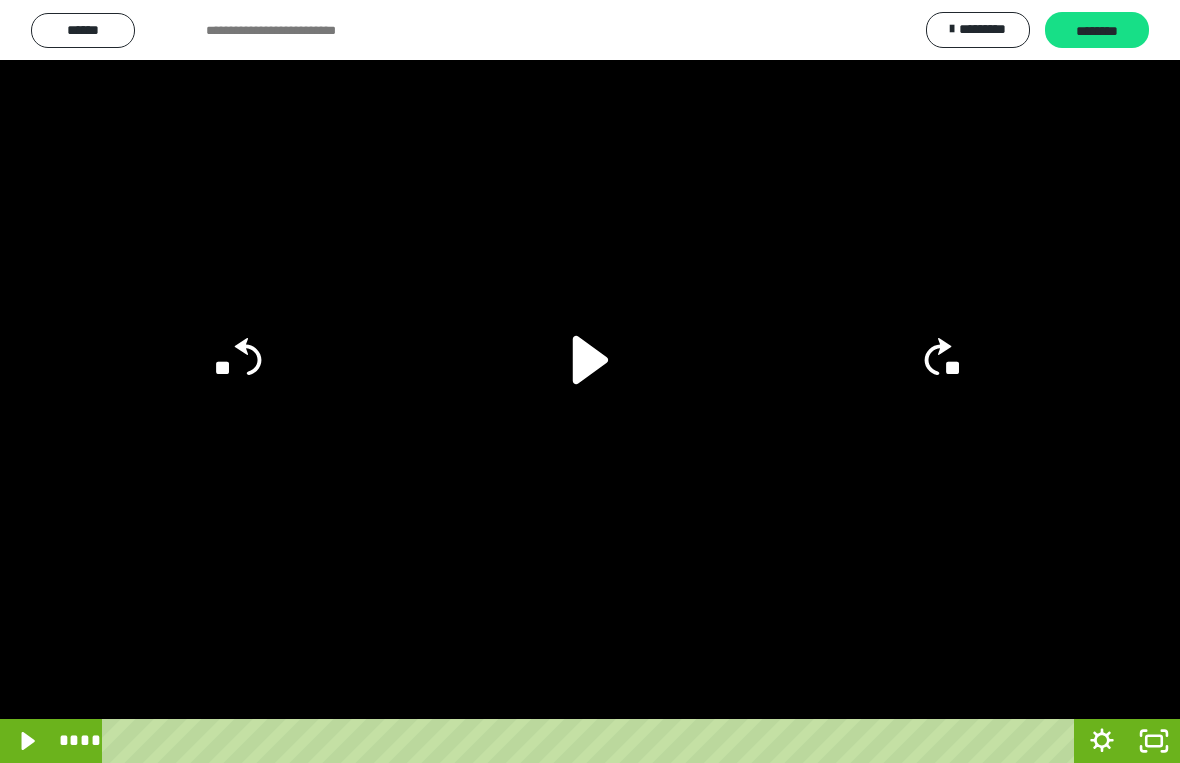 click 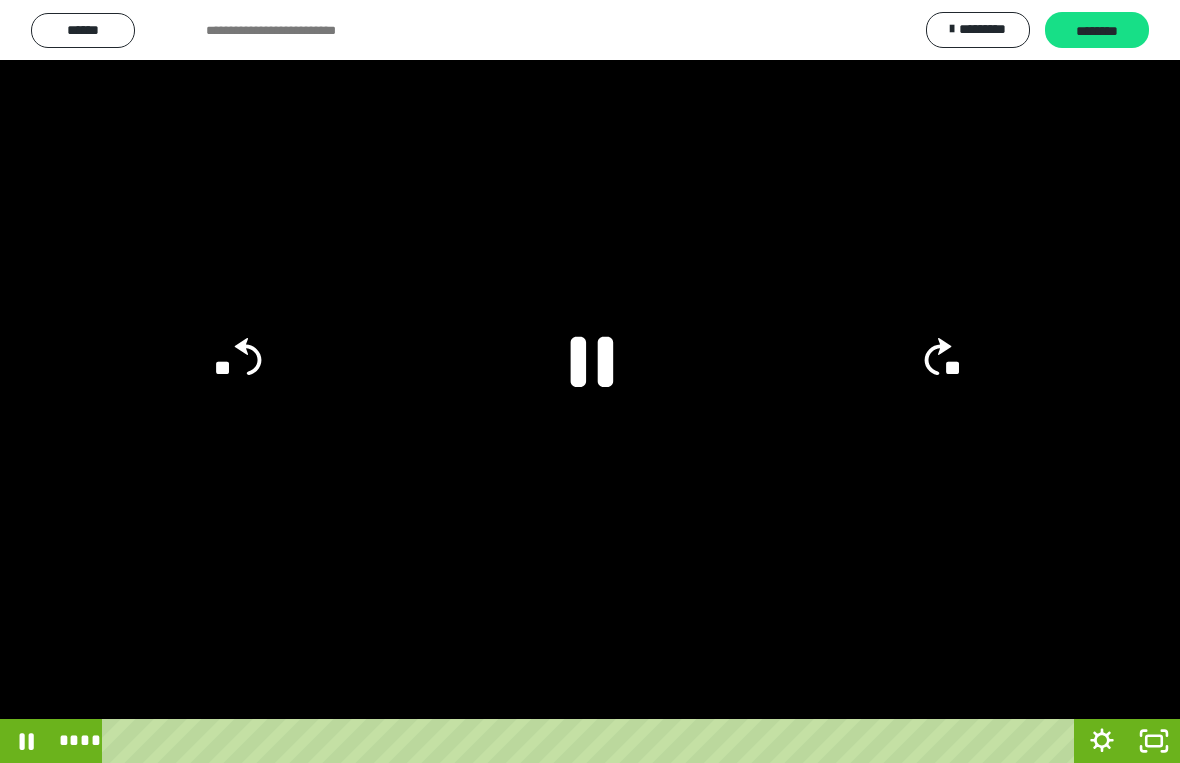 click 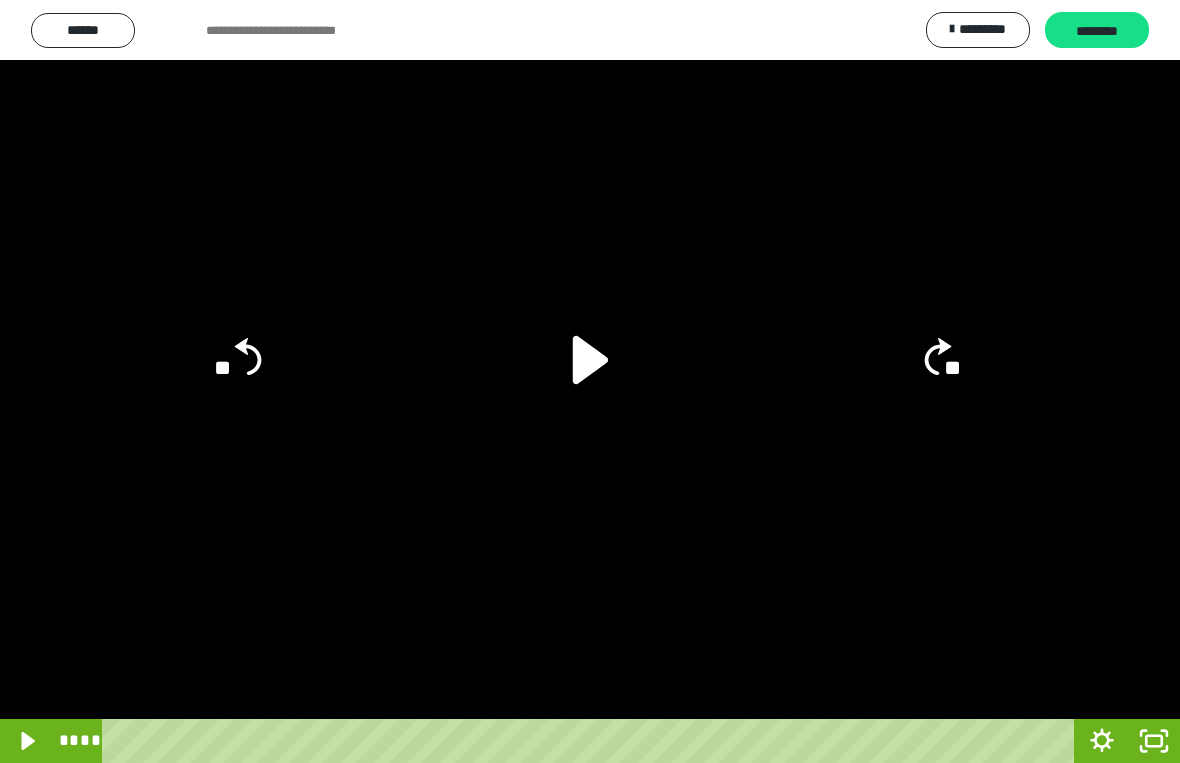 click 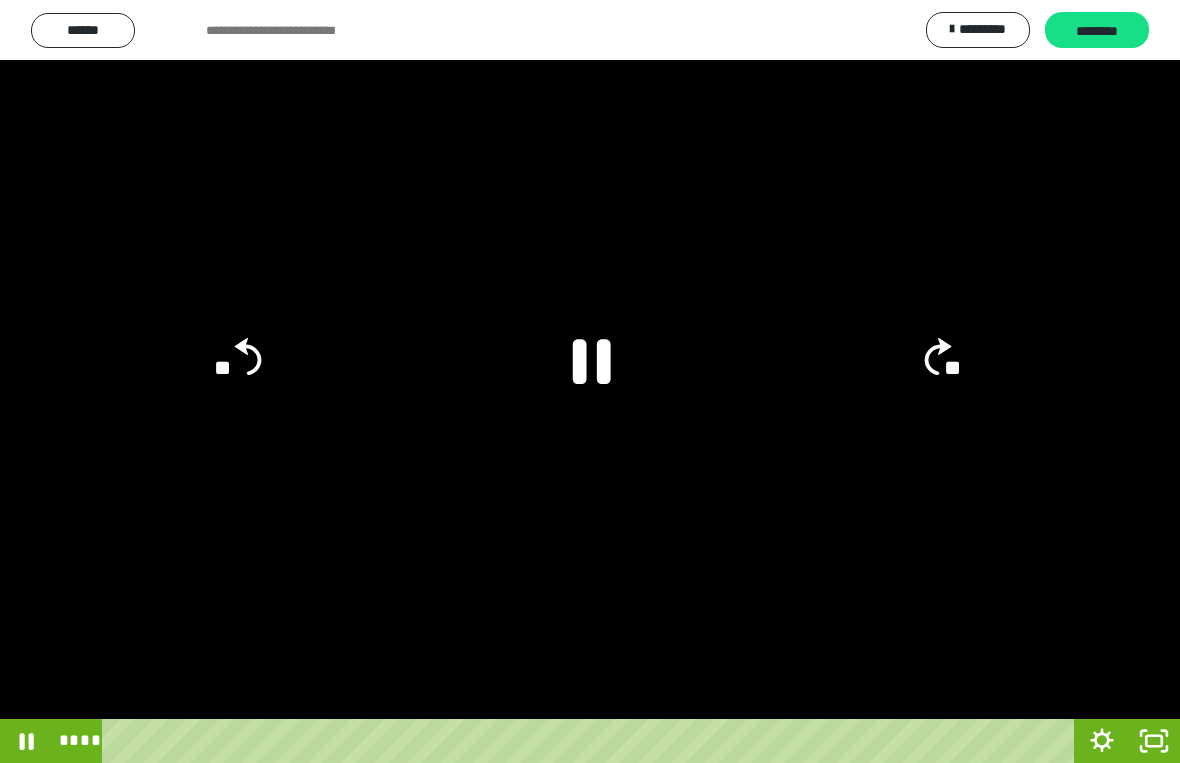 click 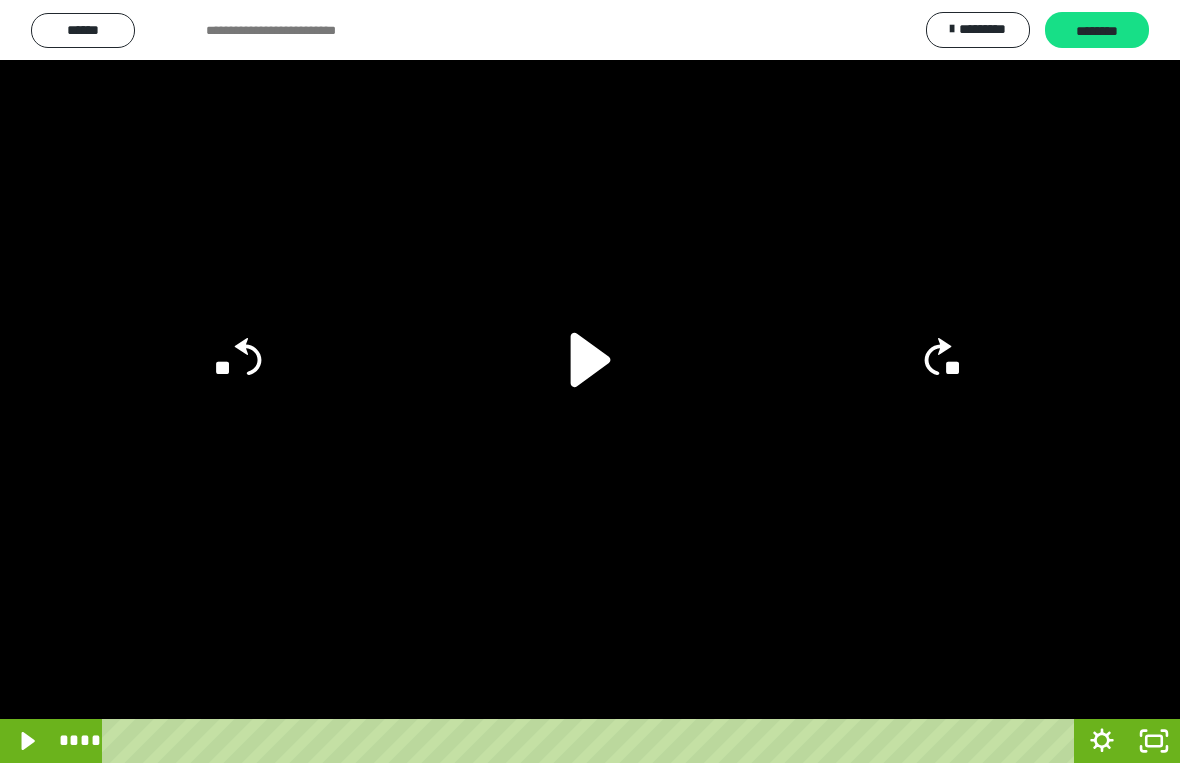 click 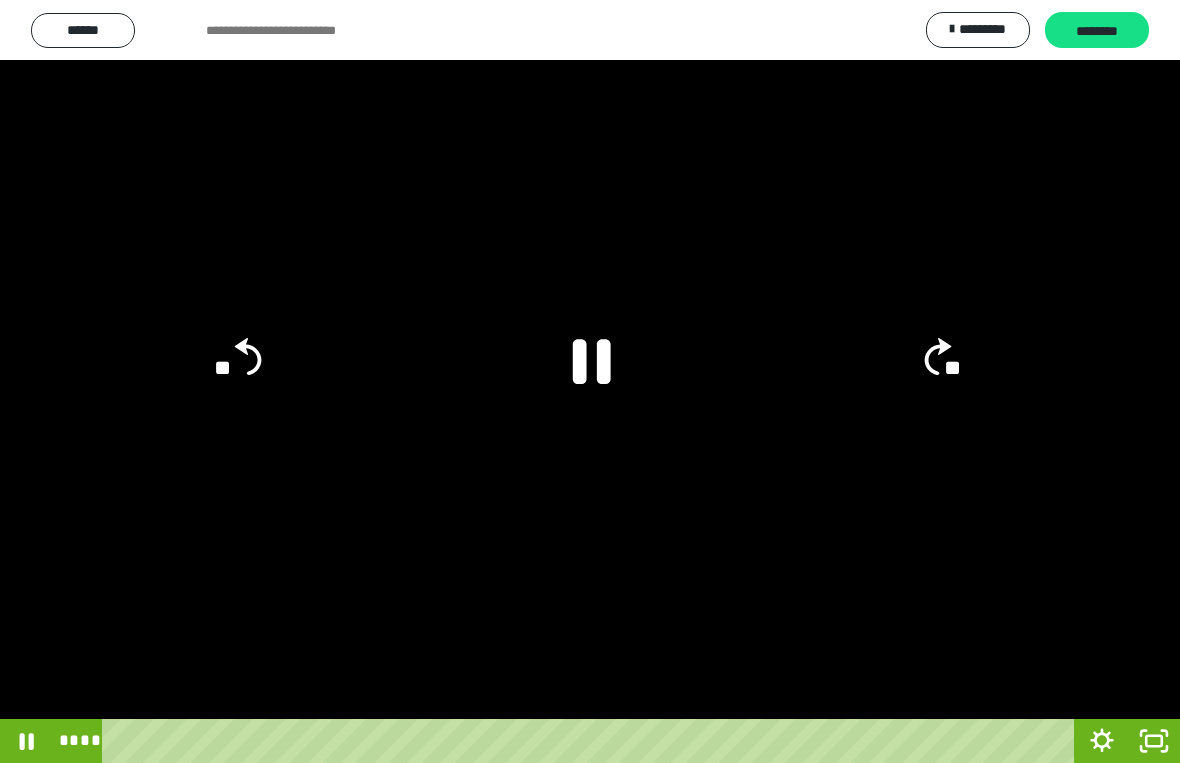 click at bounding box center (590, 381) 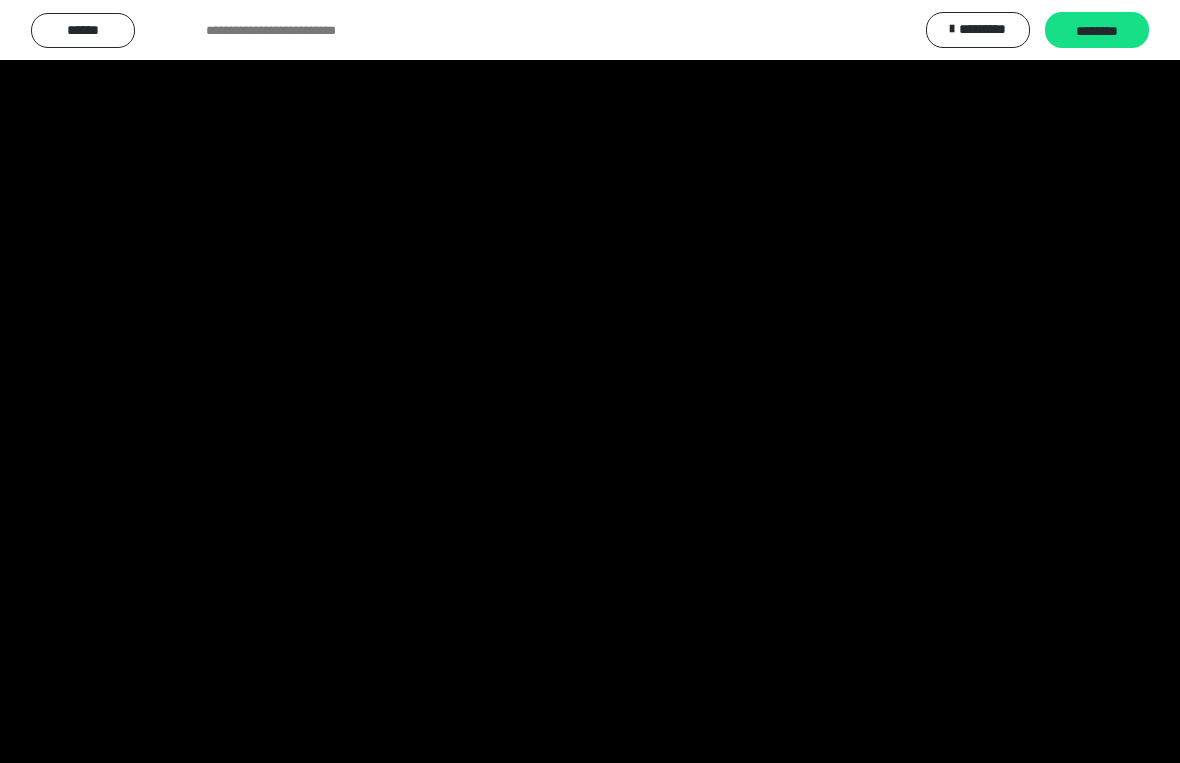 click at bounding box center (590, 381) 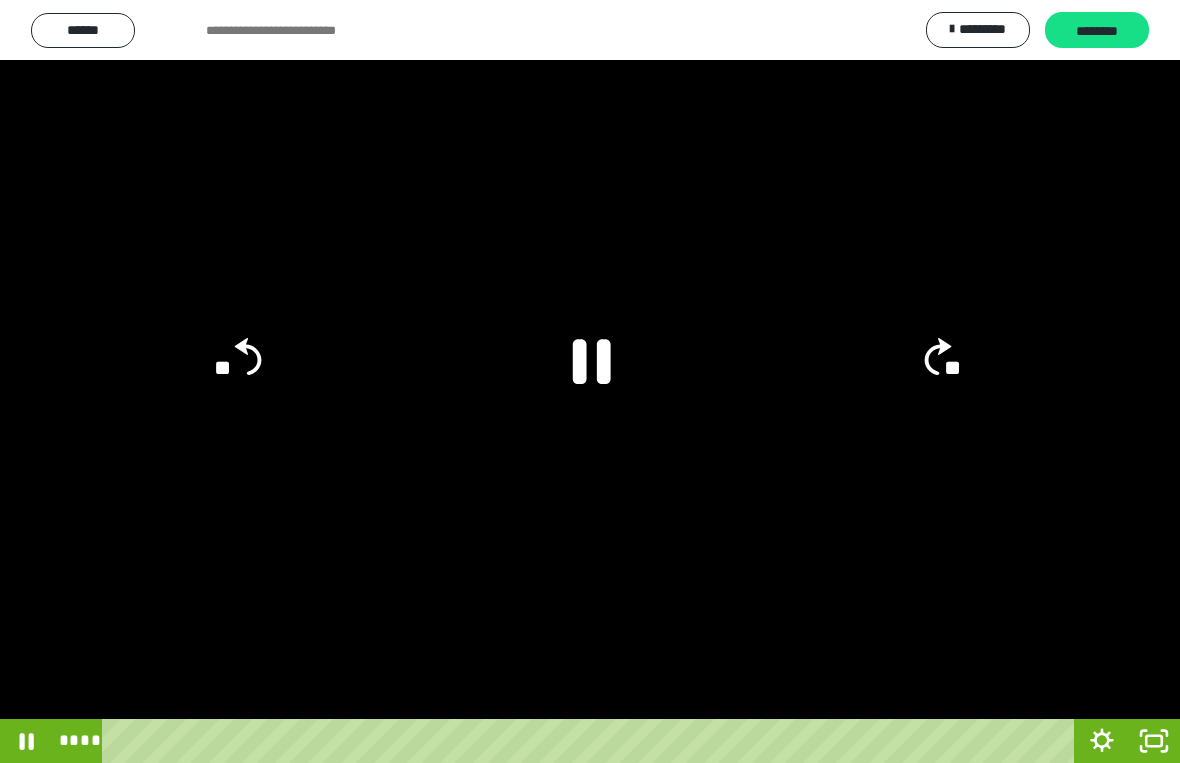 click 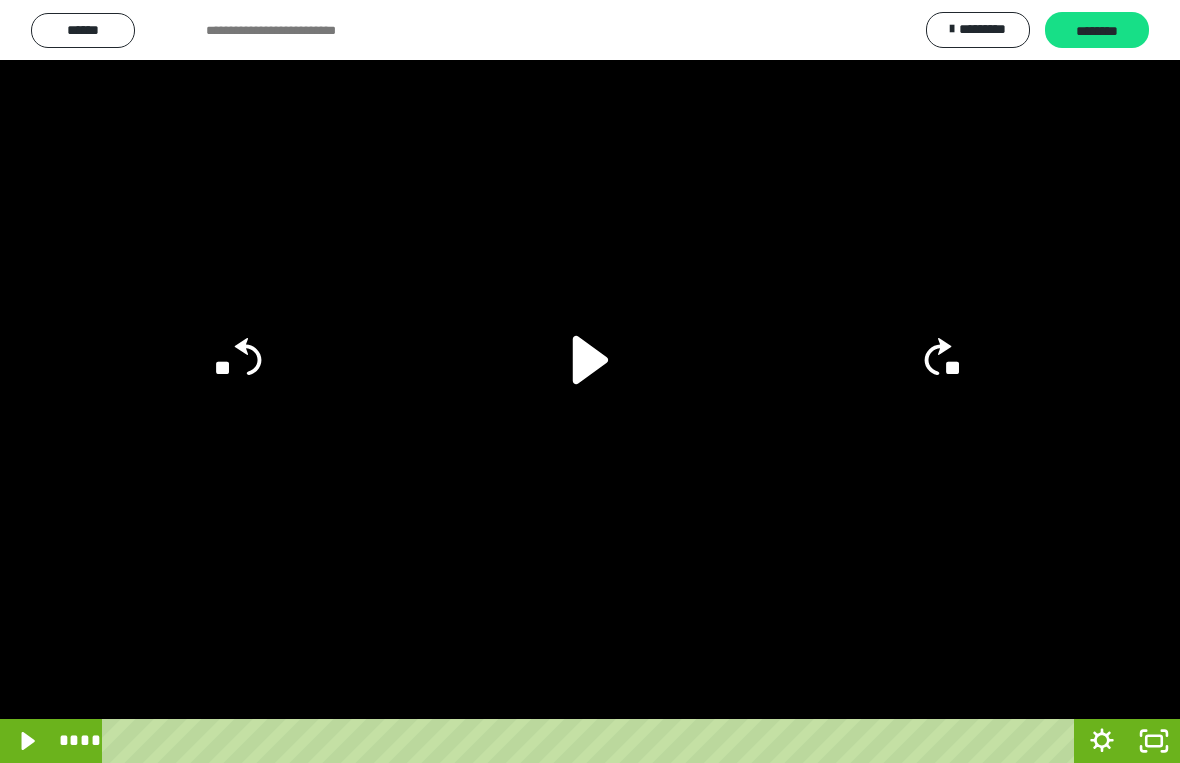 click 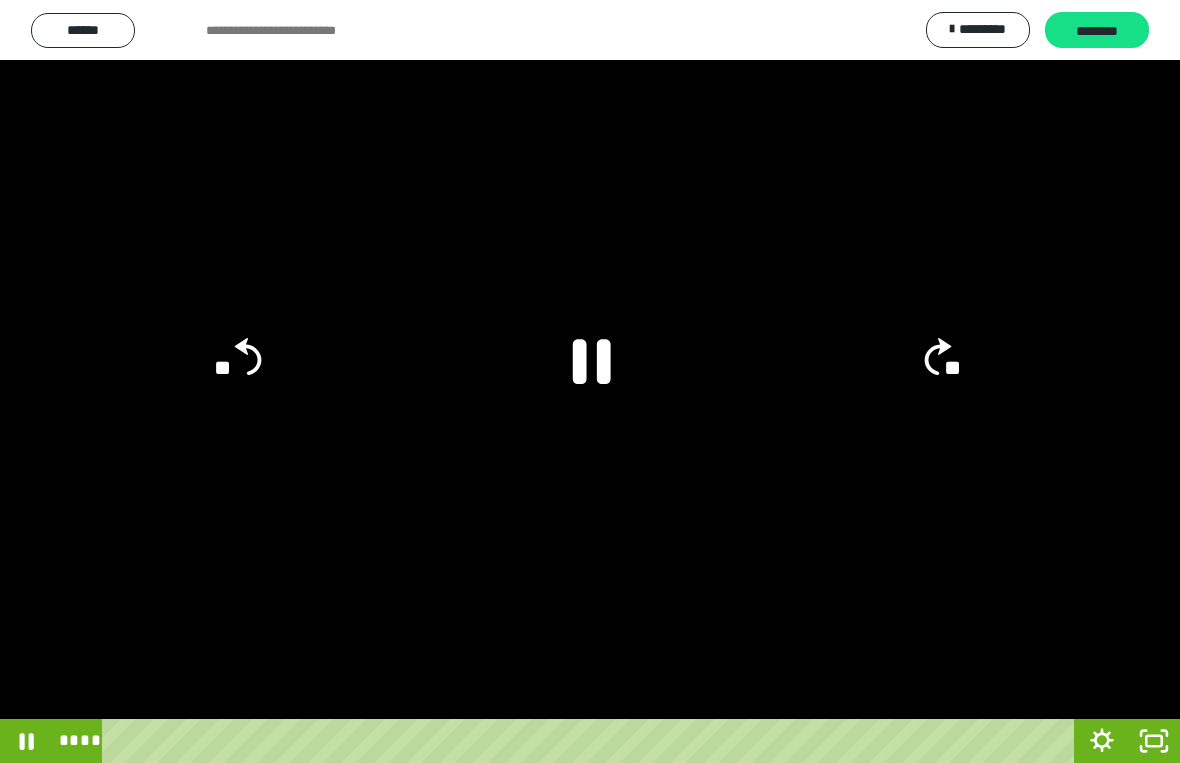click at bounding box center [590, 381] 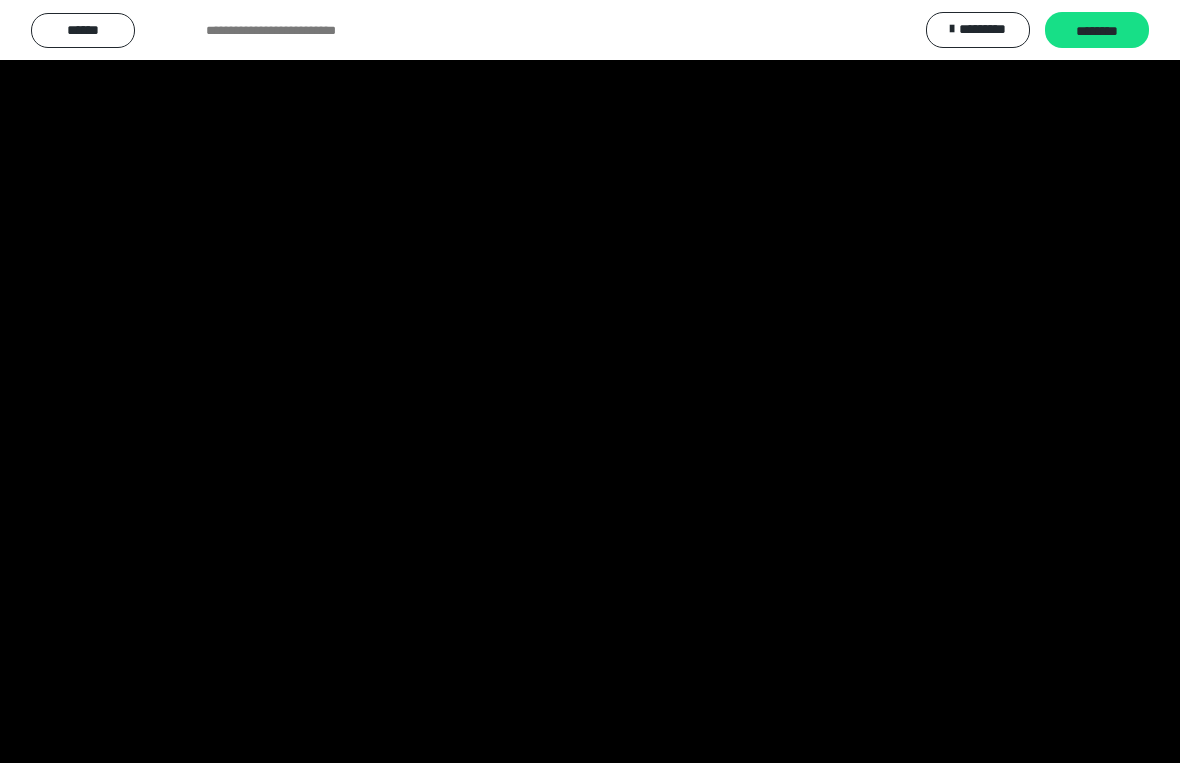 click at bounding box center (590, 381) 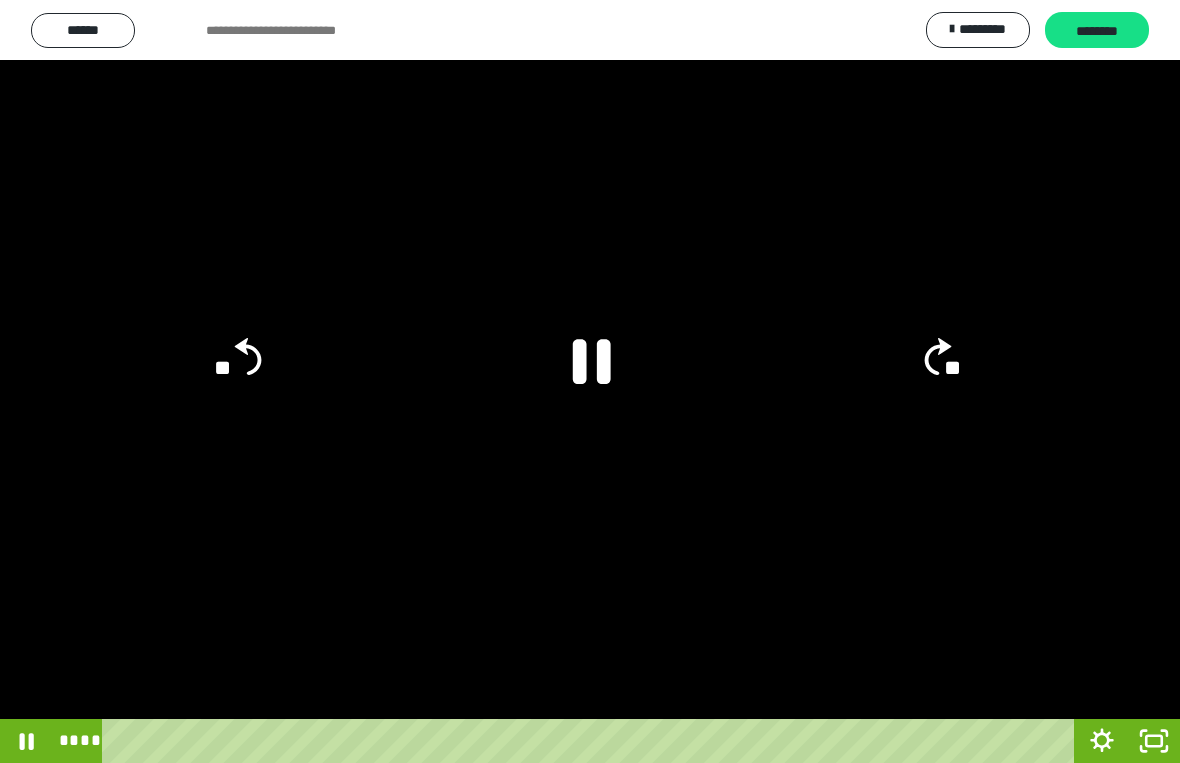 click 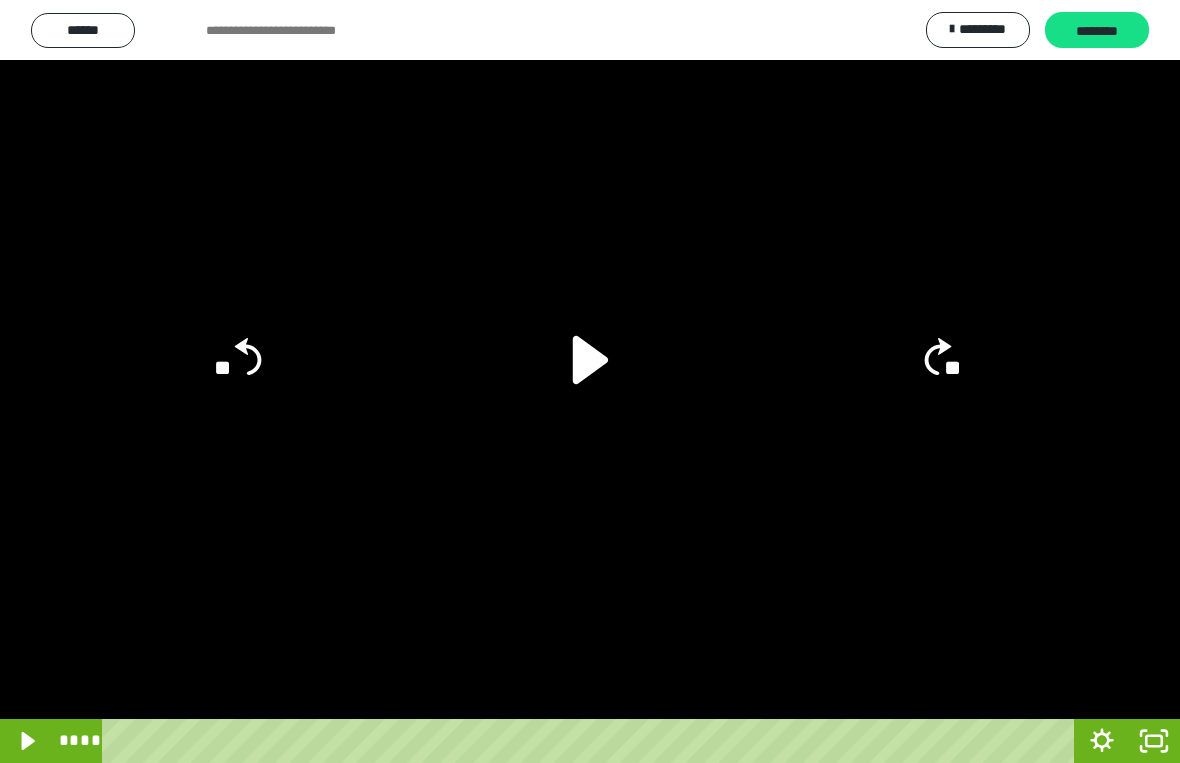 click 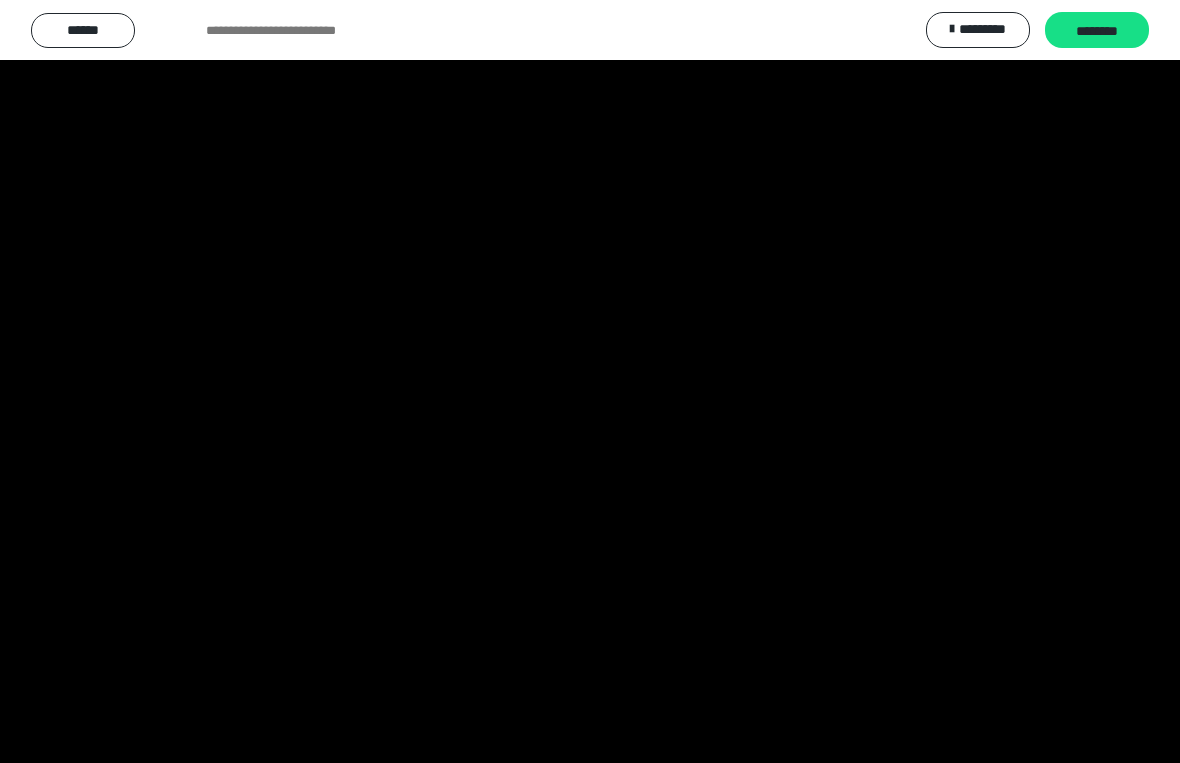 click at bounding box center [590, 381] 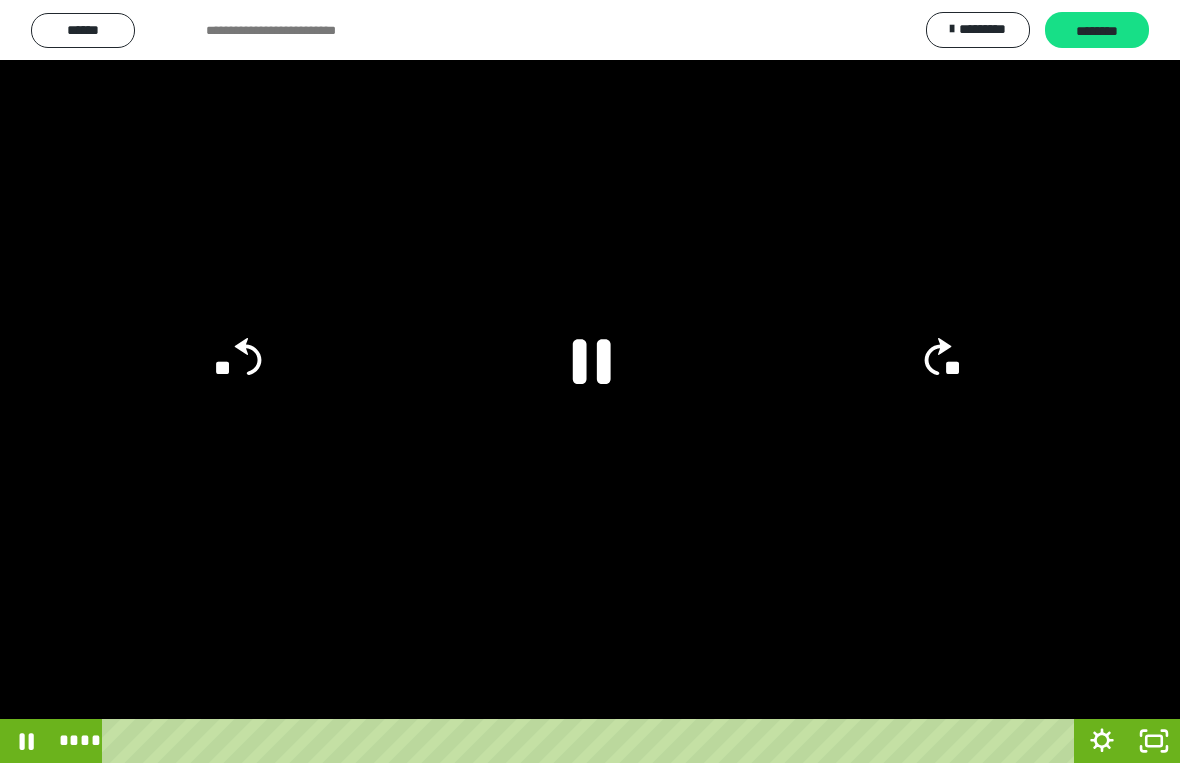 click 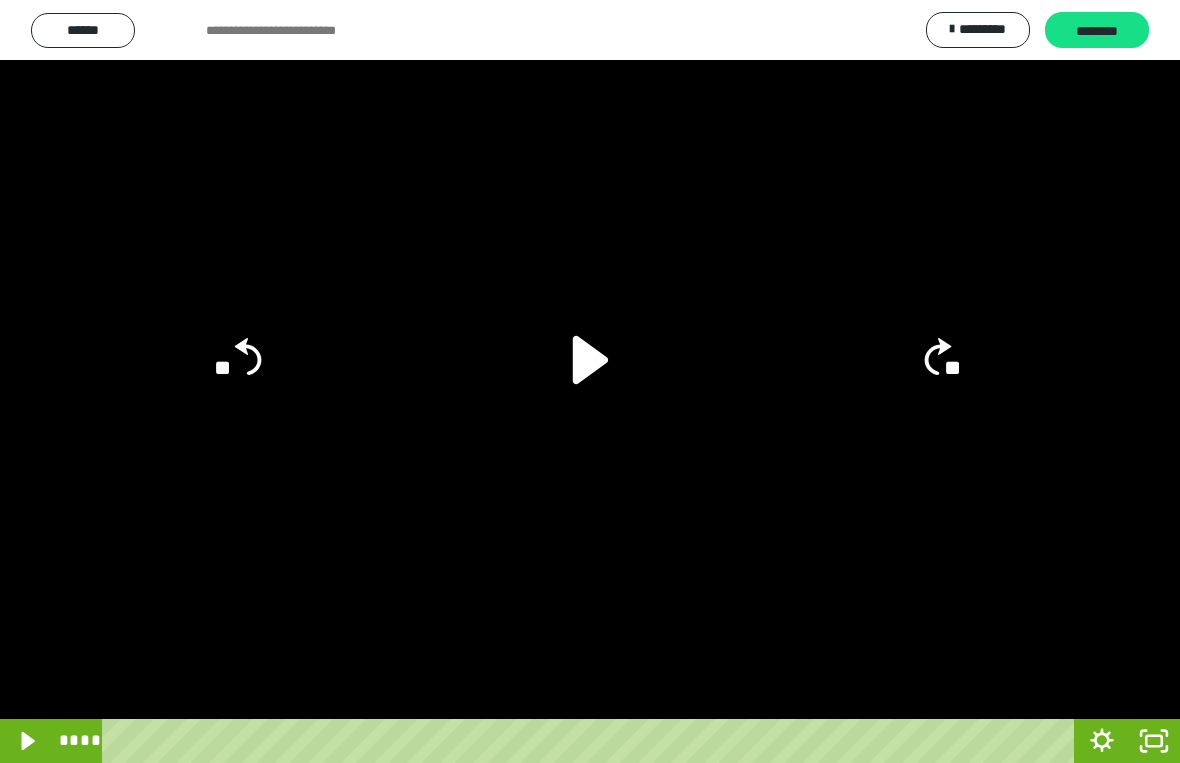 click 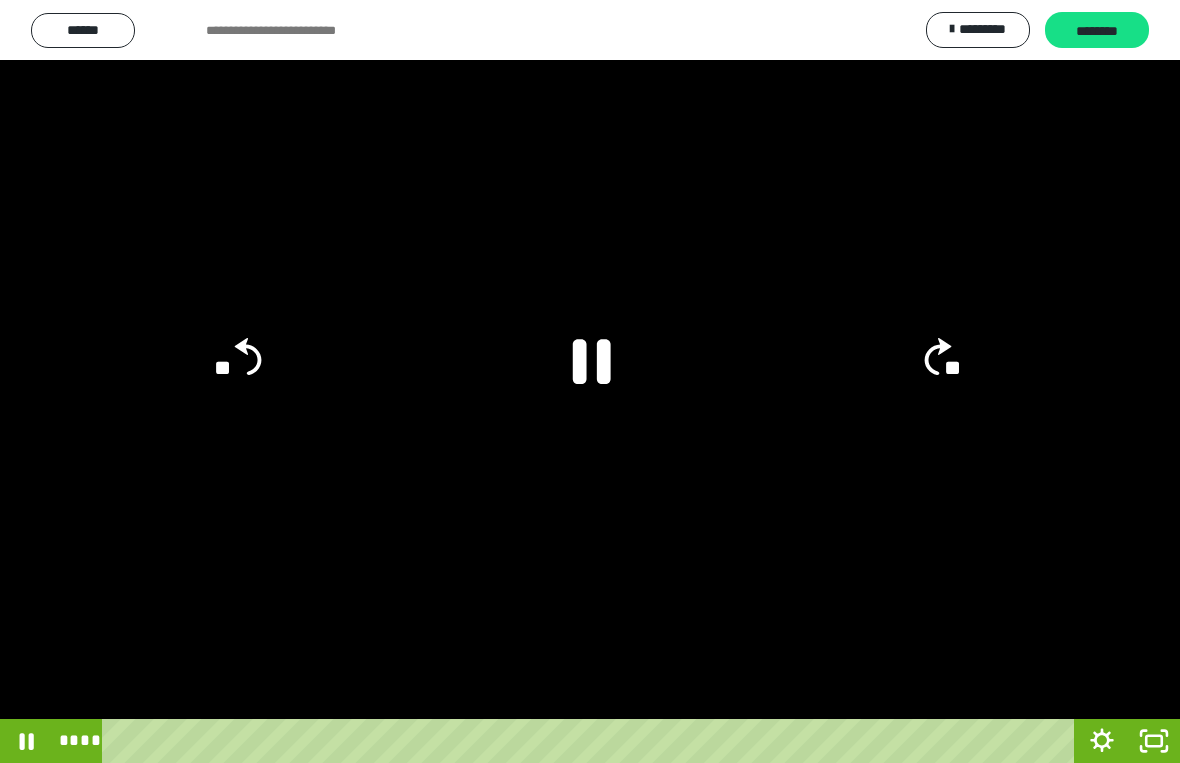 click at bounding box center (590, 381) 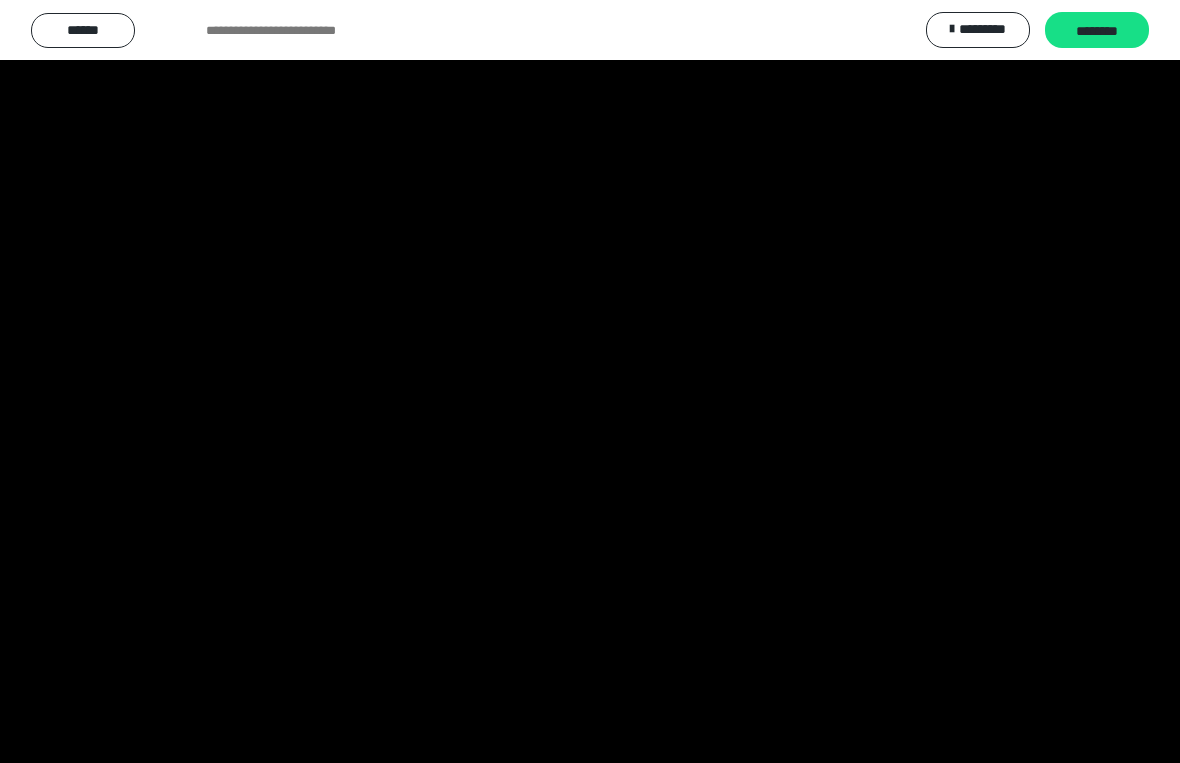 click at bounding box center [590, 381] 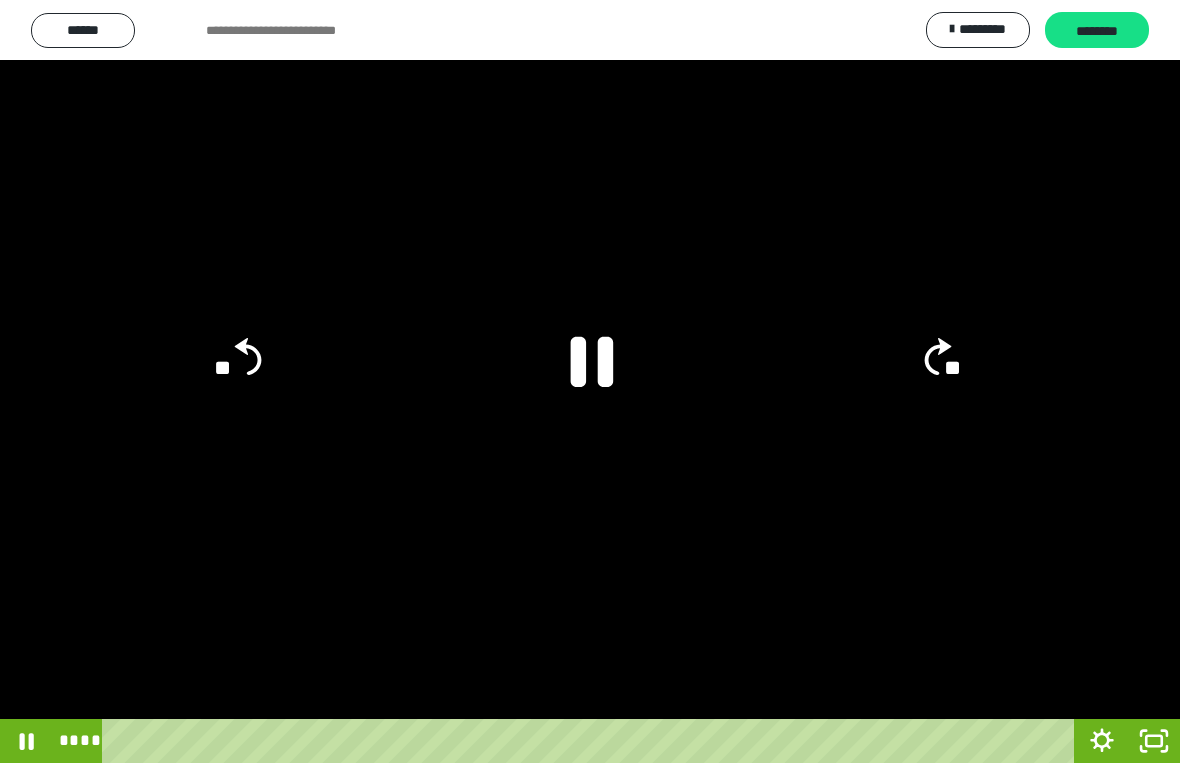 click 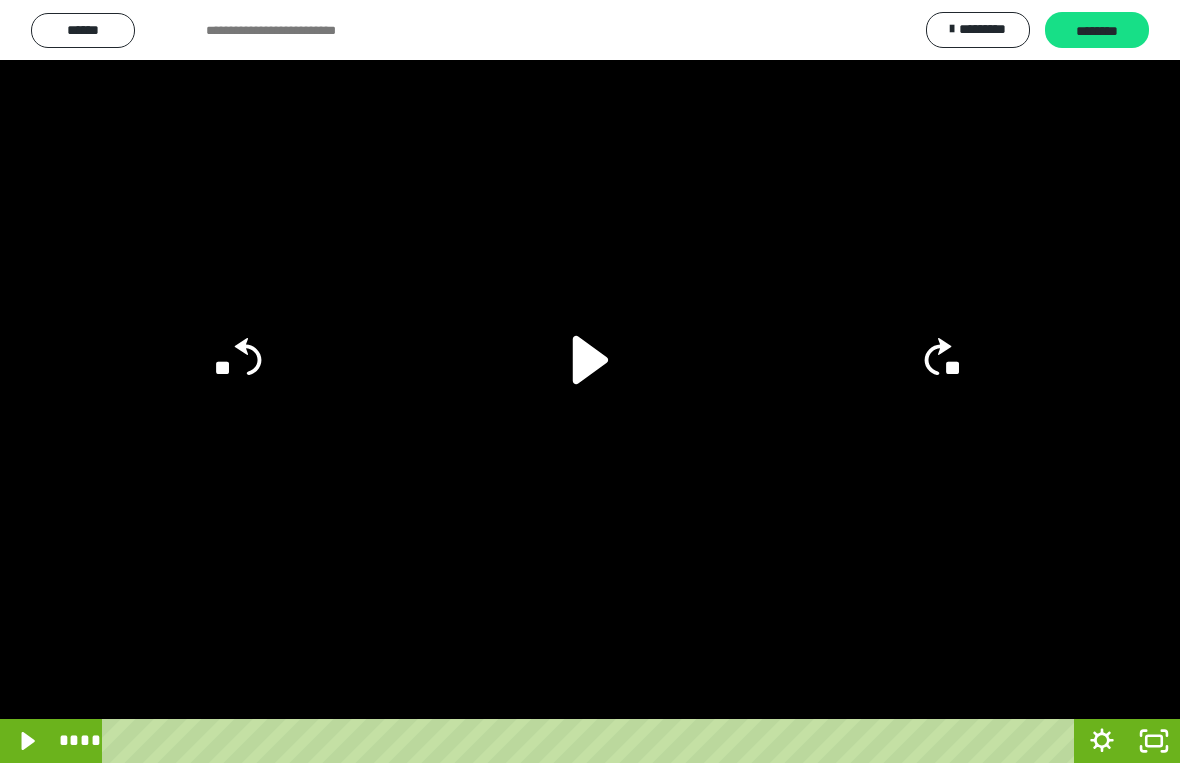 click 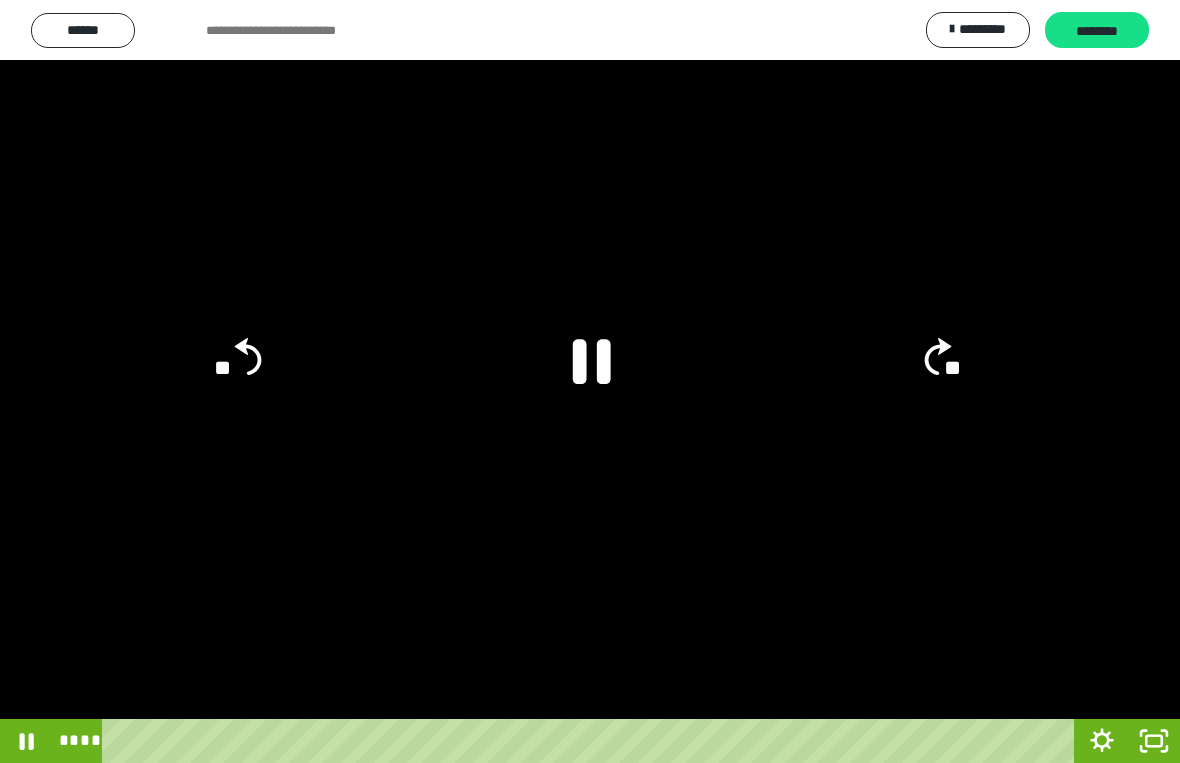 click at bounding box center [590, 381] 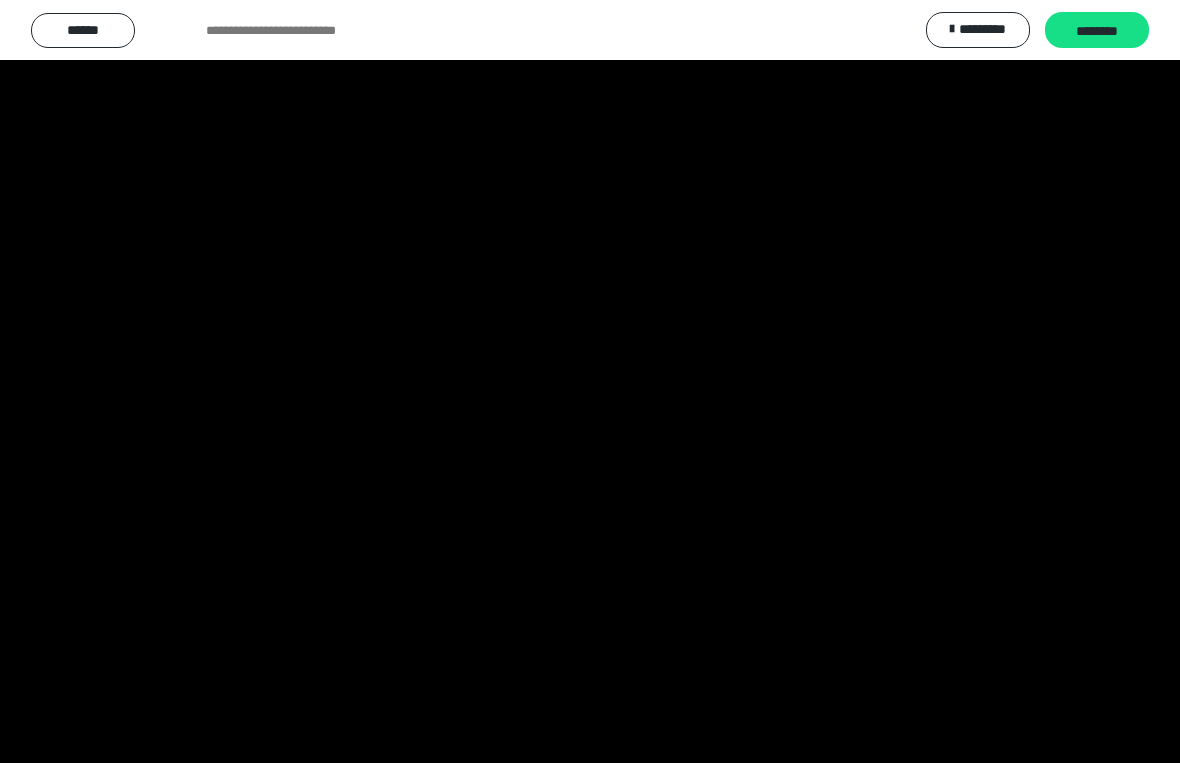 click at bounding box center (590, 381) 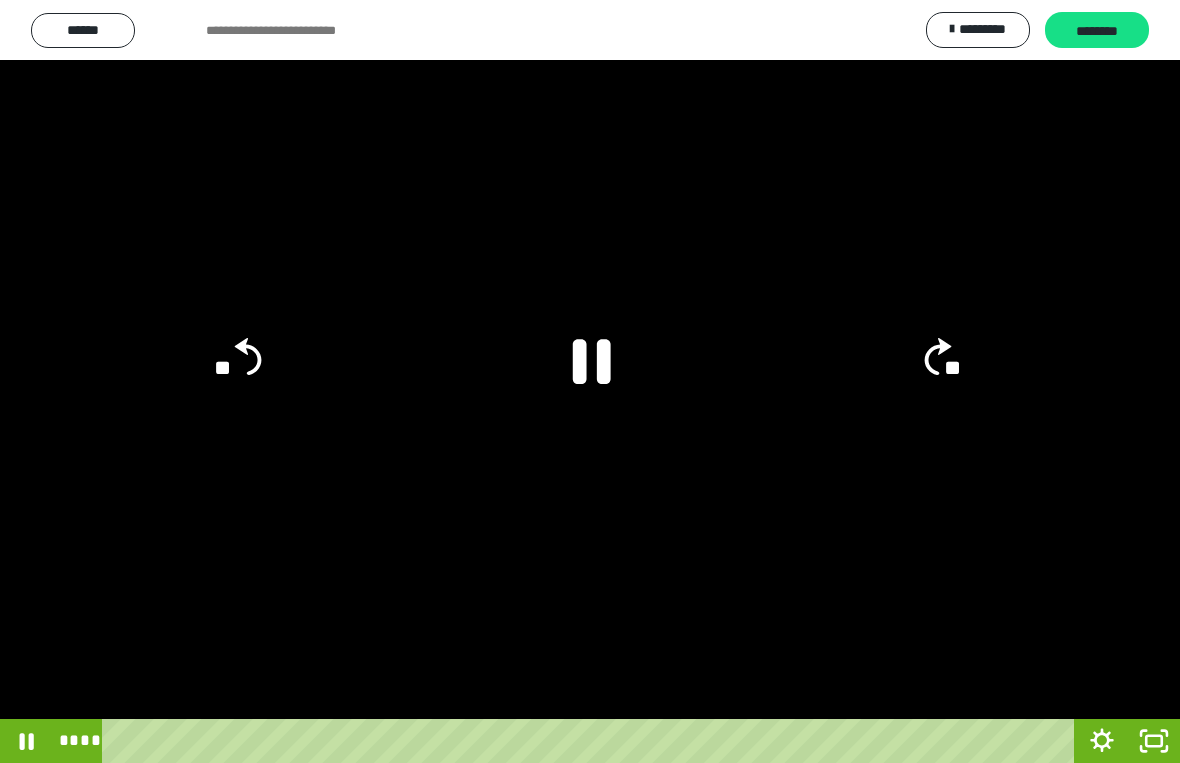 click 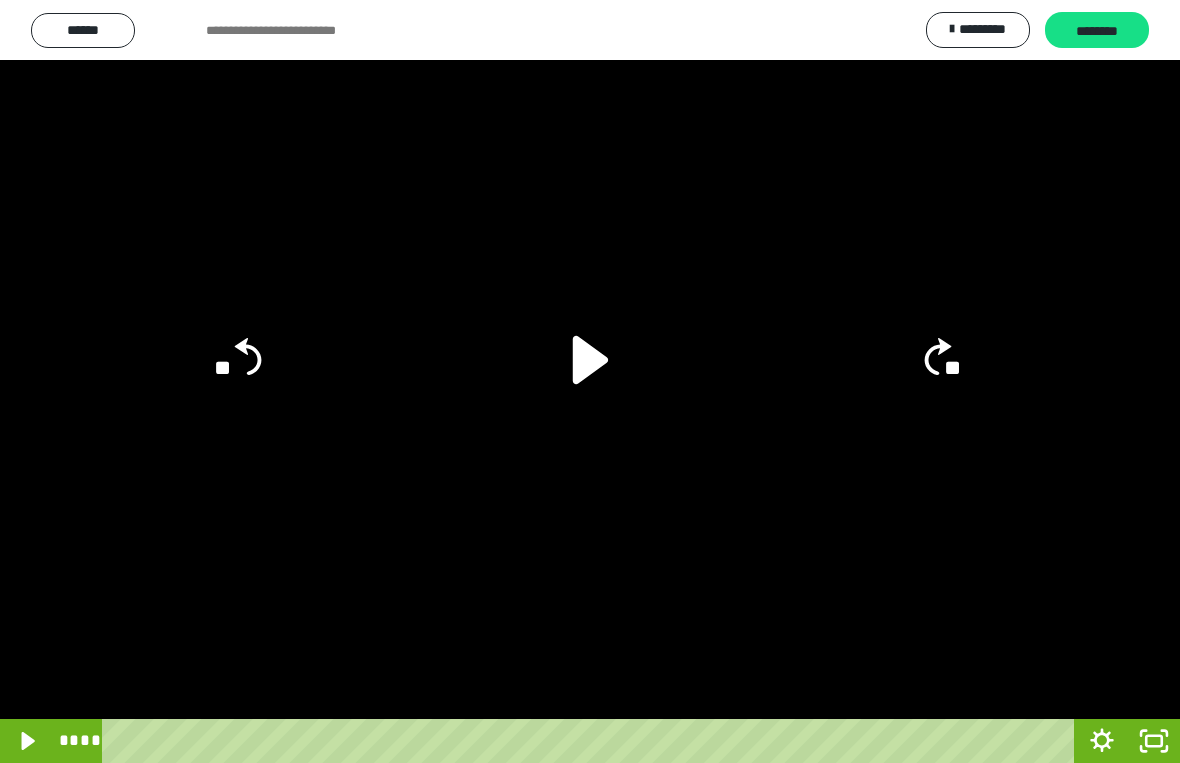 click on "**" 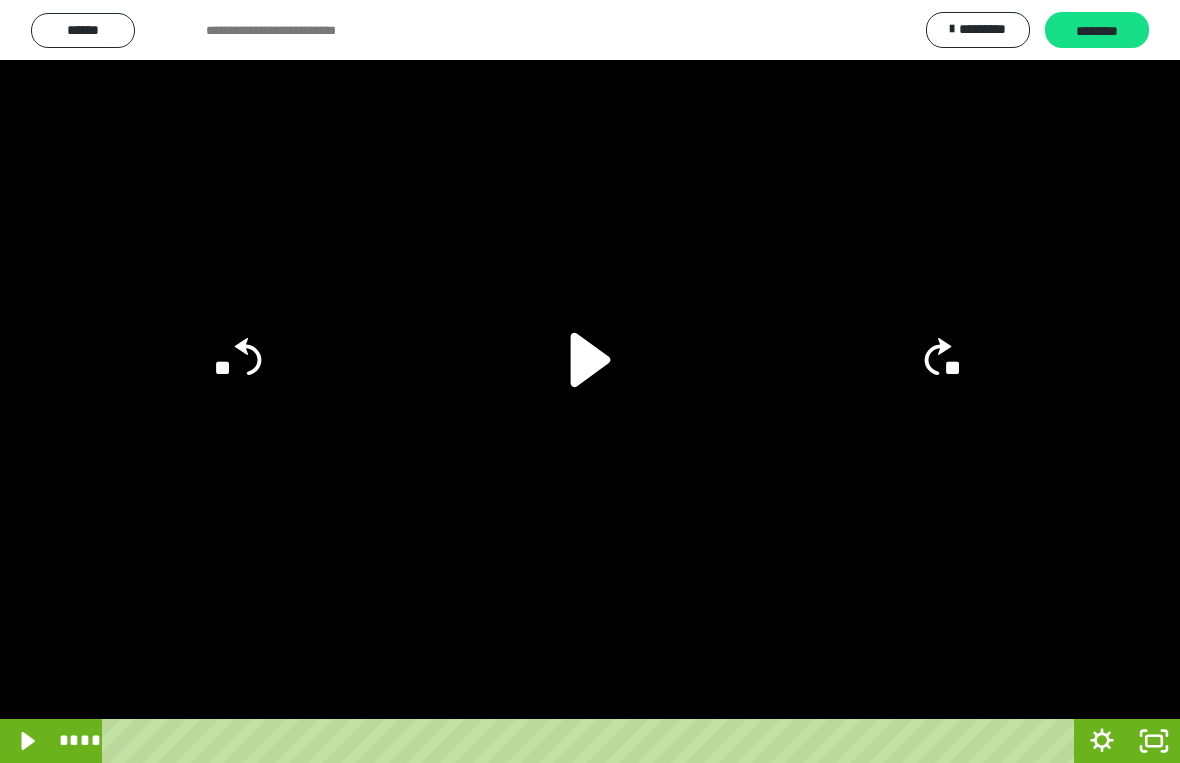 click 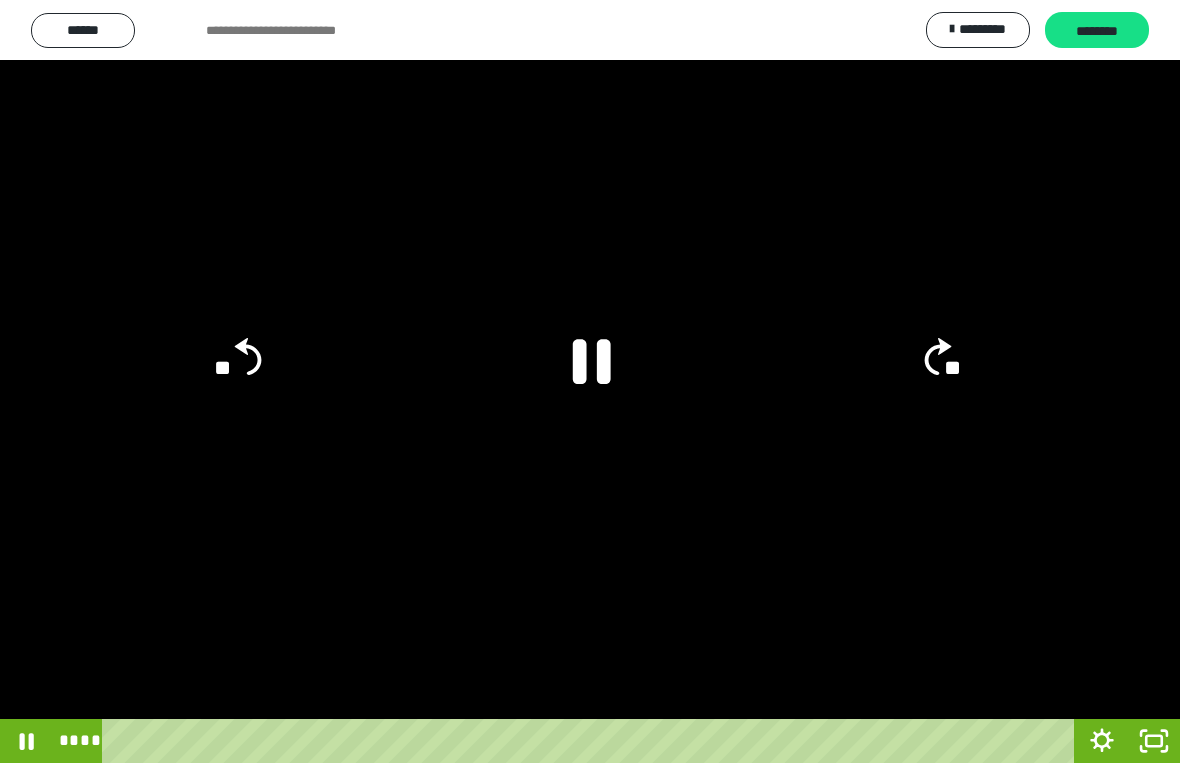 click at bounding box center [590, 381] 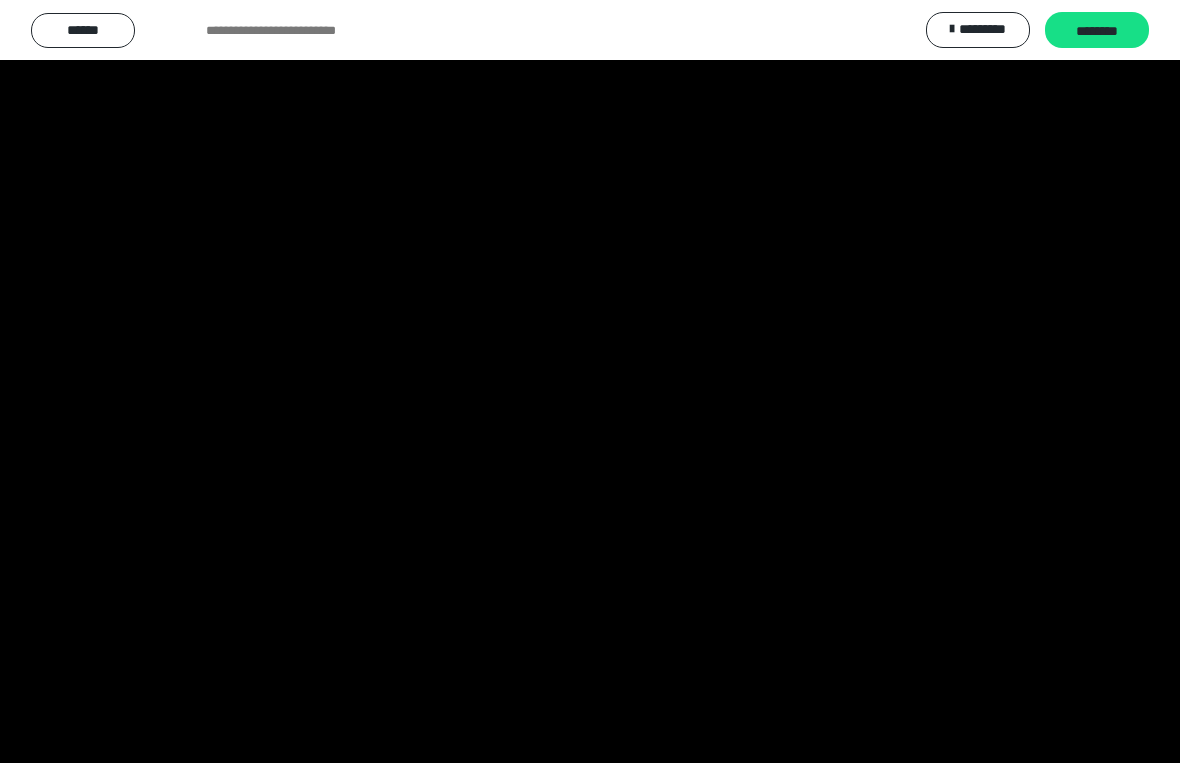 click at bounding box center [590, 381] 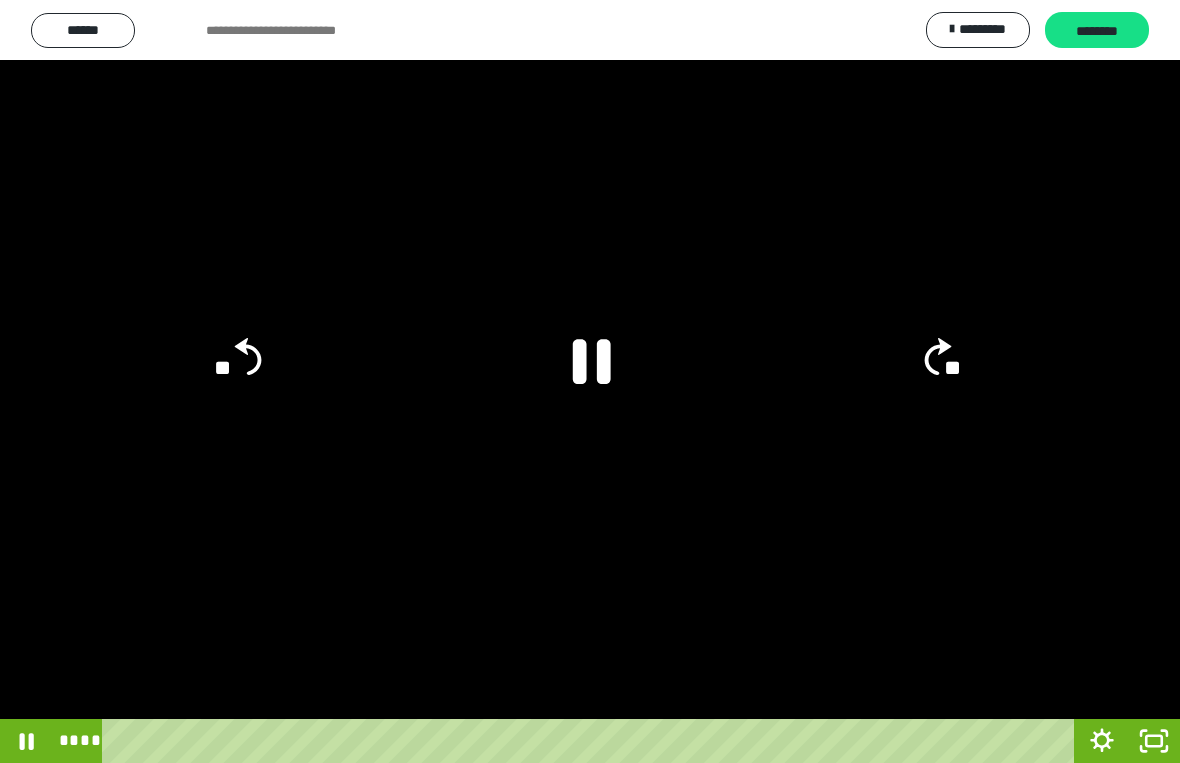 click 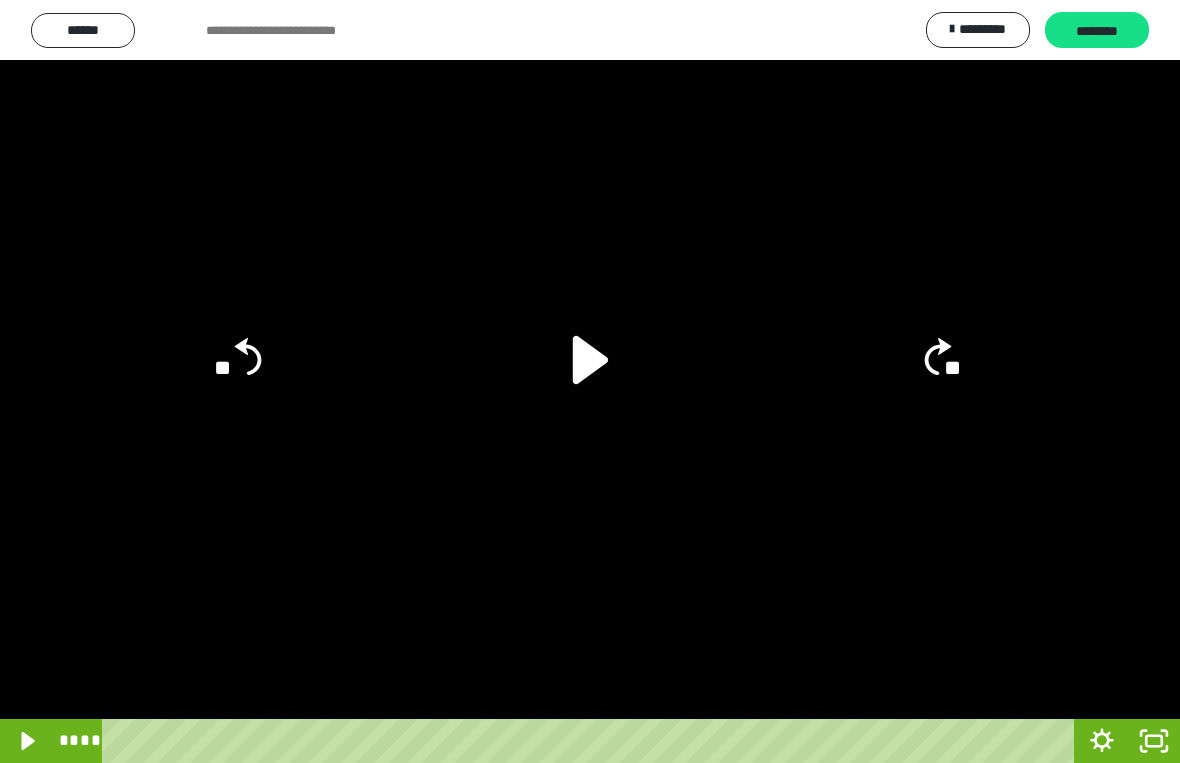 click at bounding box center [590, 381] 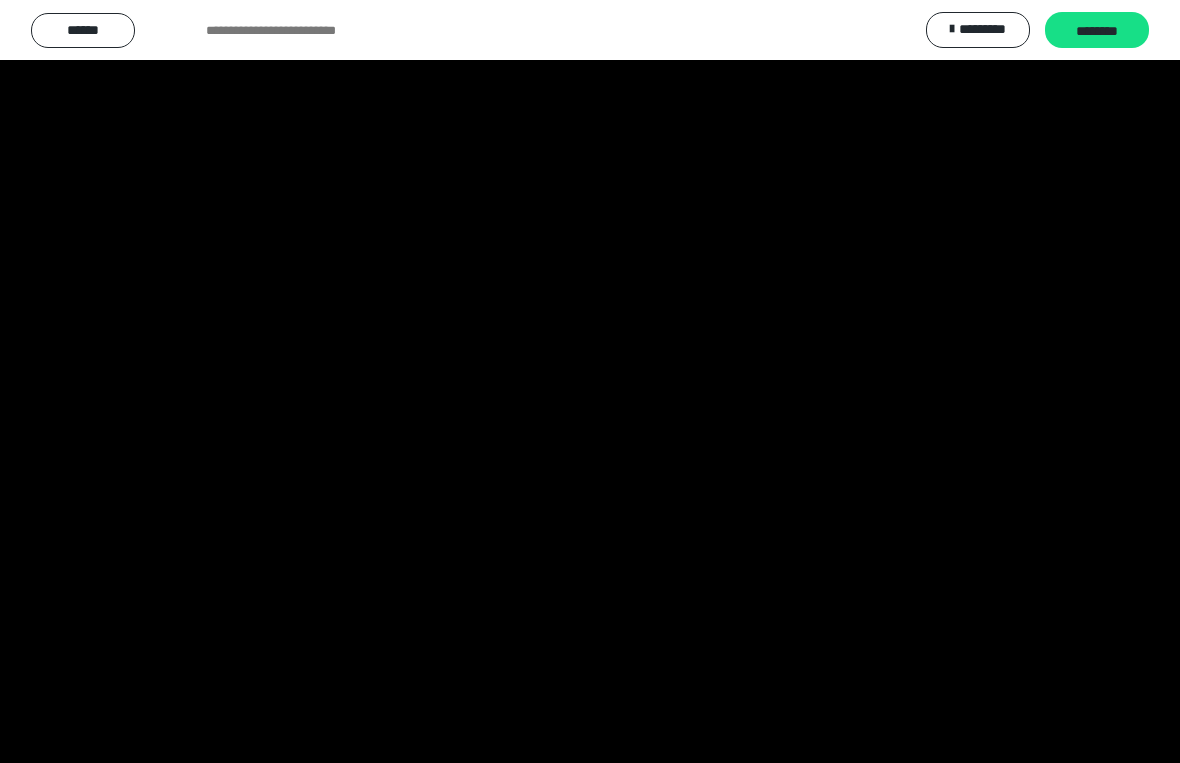 click at bounding box center [590, 381] 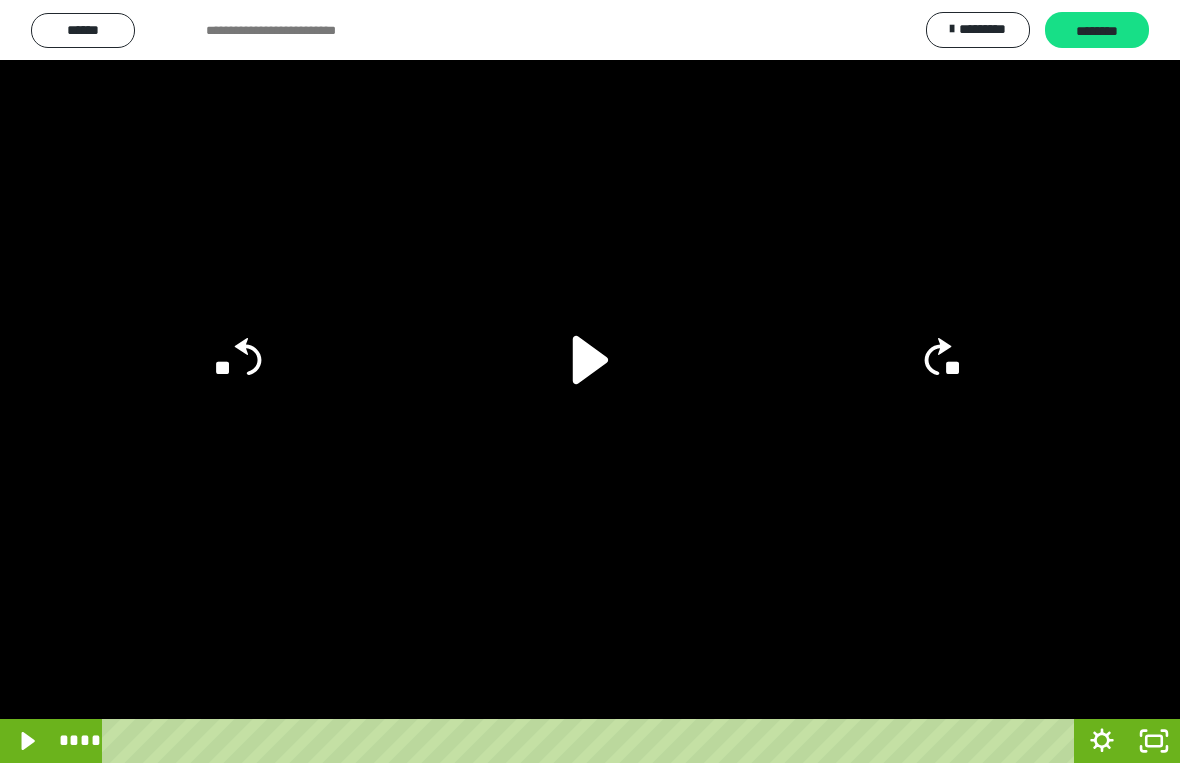click on "**" 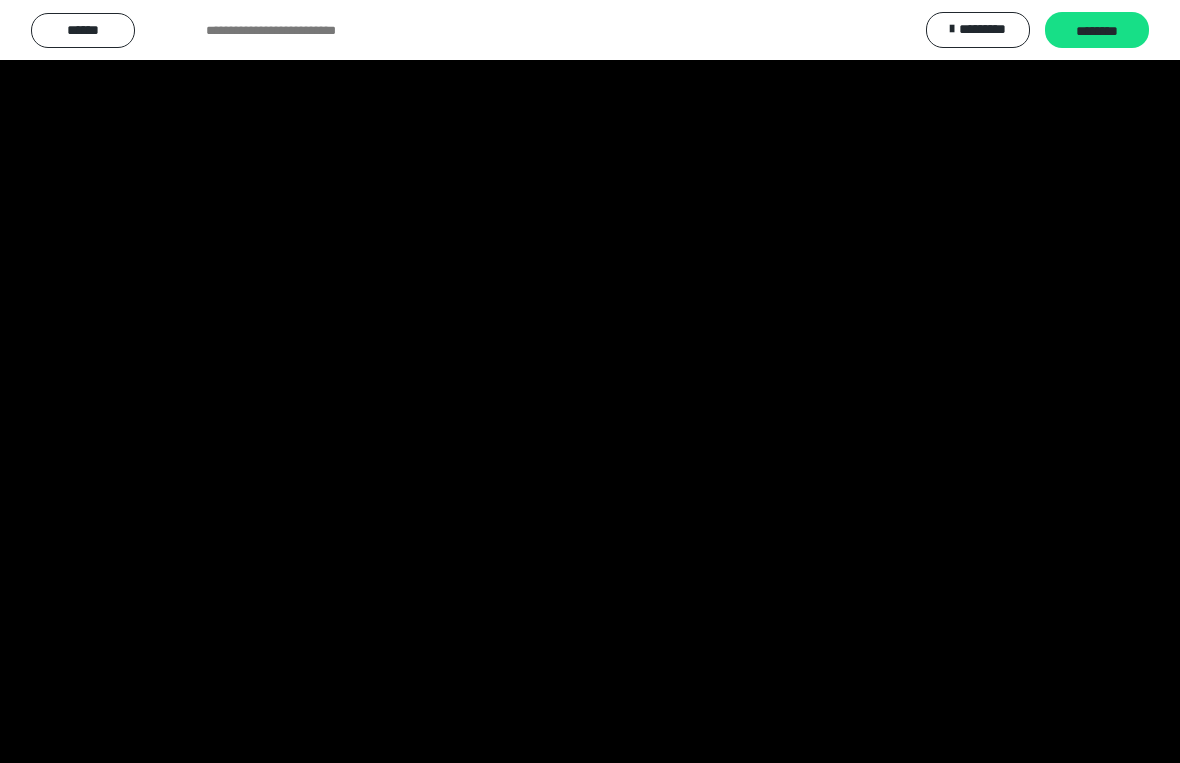 click at bounding box center [590, 381] 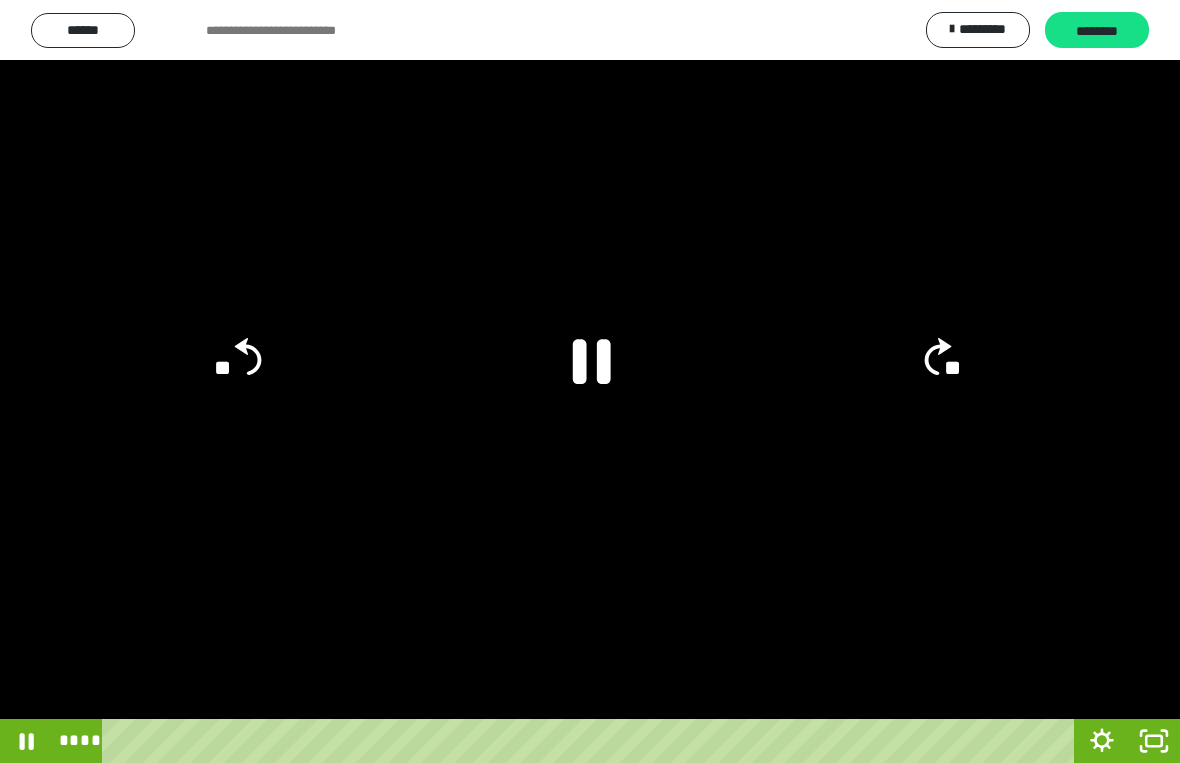 click 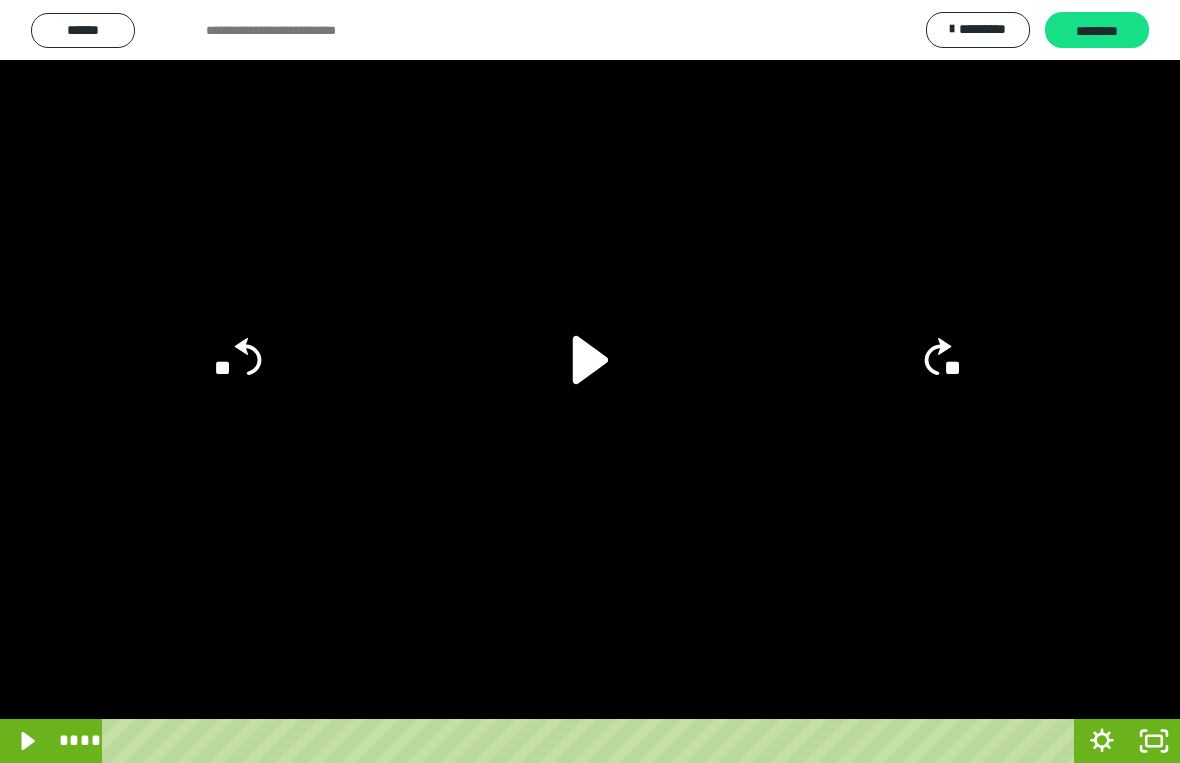 click 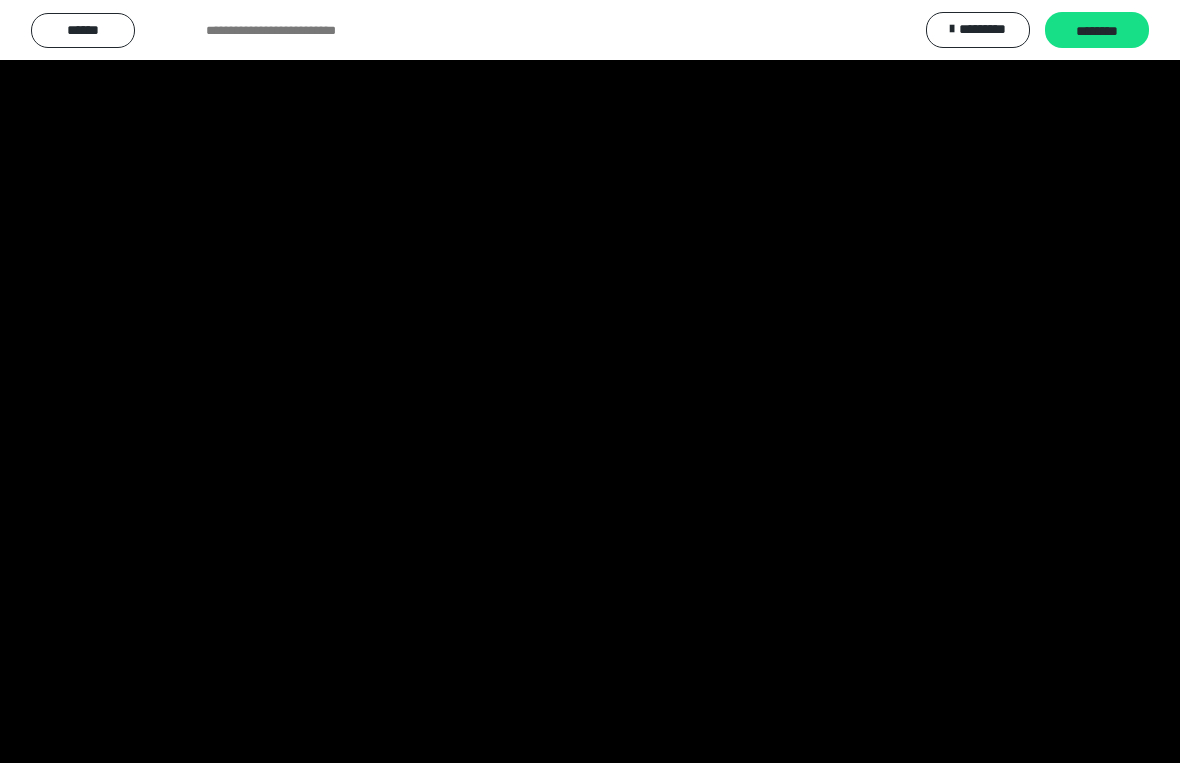 click at bounding box center [590, 381] 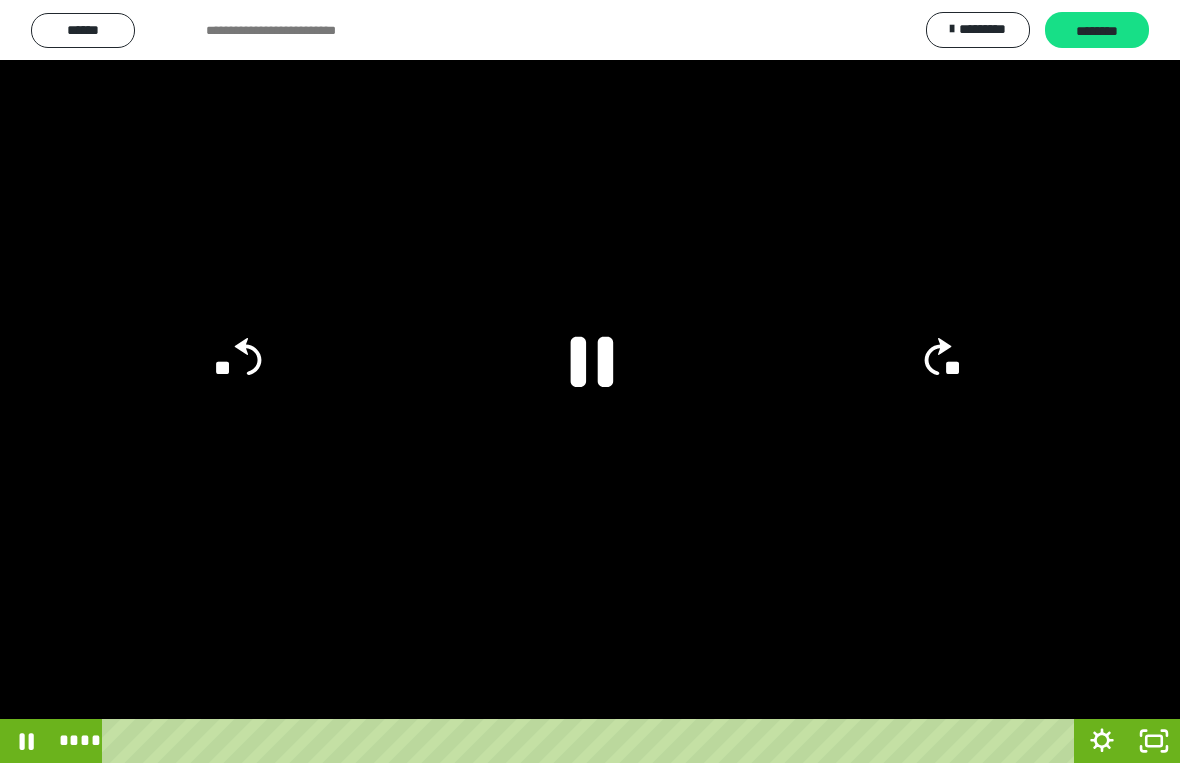 click 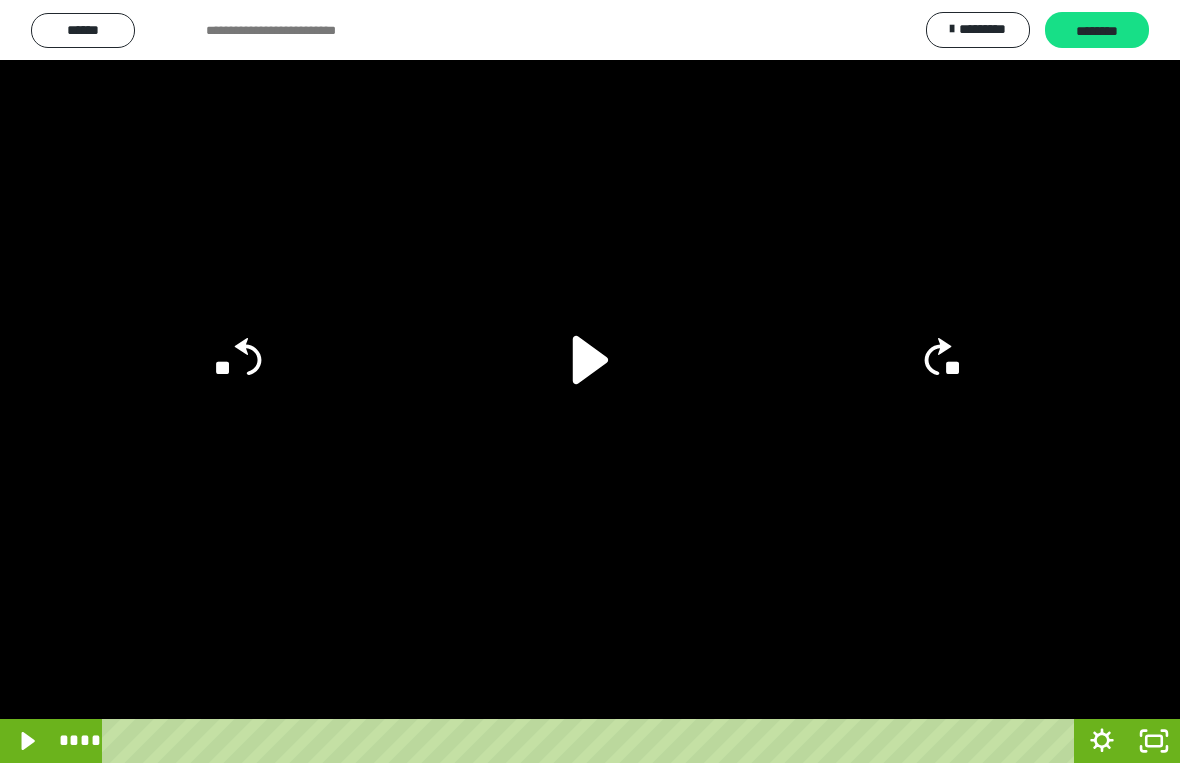 click 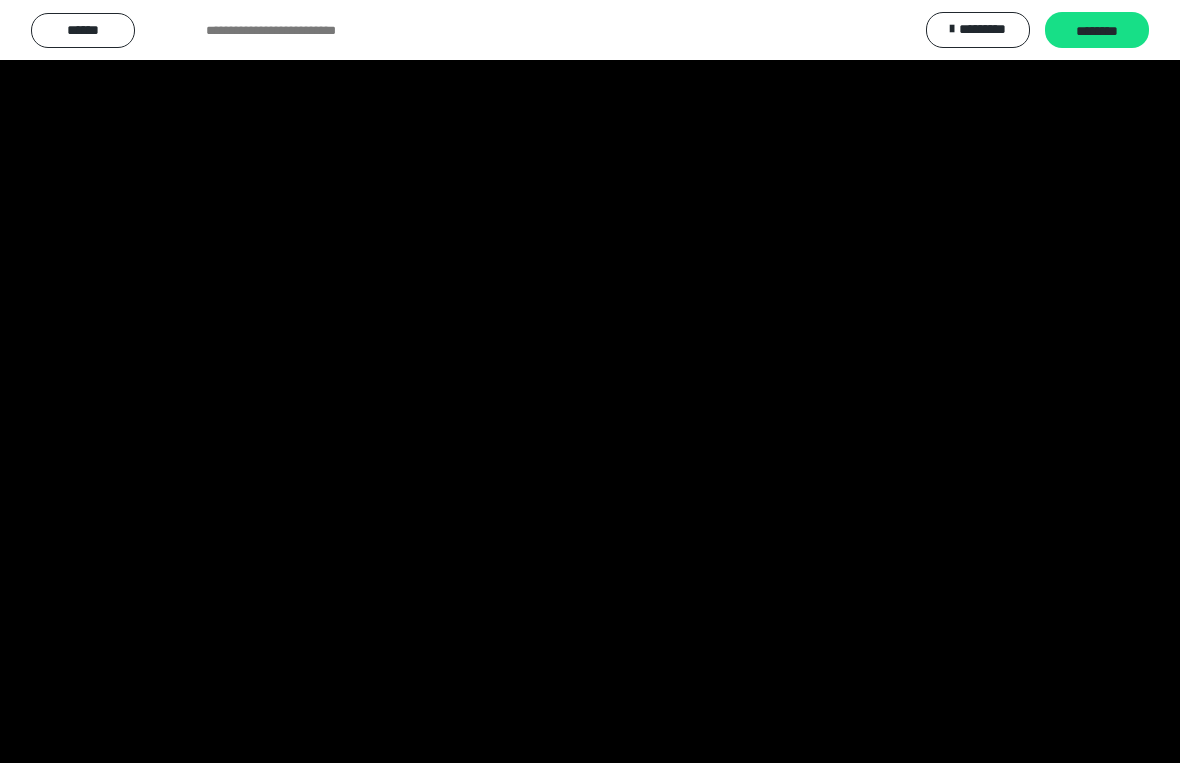 click at bounding box center (590, 381) 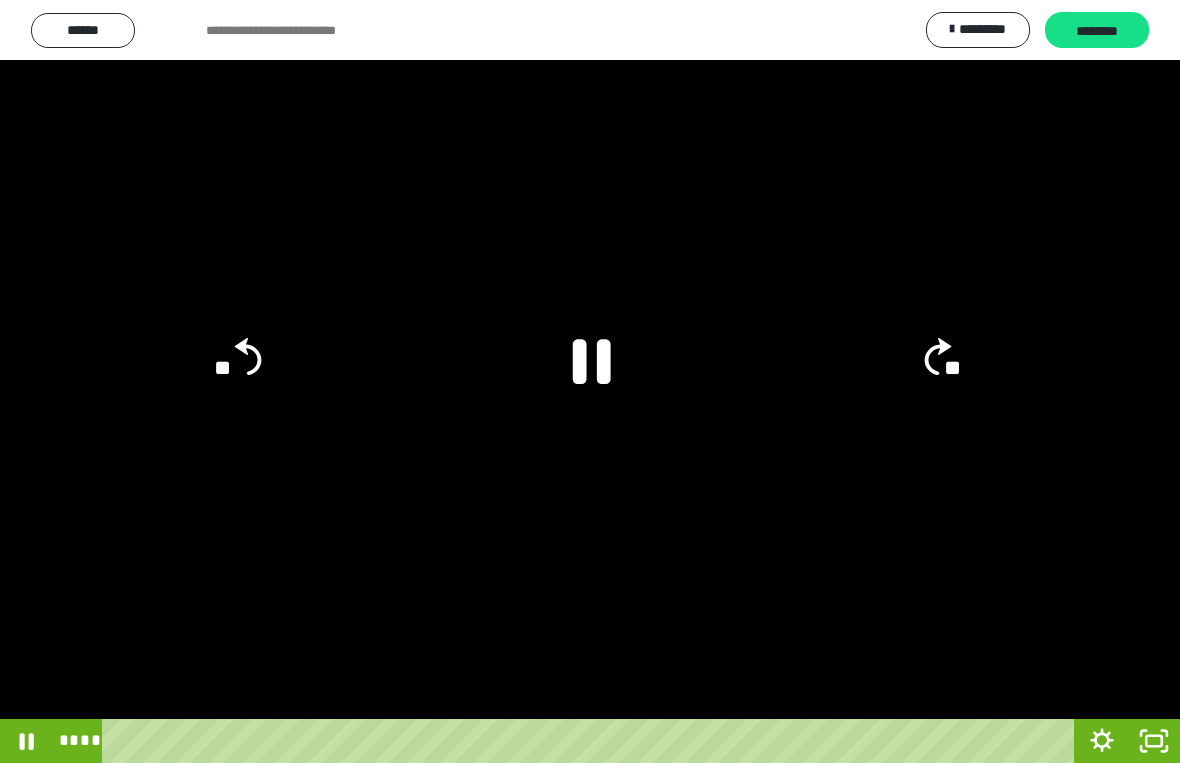 click 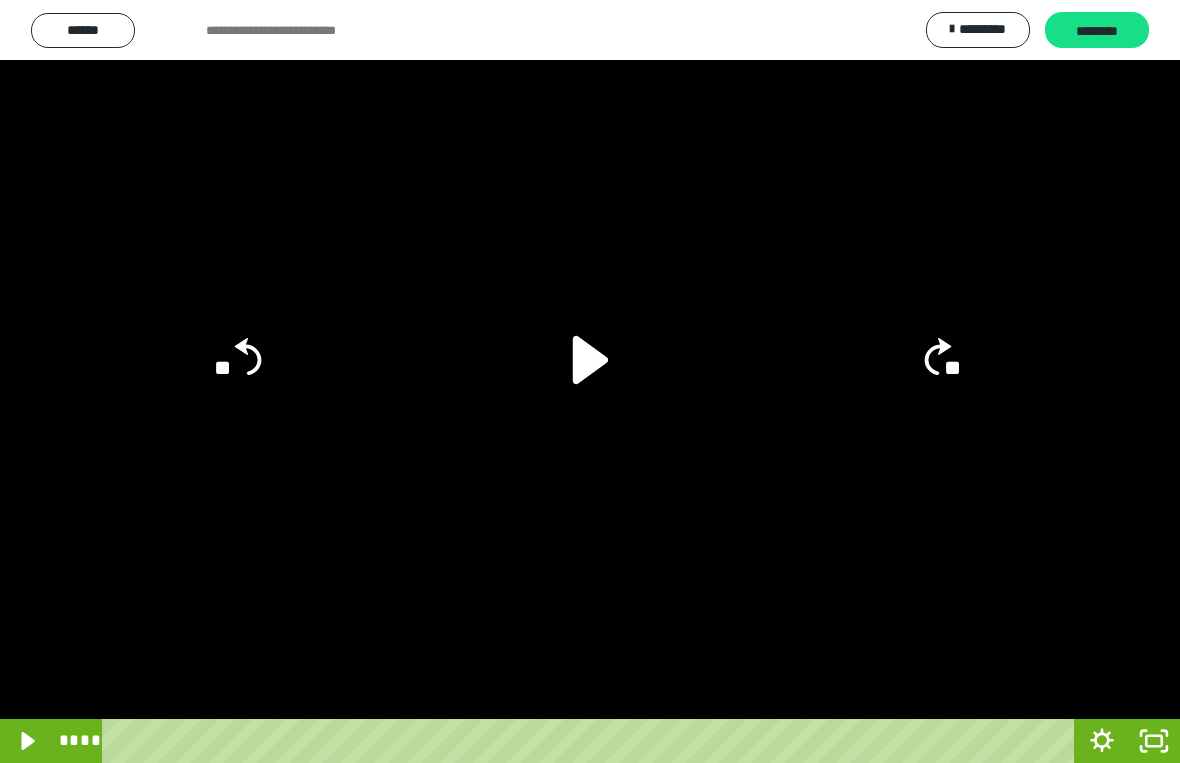 click 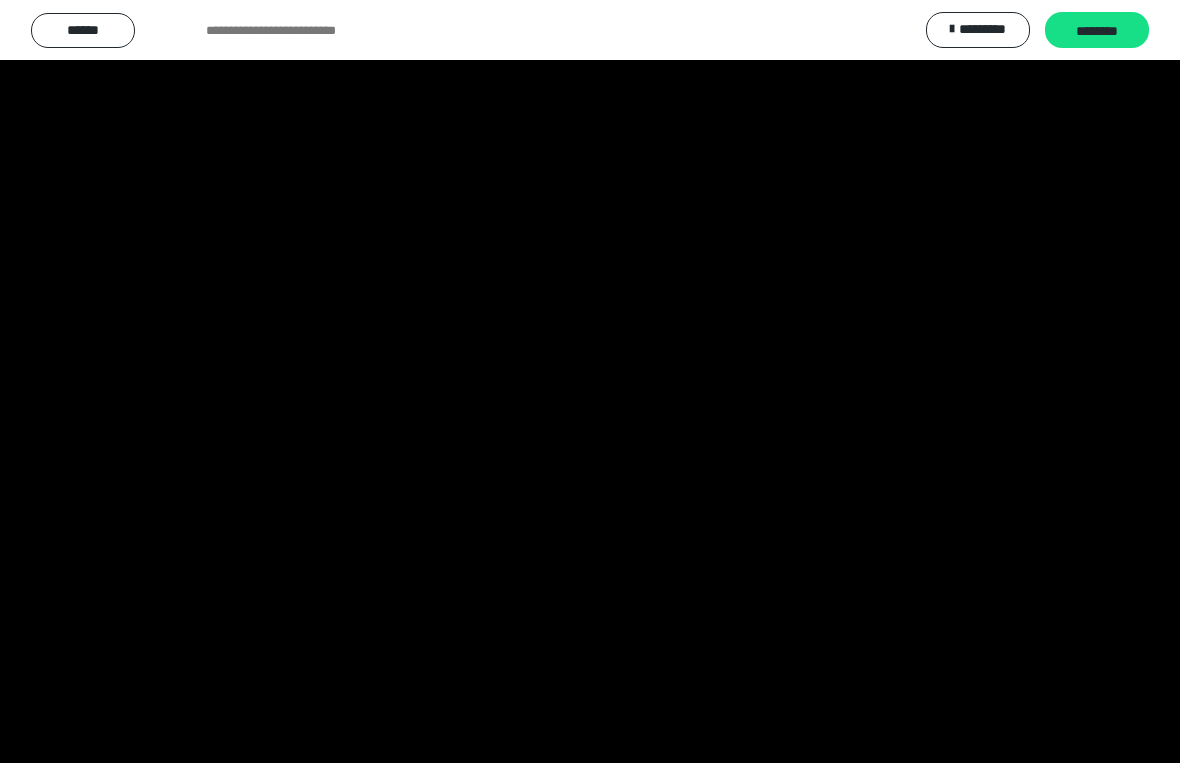 click at bounding box center [590, 381] 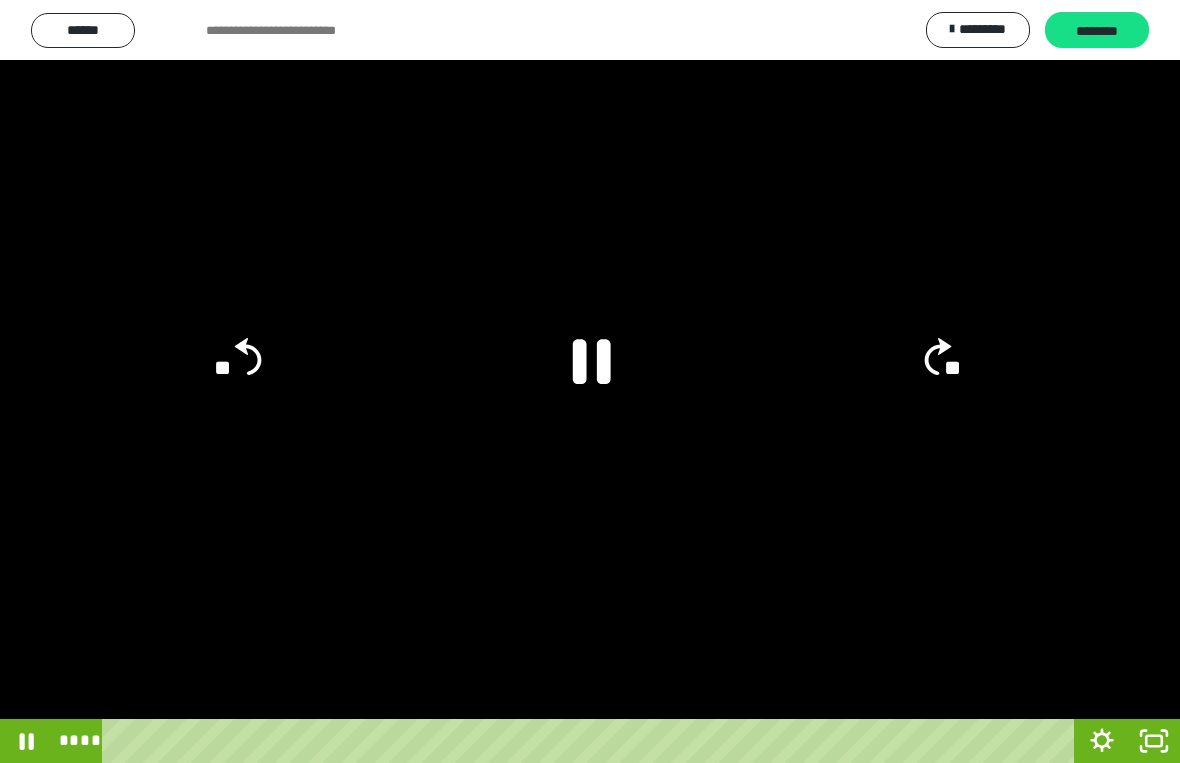 click 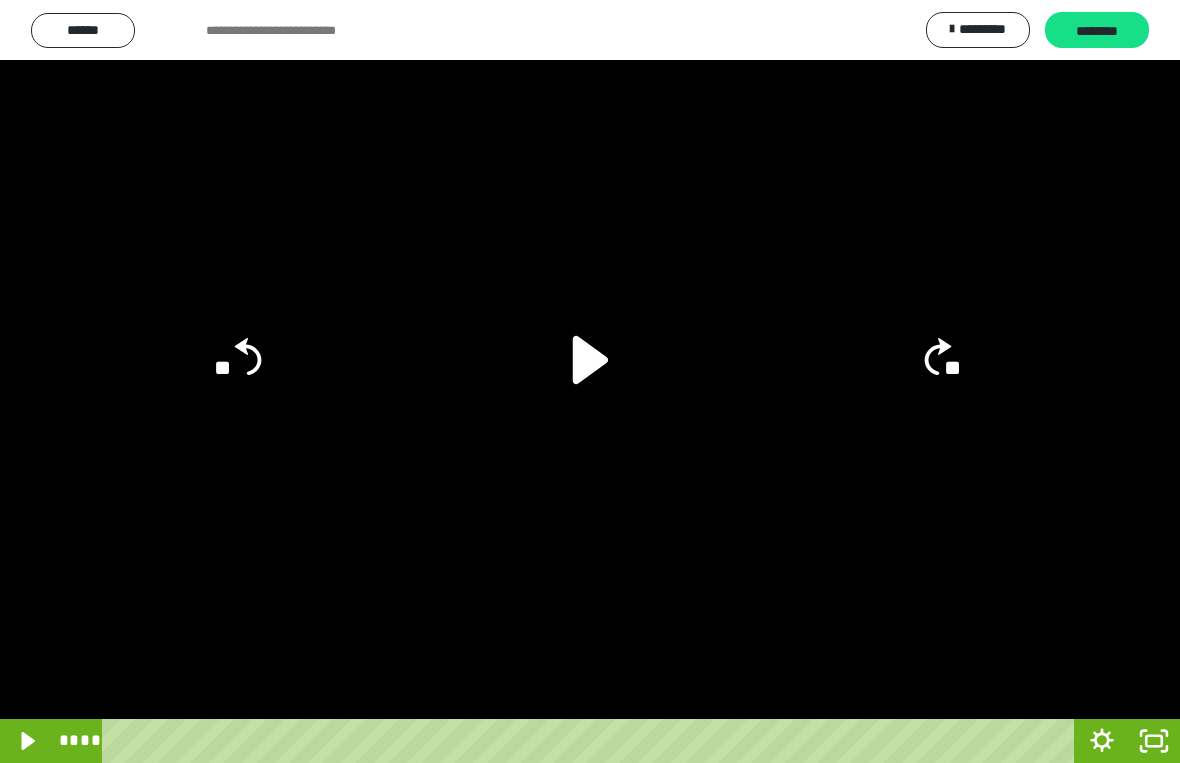 click 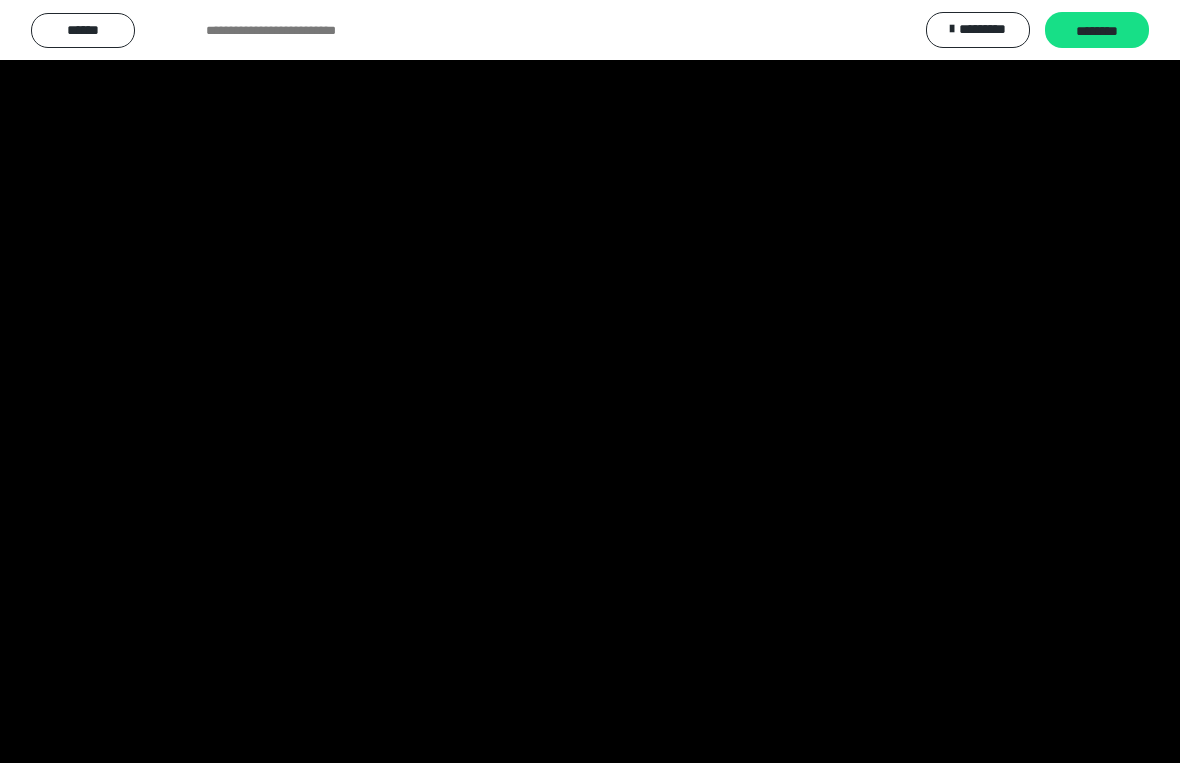 click at bounding box center (590, 381) 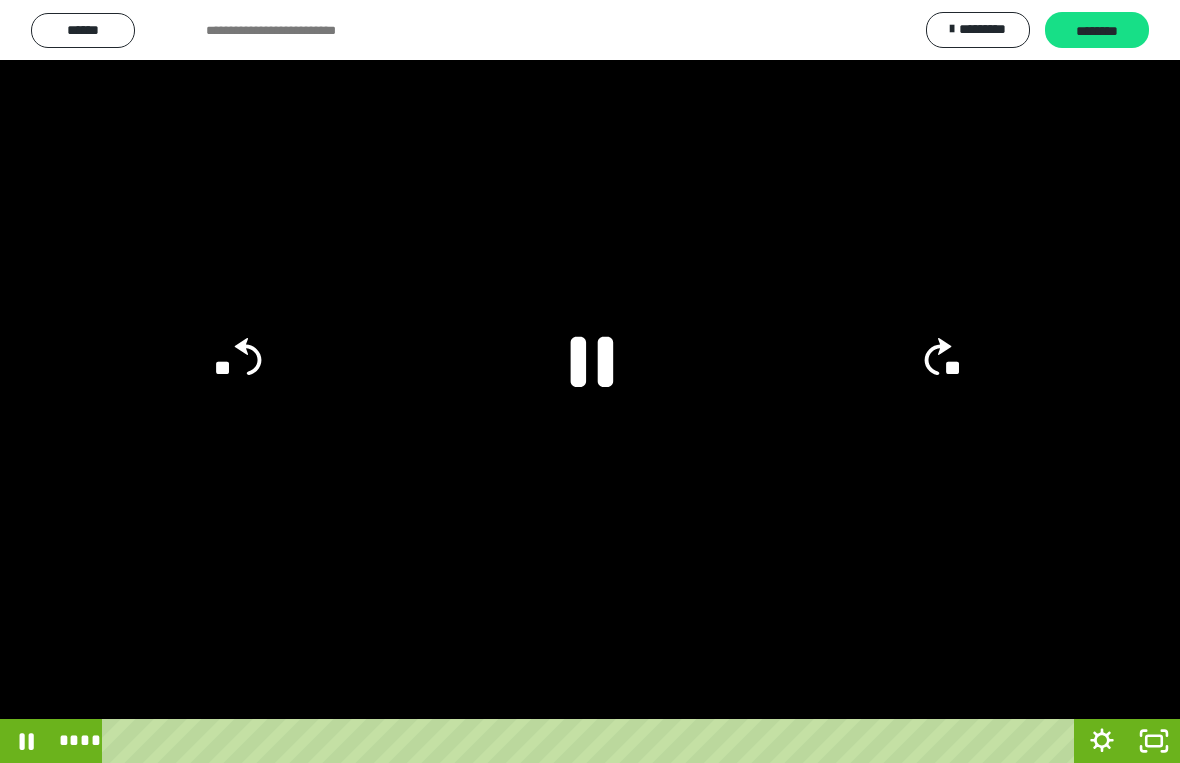 click 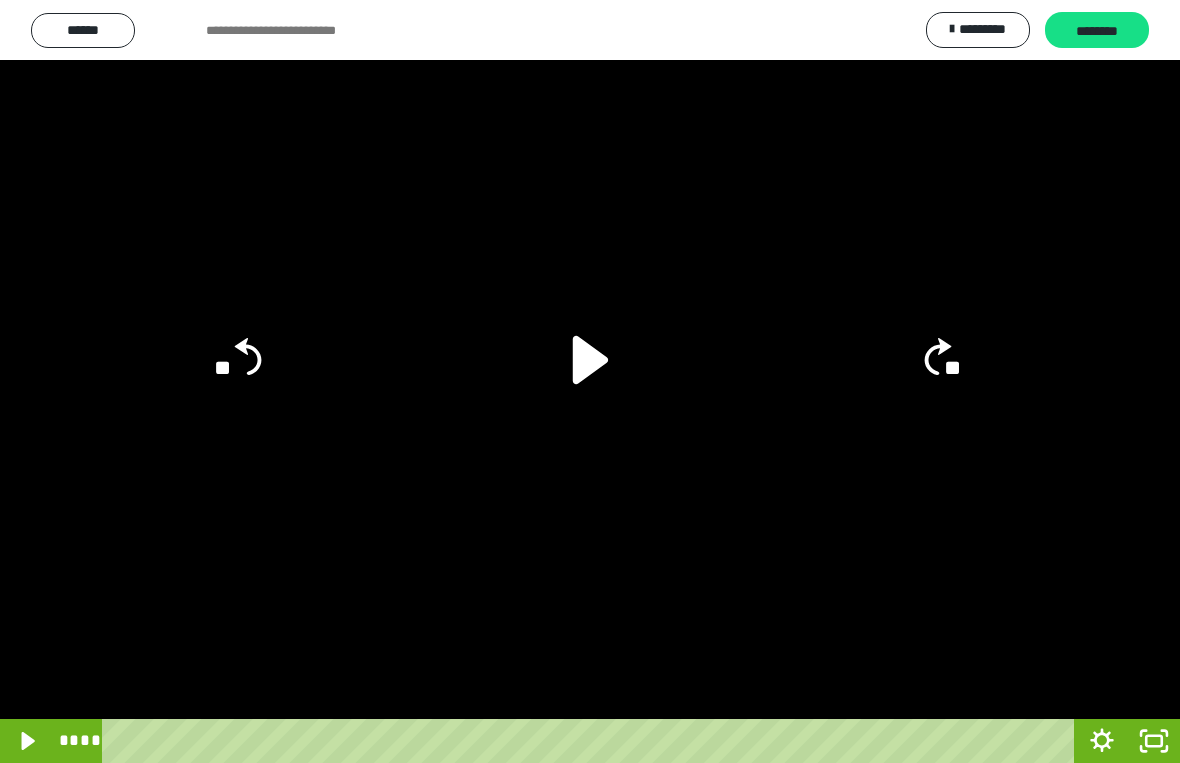 click 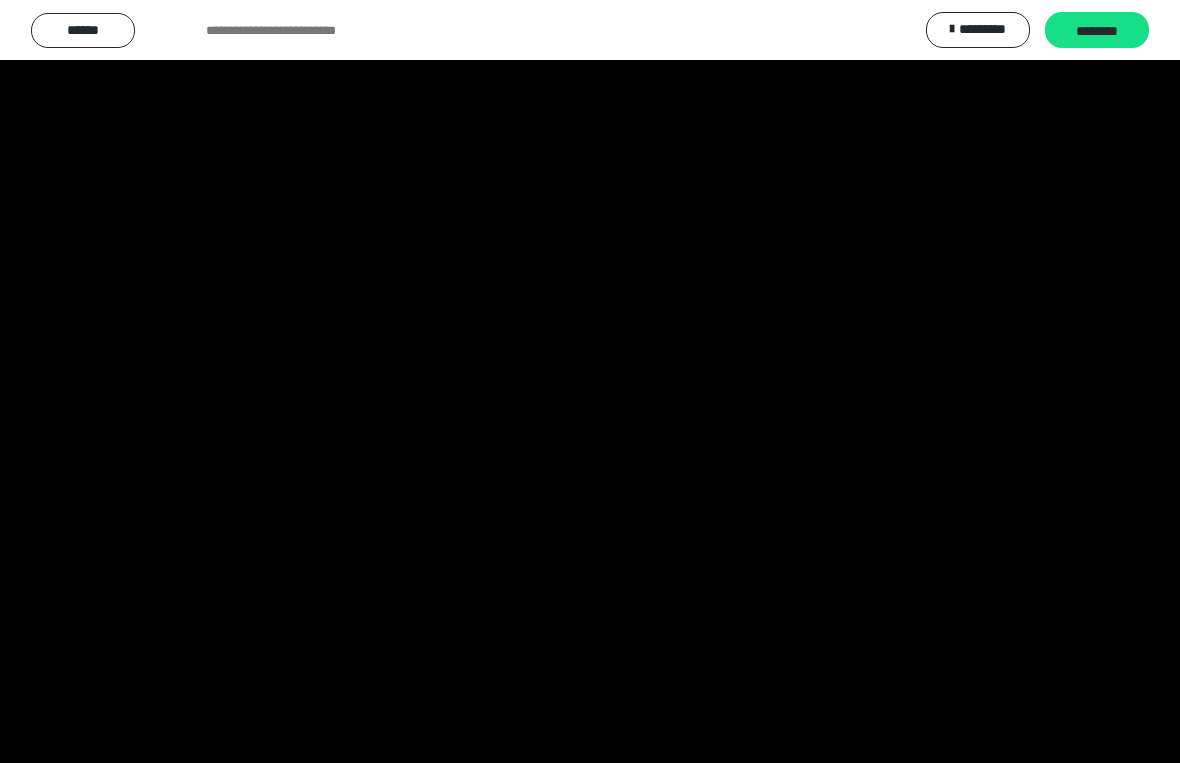 click at bounding box center [590, 381] 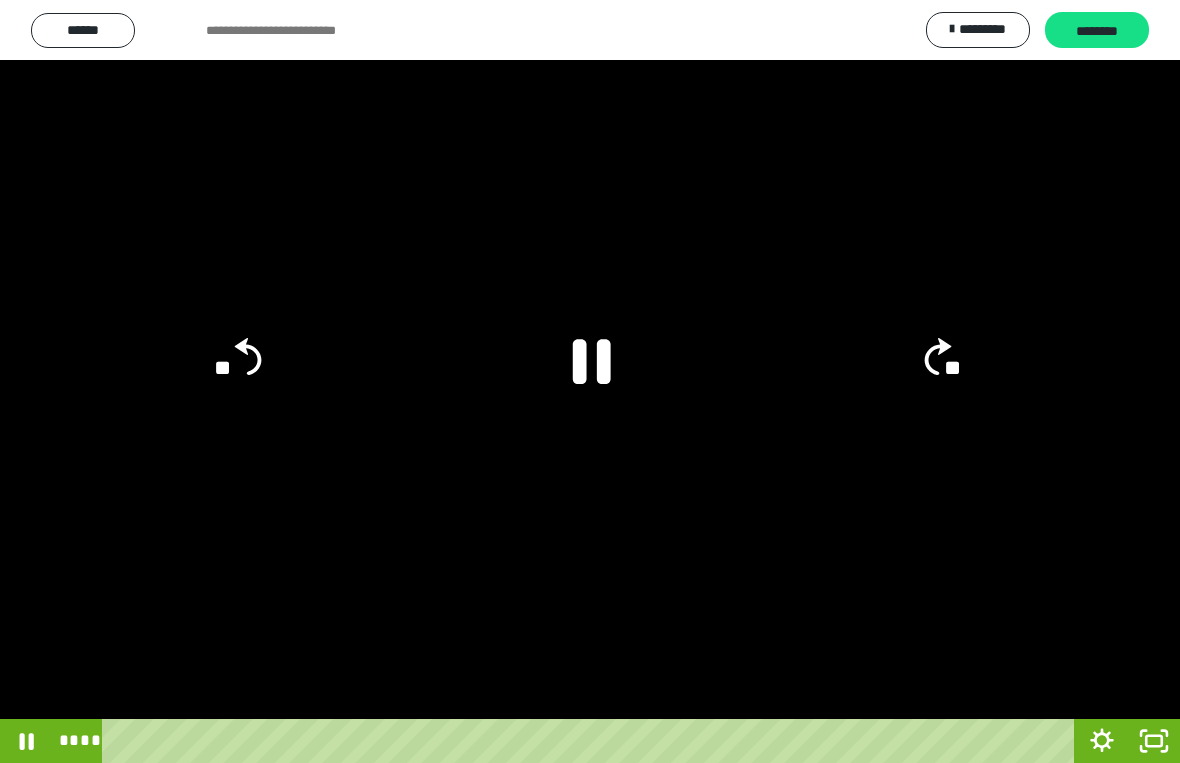 click 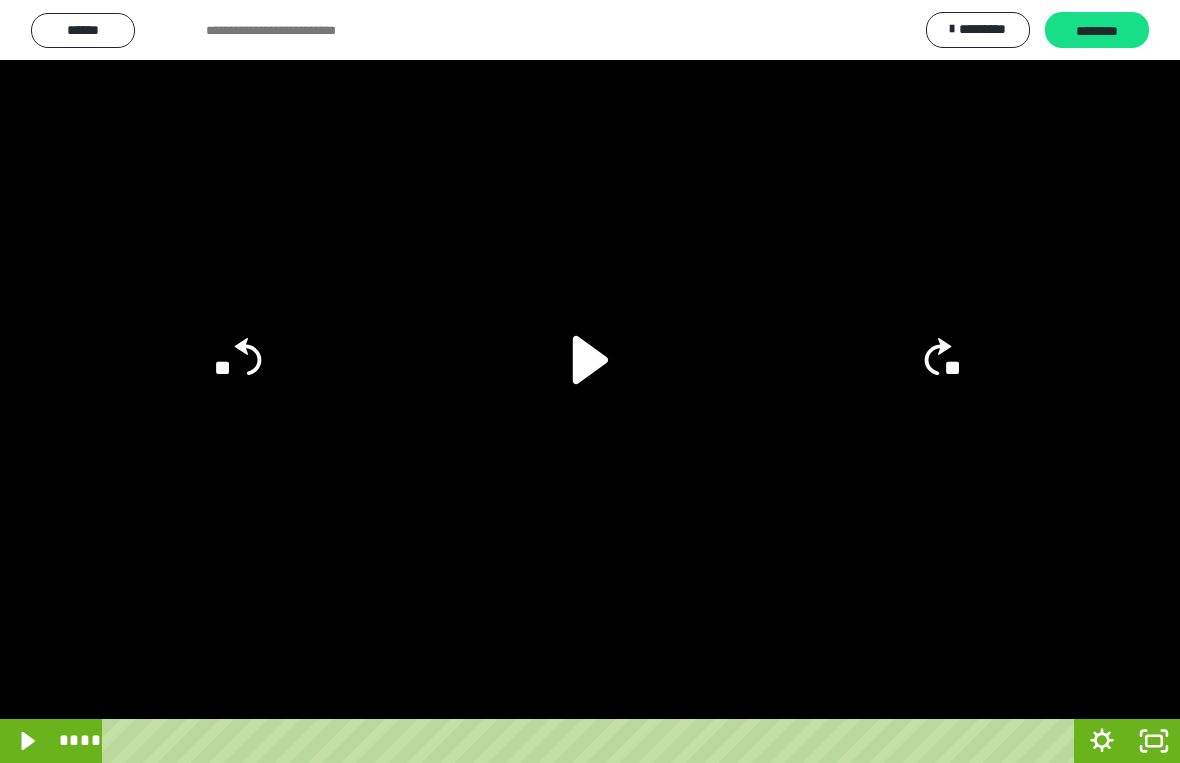 click 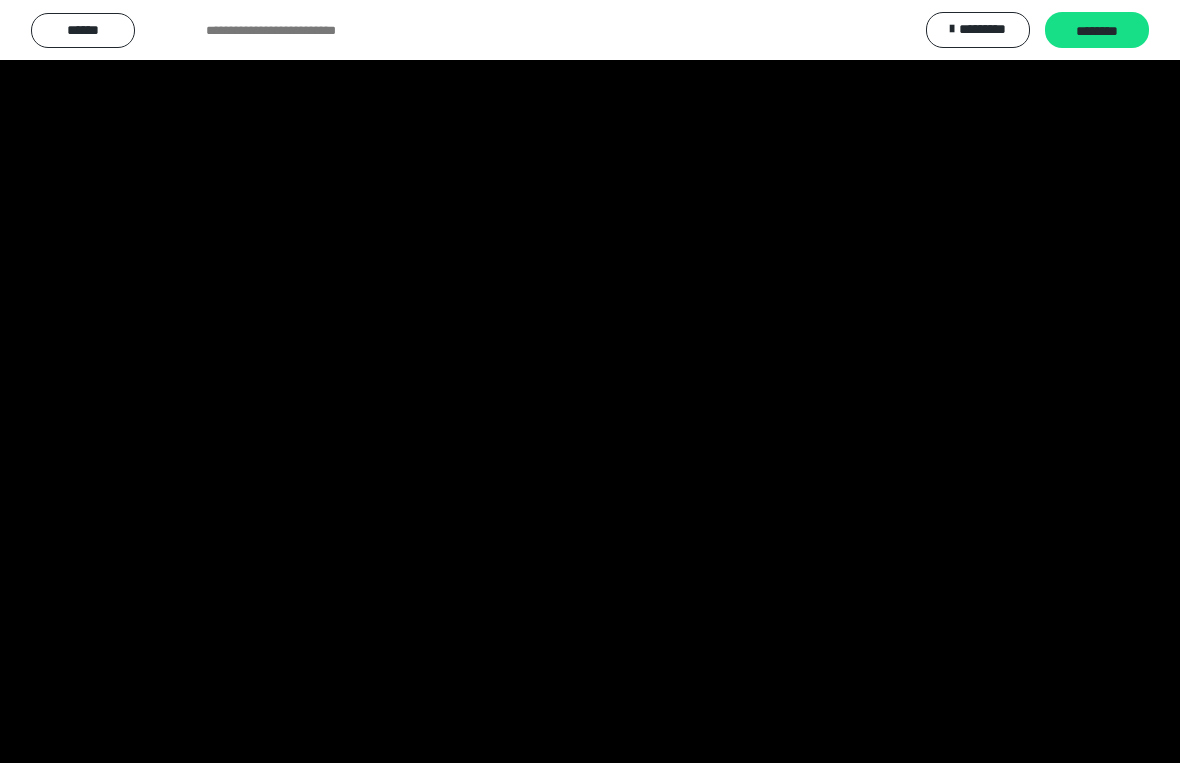 click at bounding box center [590, 381] 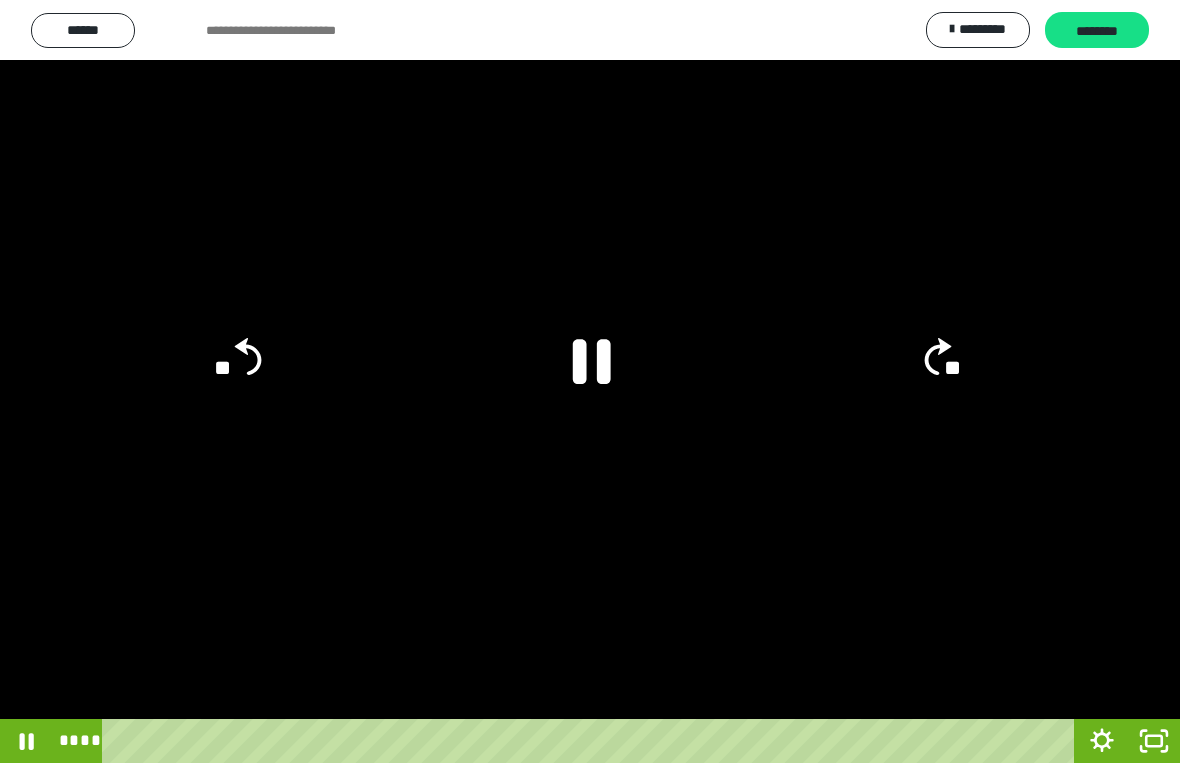 click 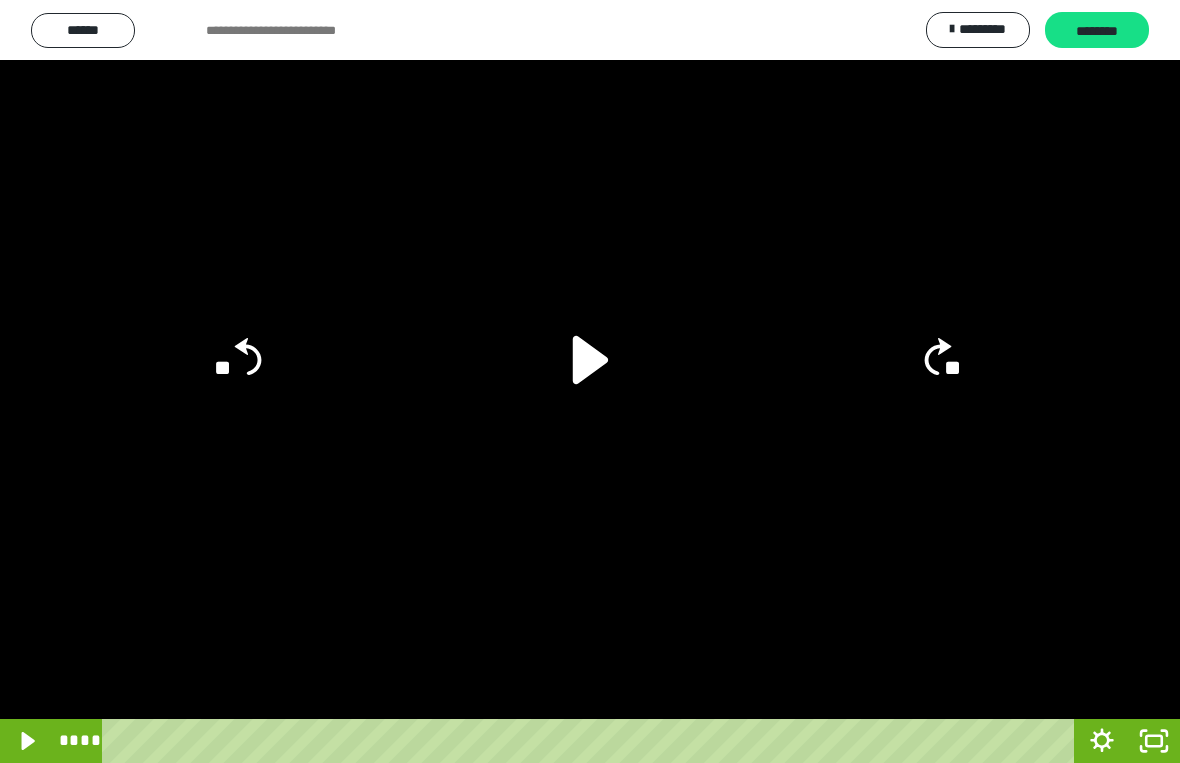 click 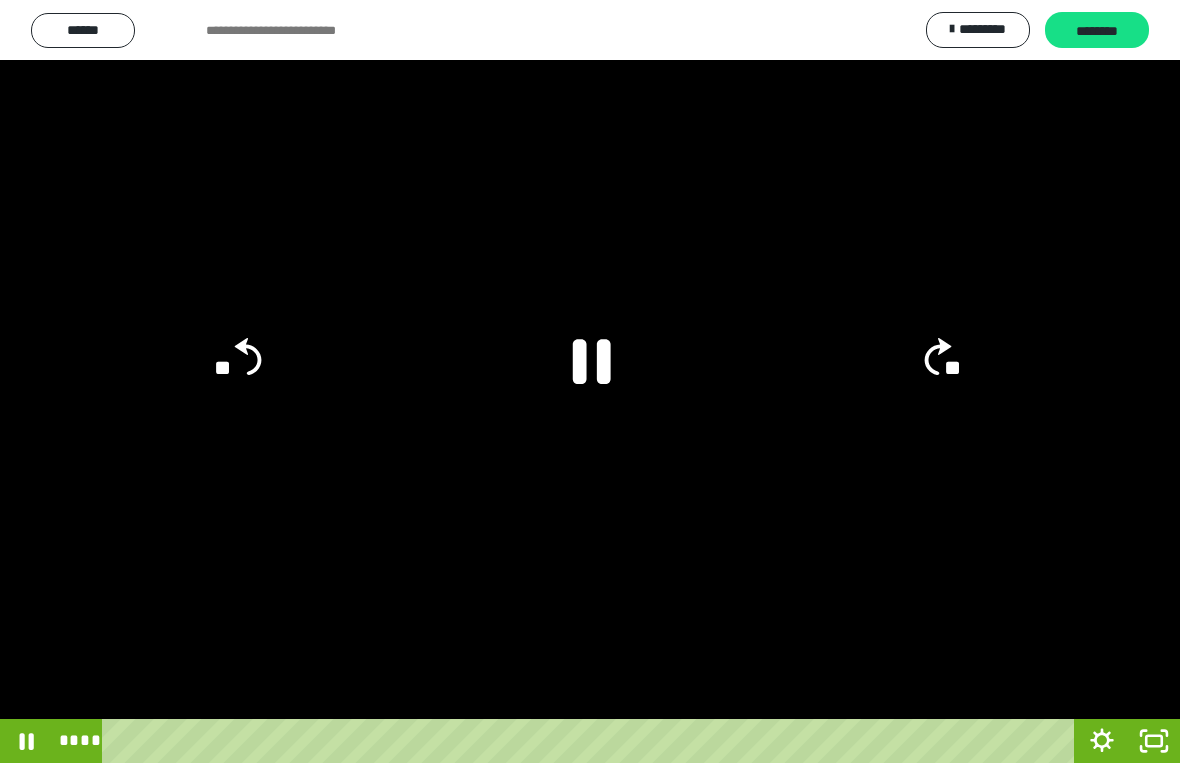click 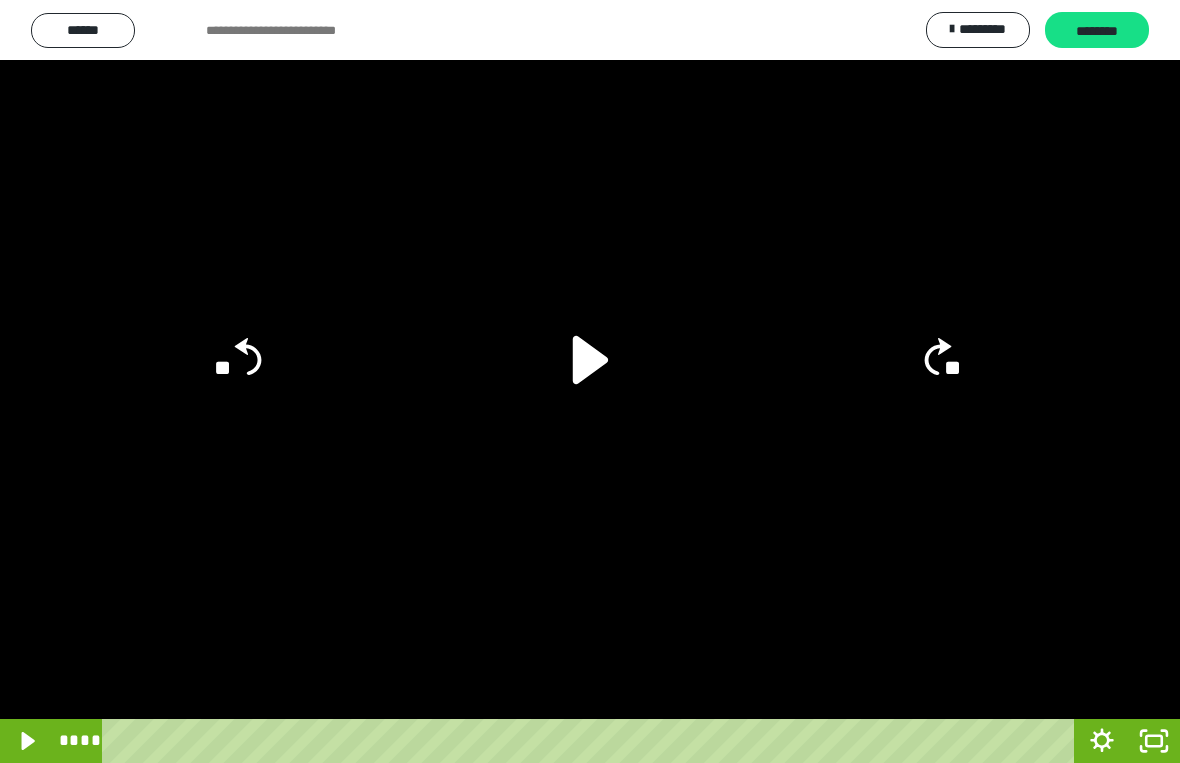click 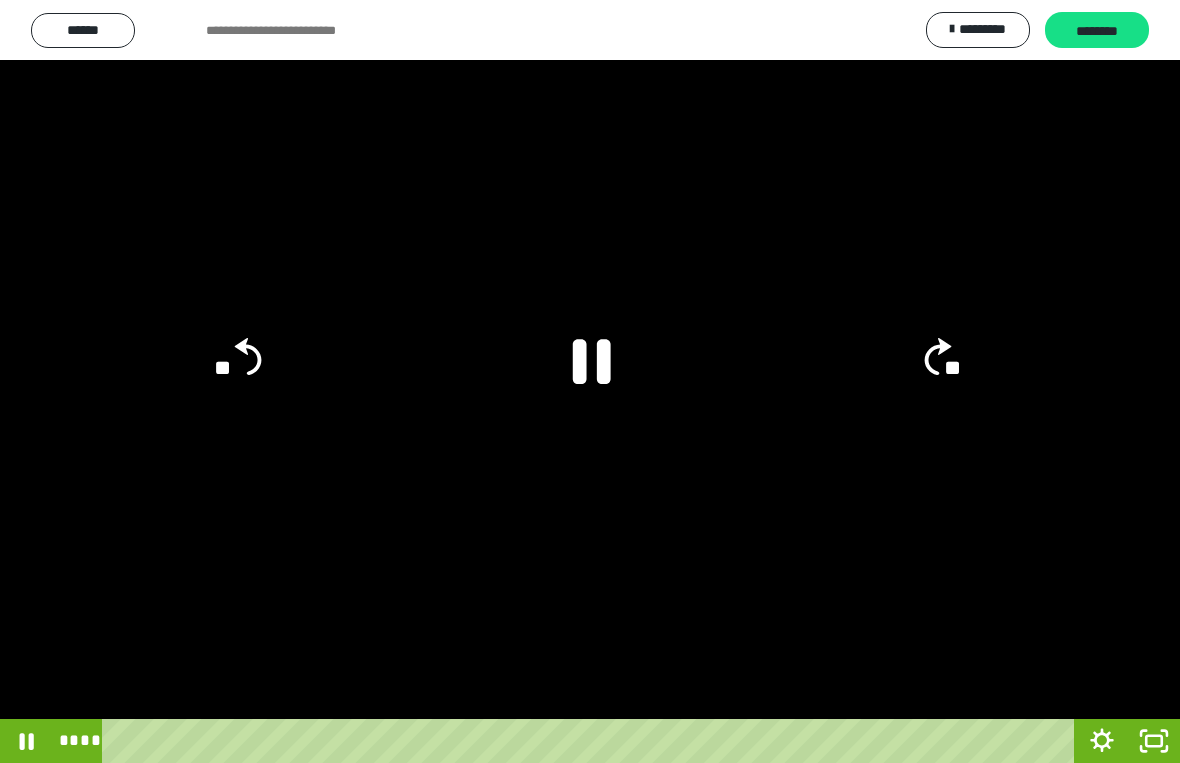click 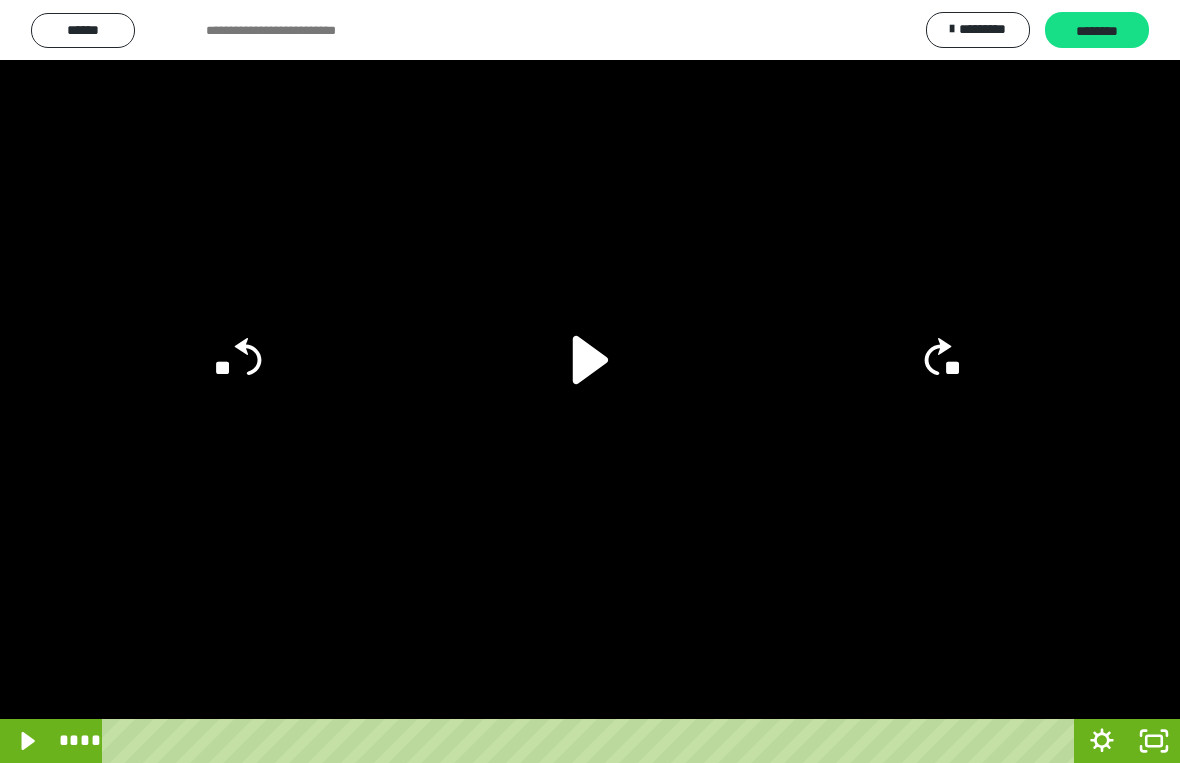click 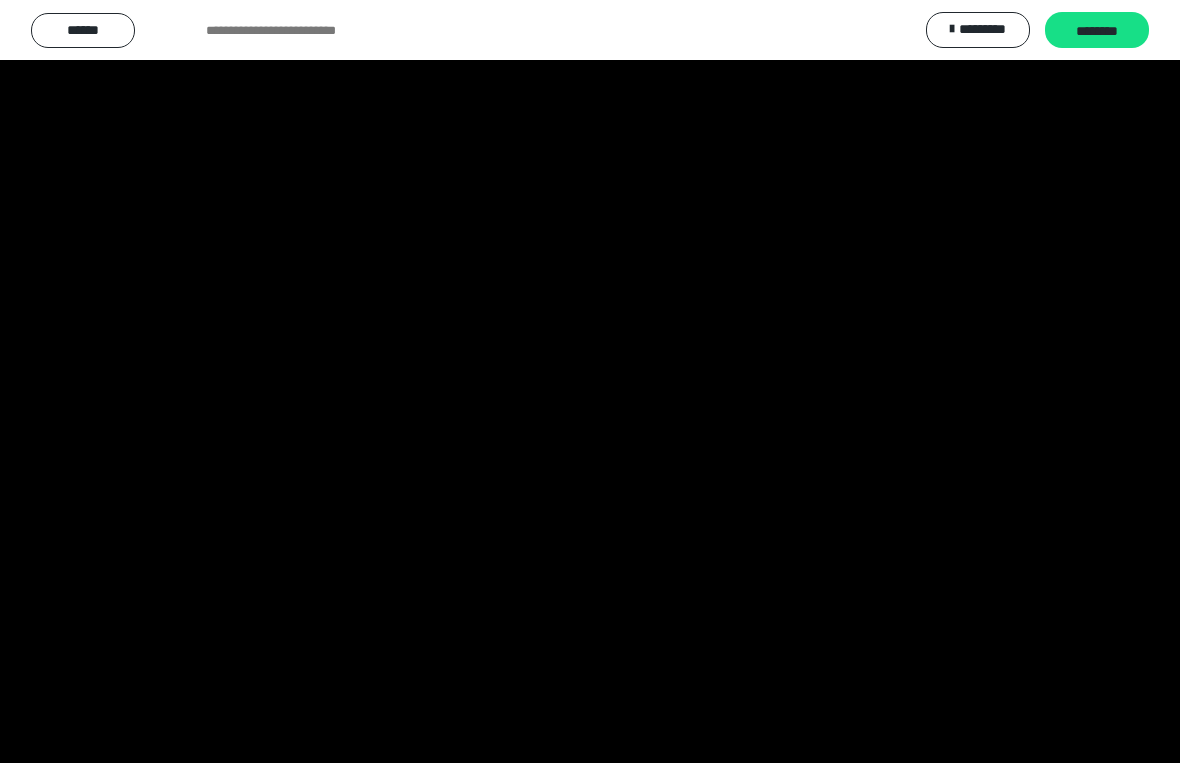 click at bounding box center [590, 381] 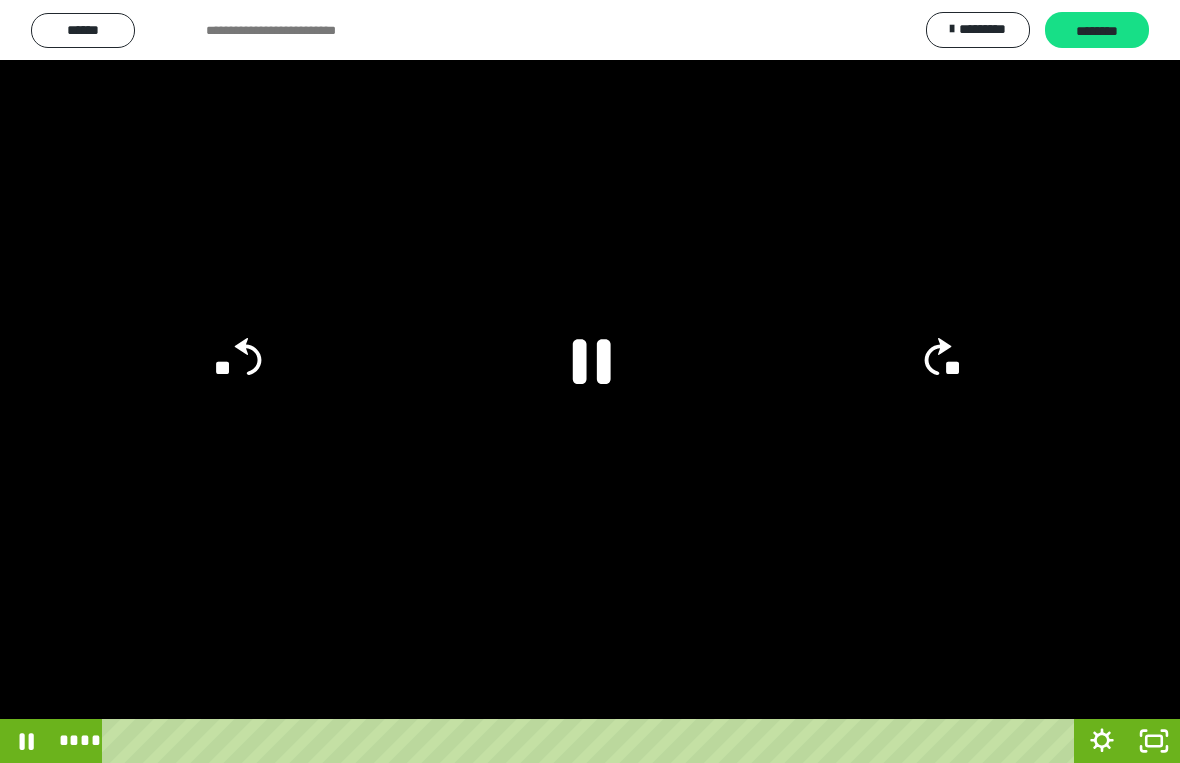 click 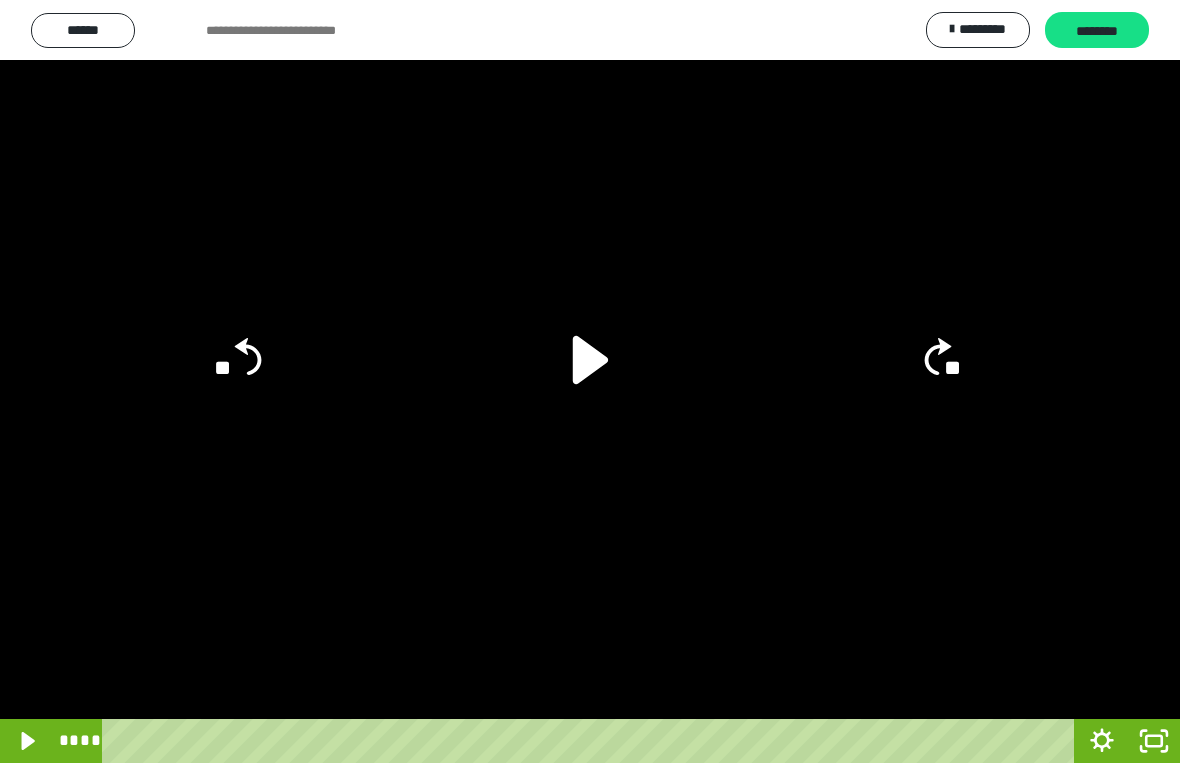 click 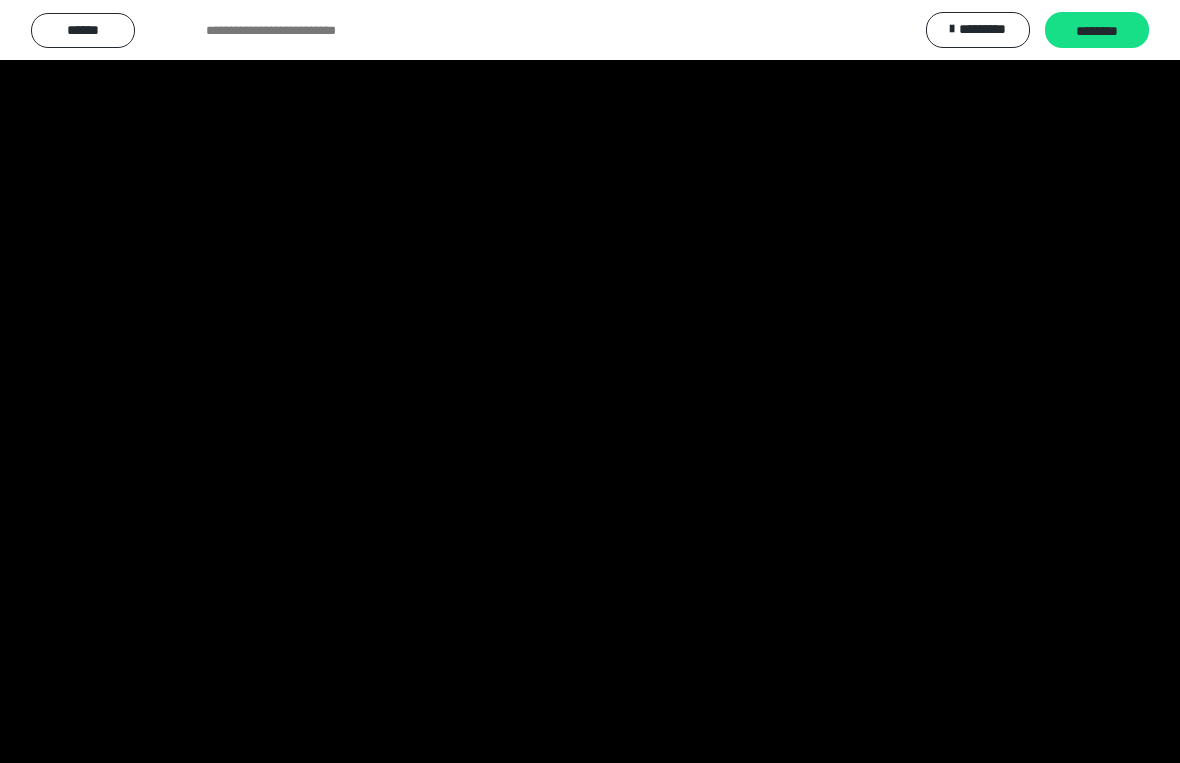 click at bounding box center (590, 381) 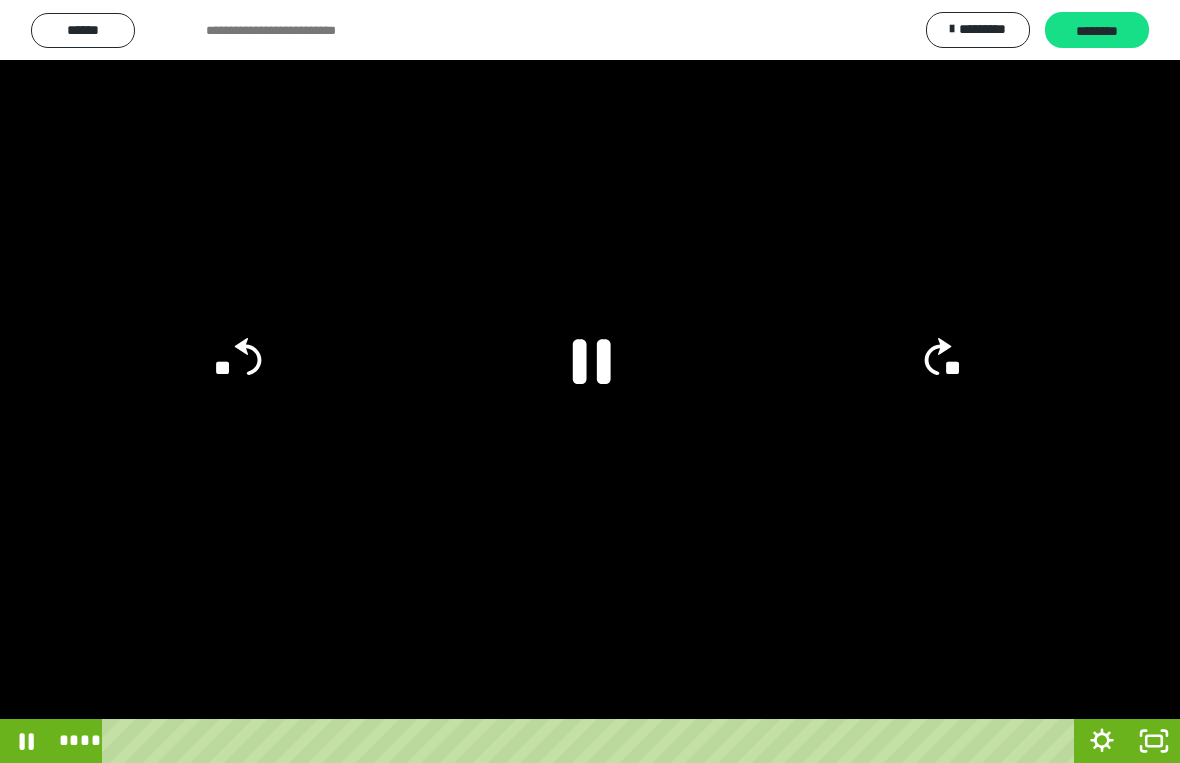 click 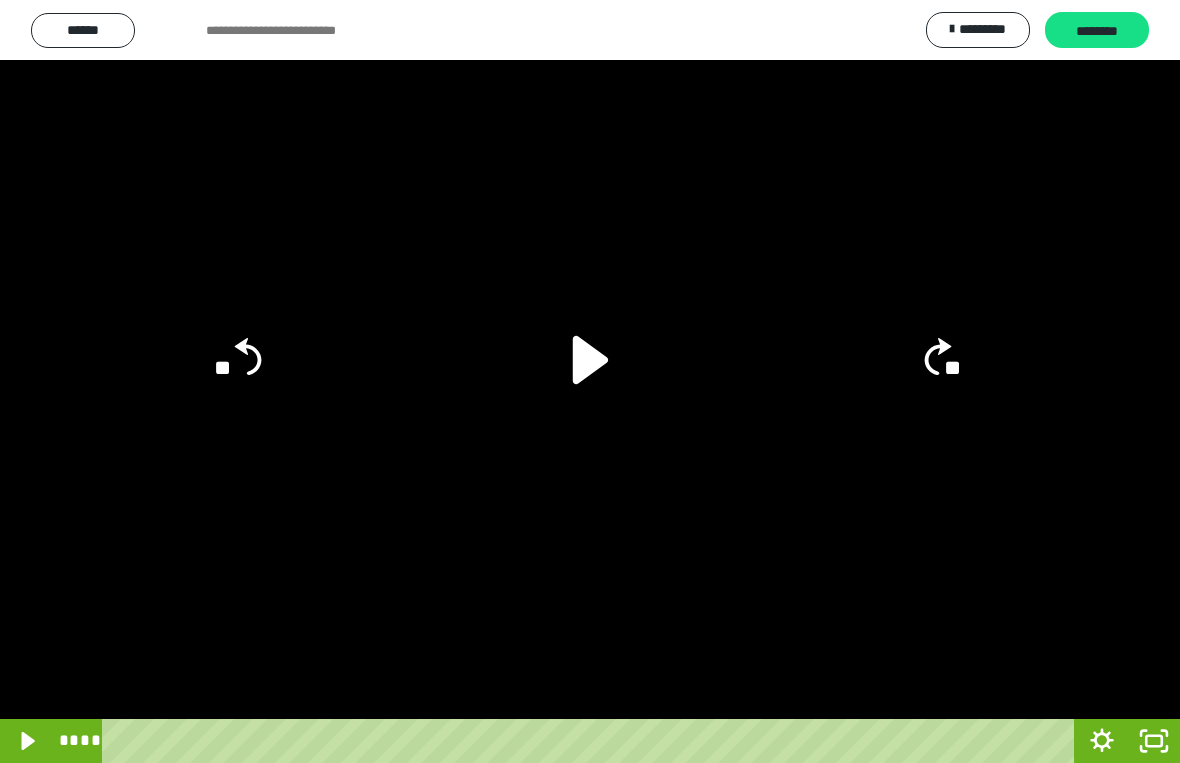 click 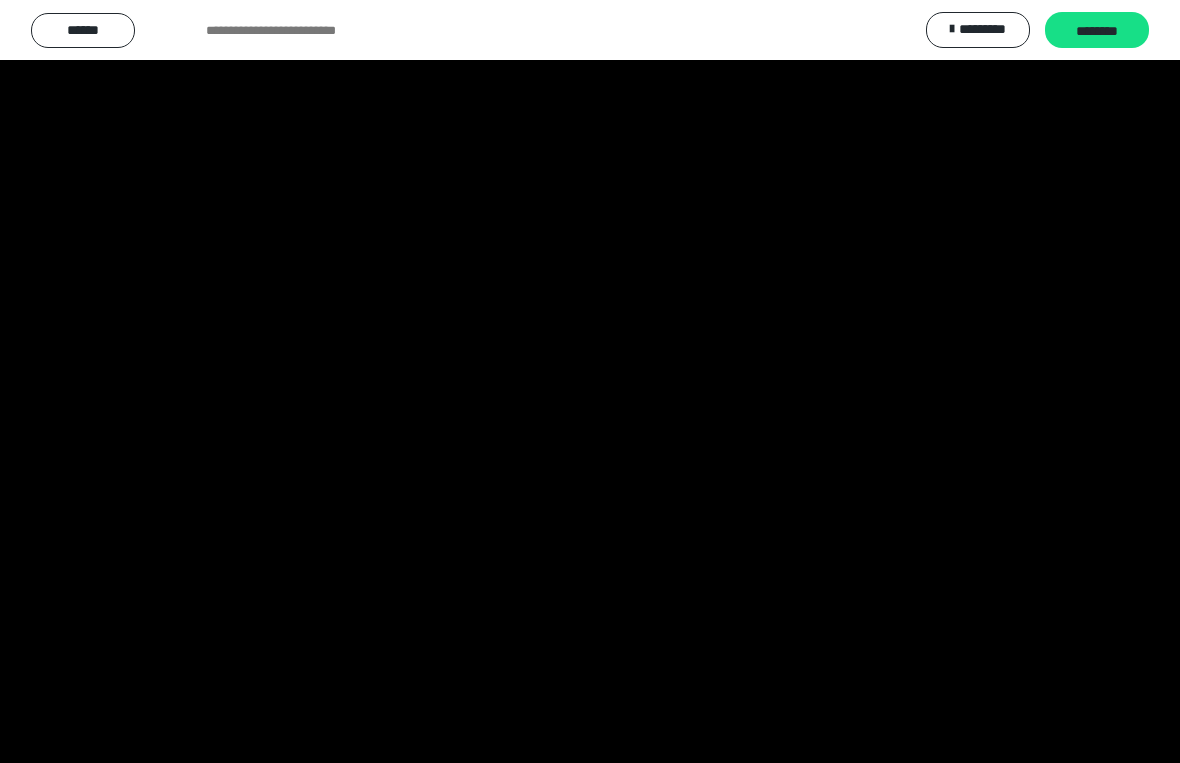 click at bounding box center [590, 381] 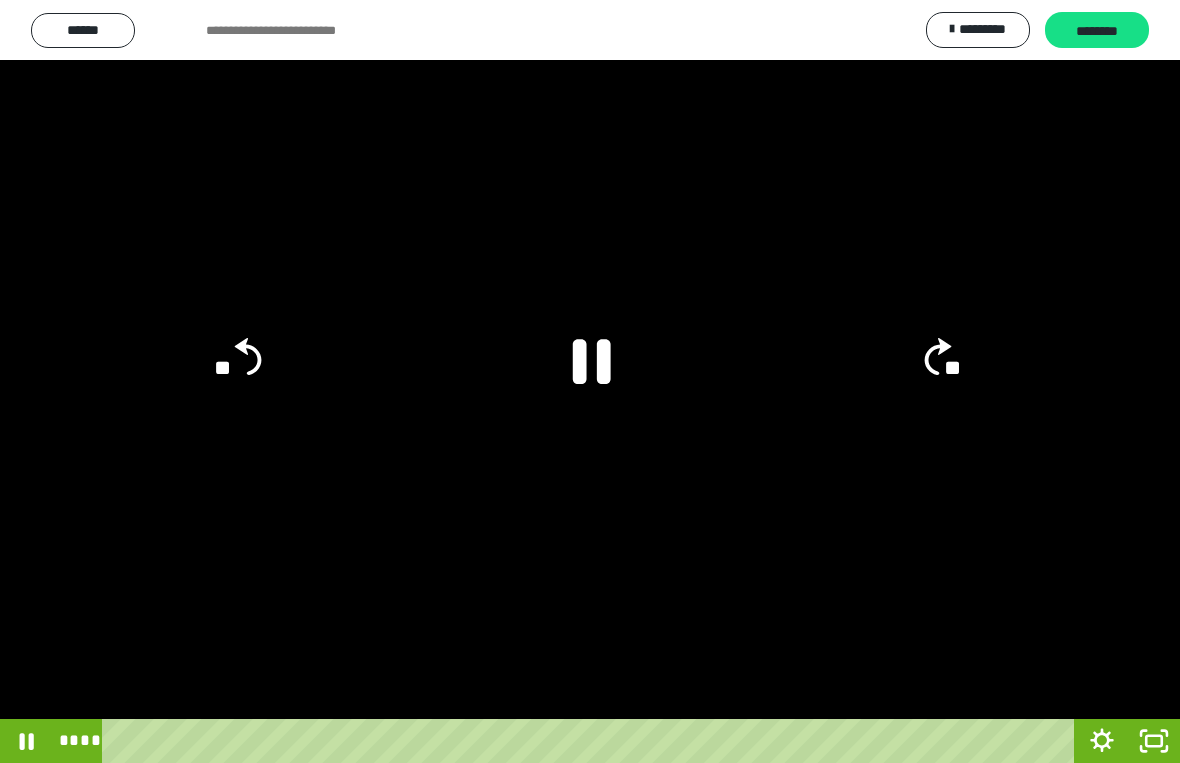 click 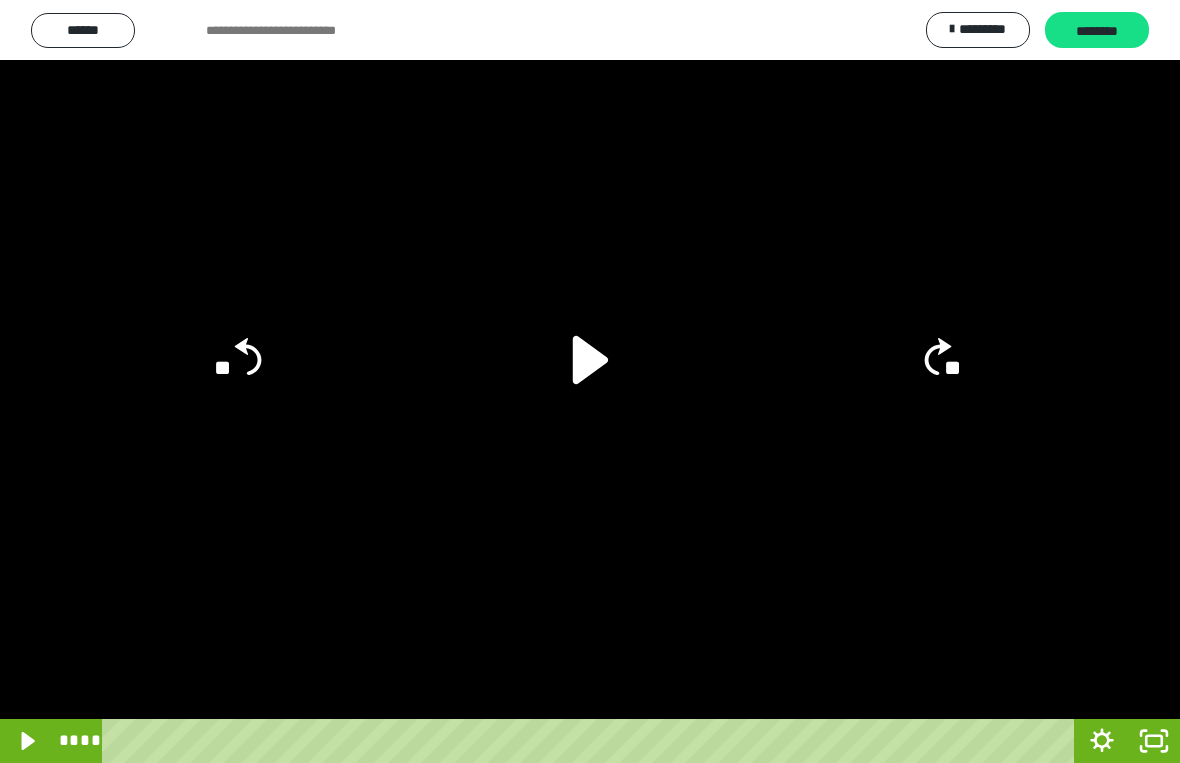 click 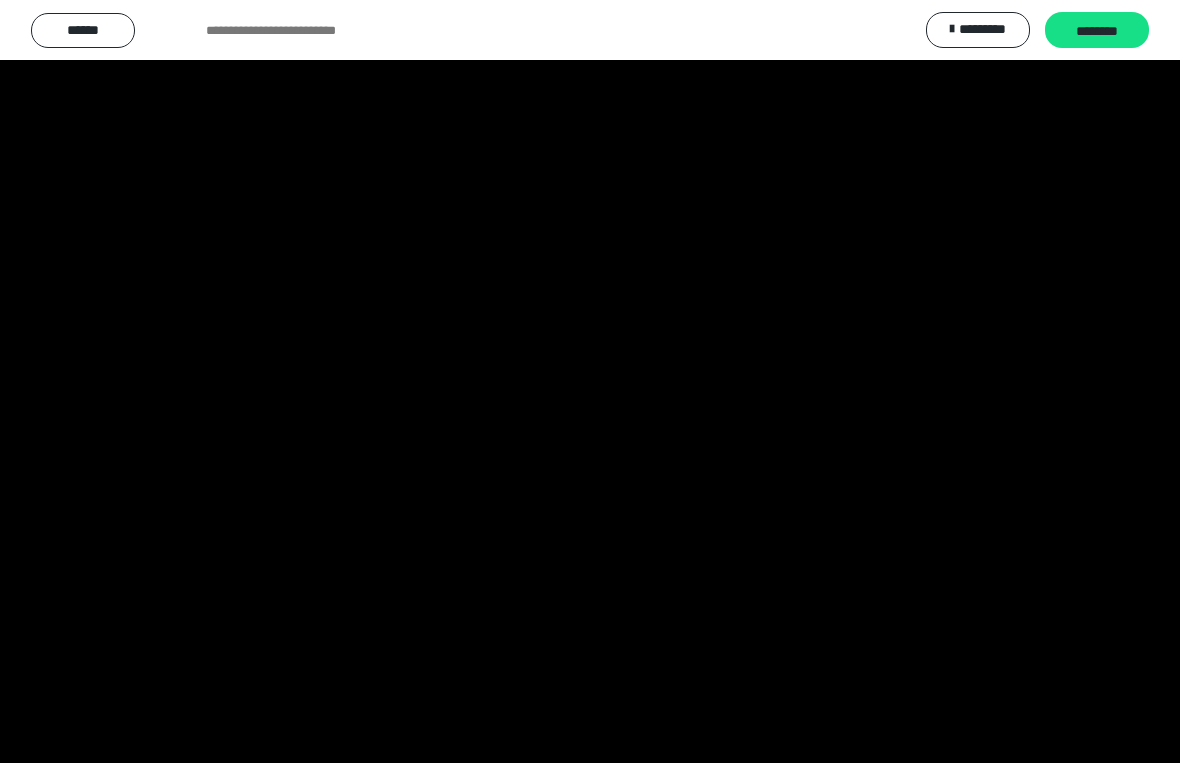 click at bounding box center (590, 381) 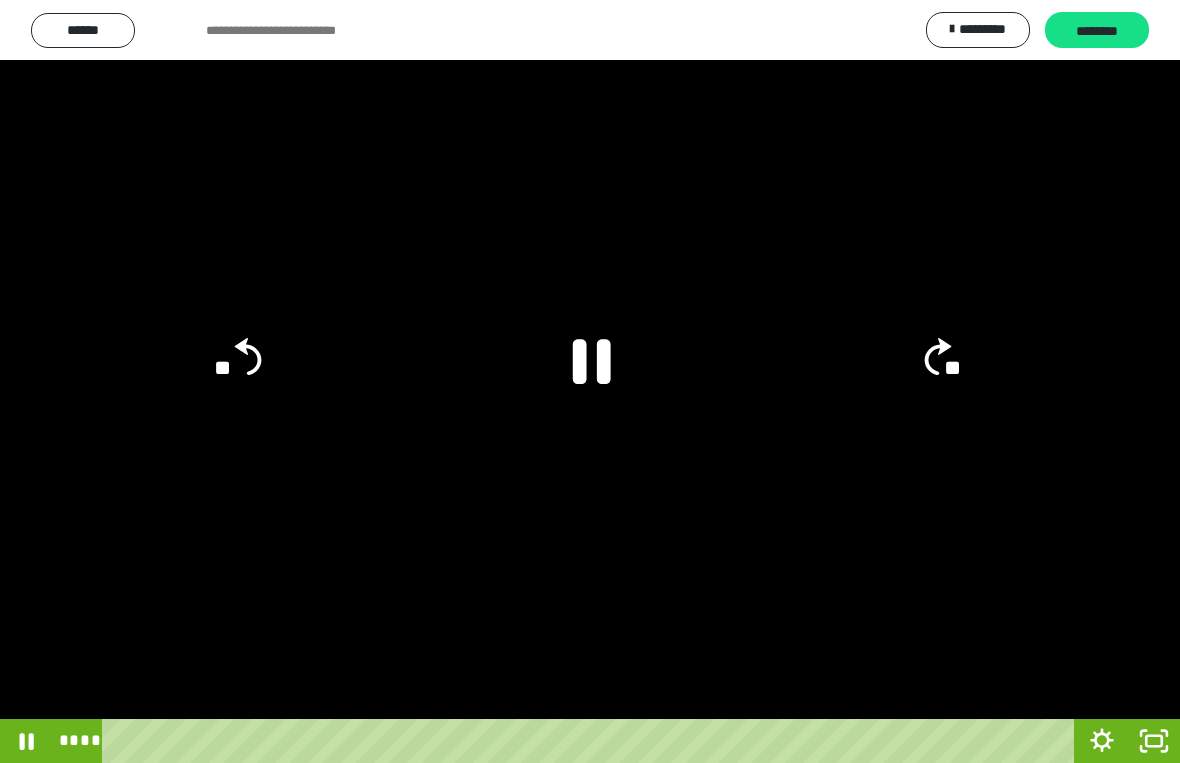 click 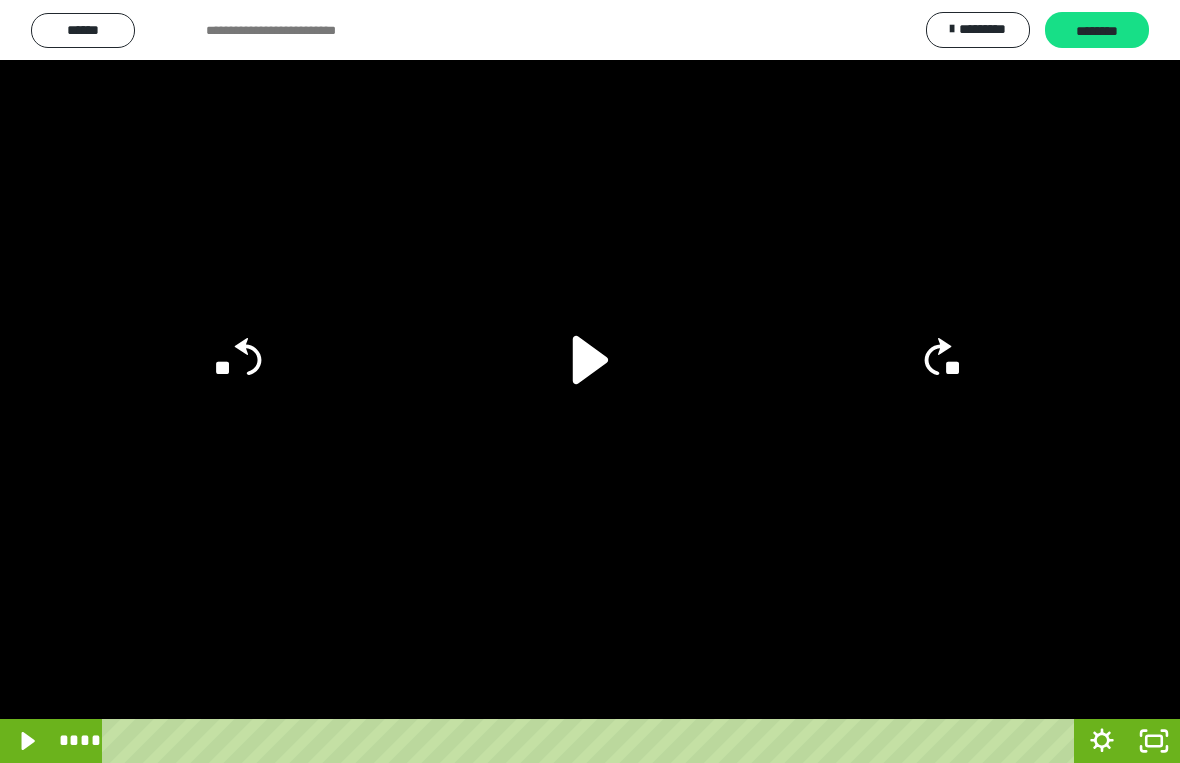 click 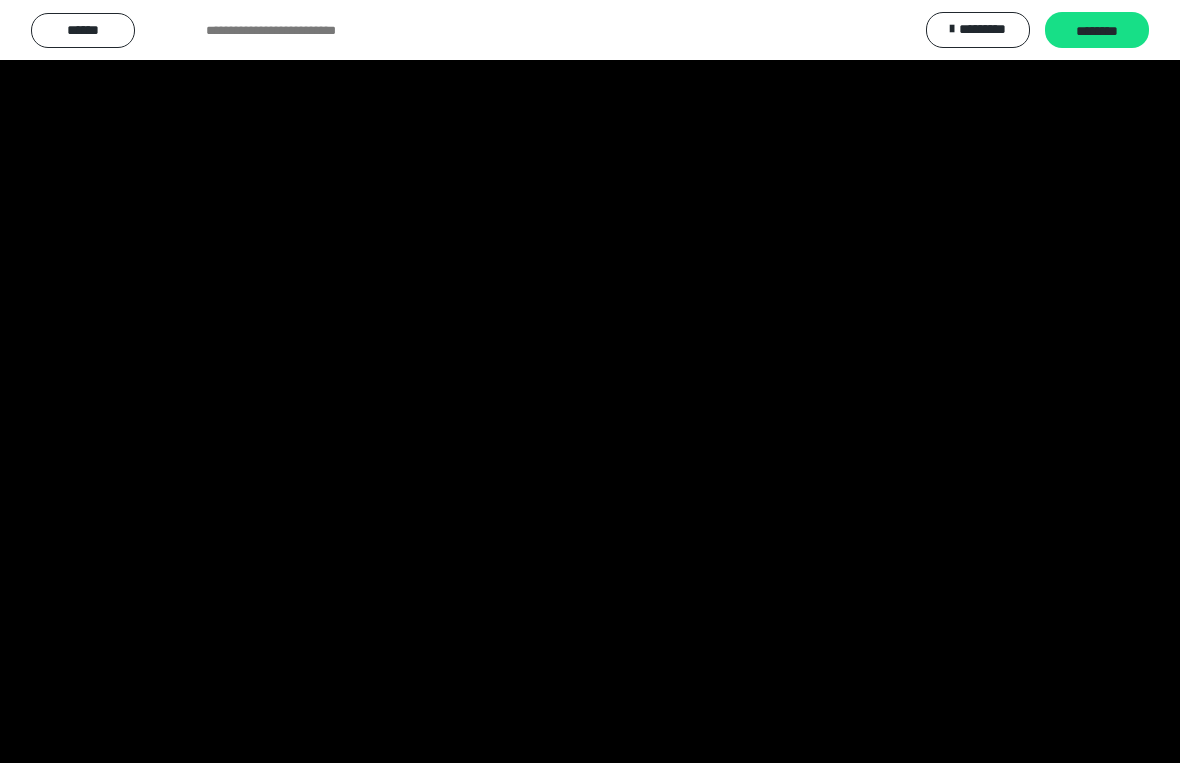 click at bounding box center [590, 381] 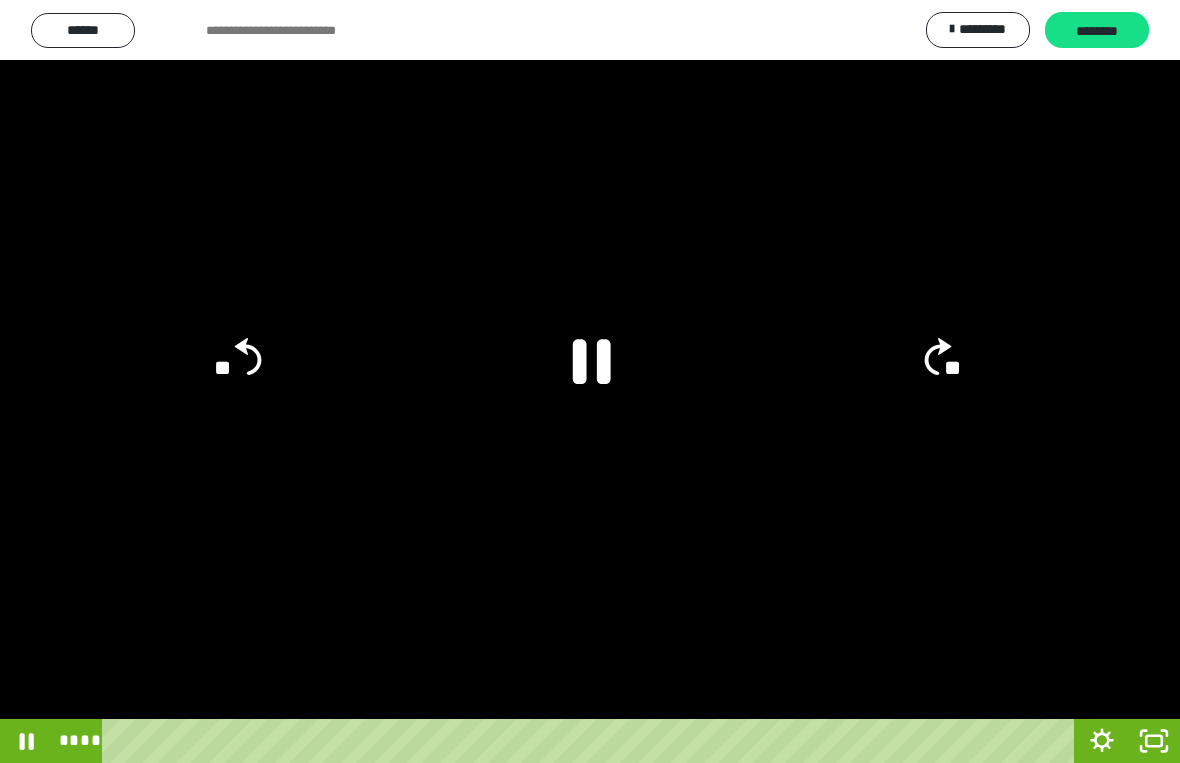 click 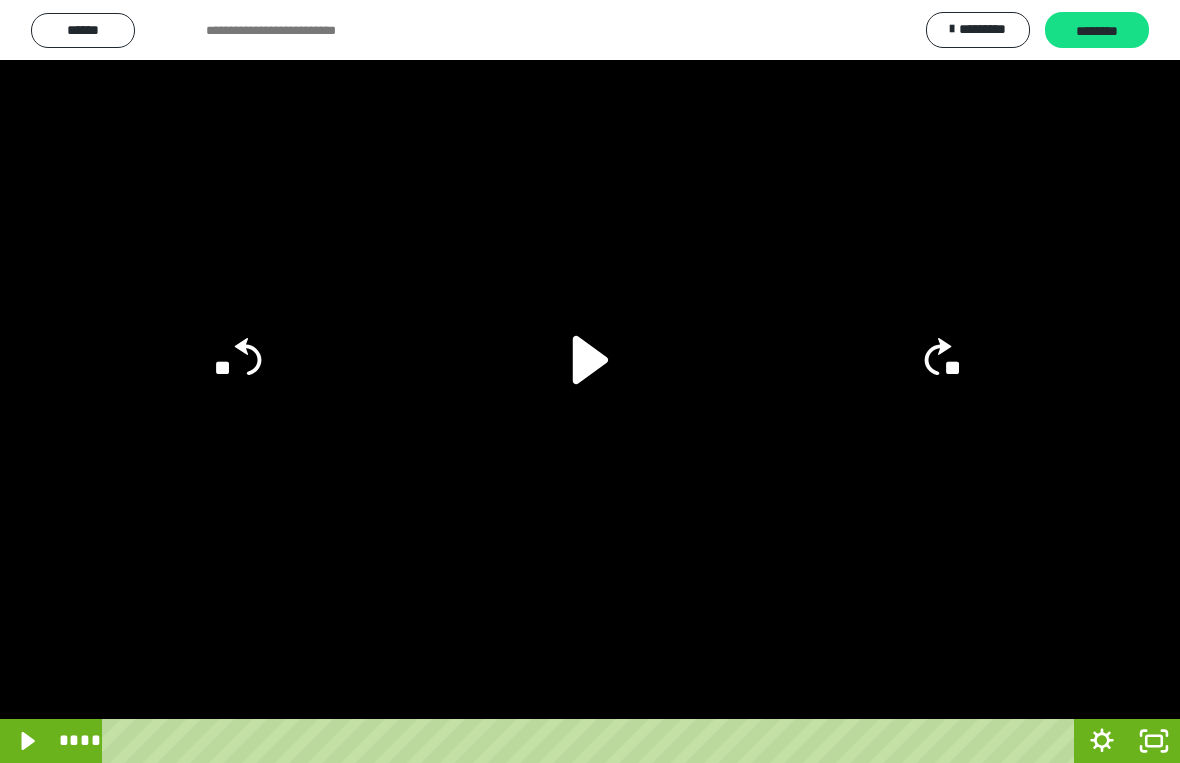 click 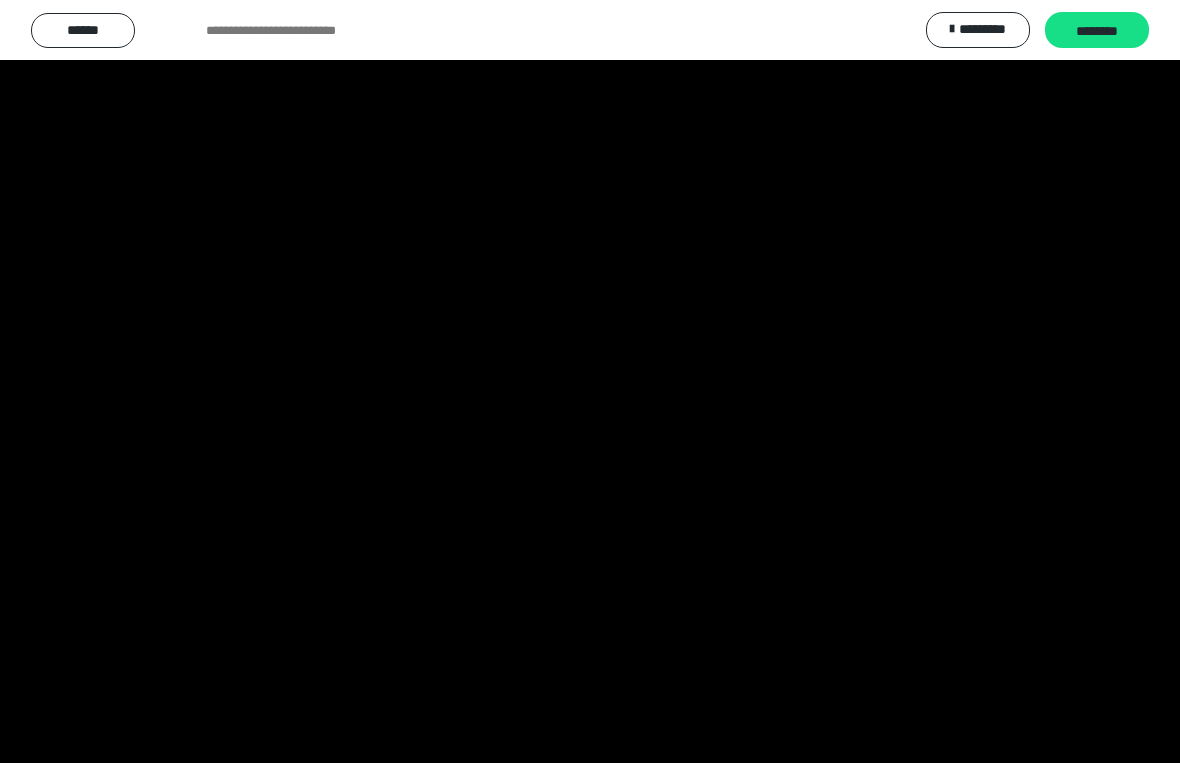 click at bounding box center [590, 381] 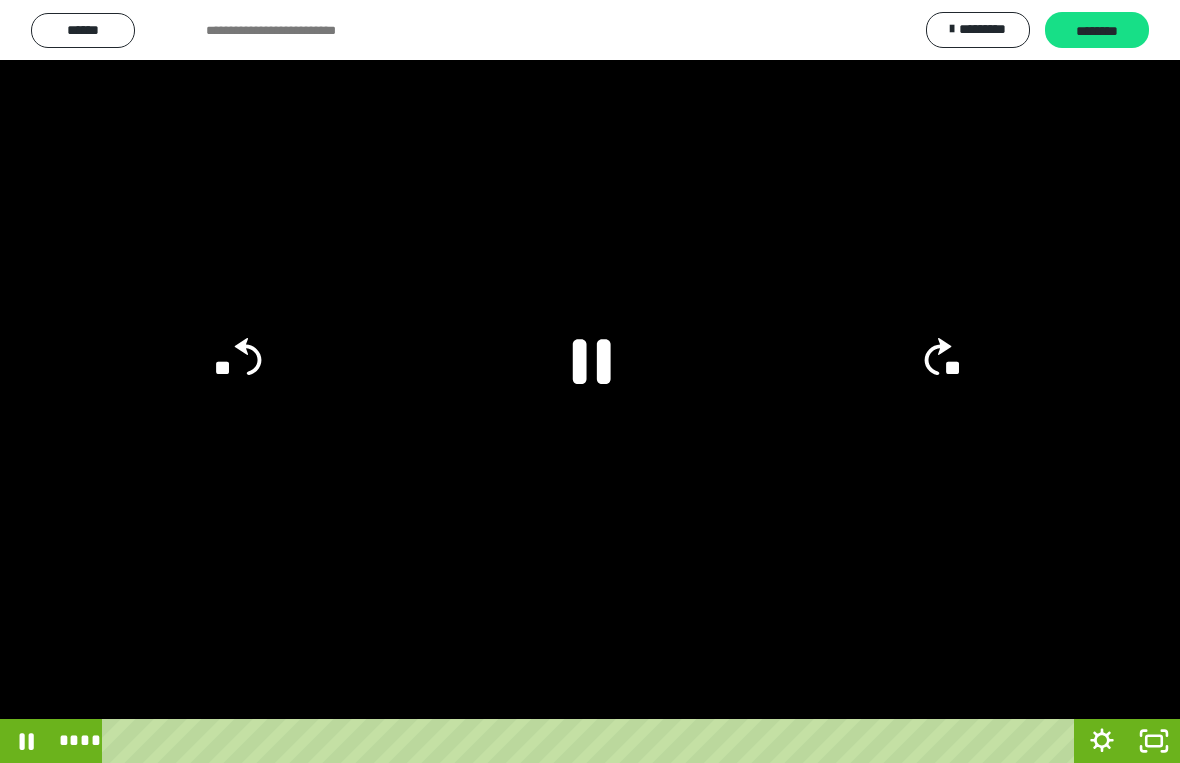 click on "**" 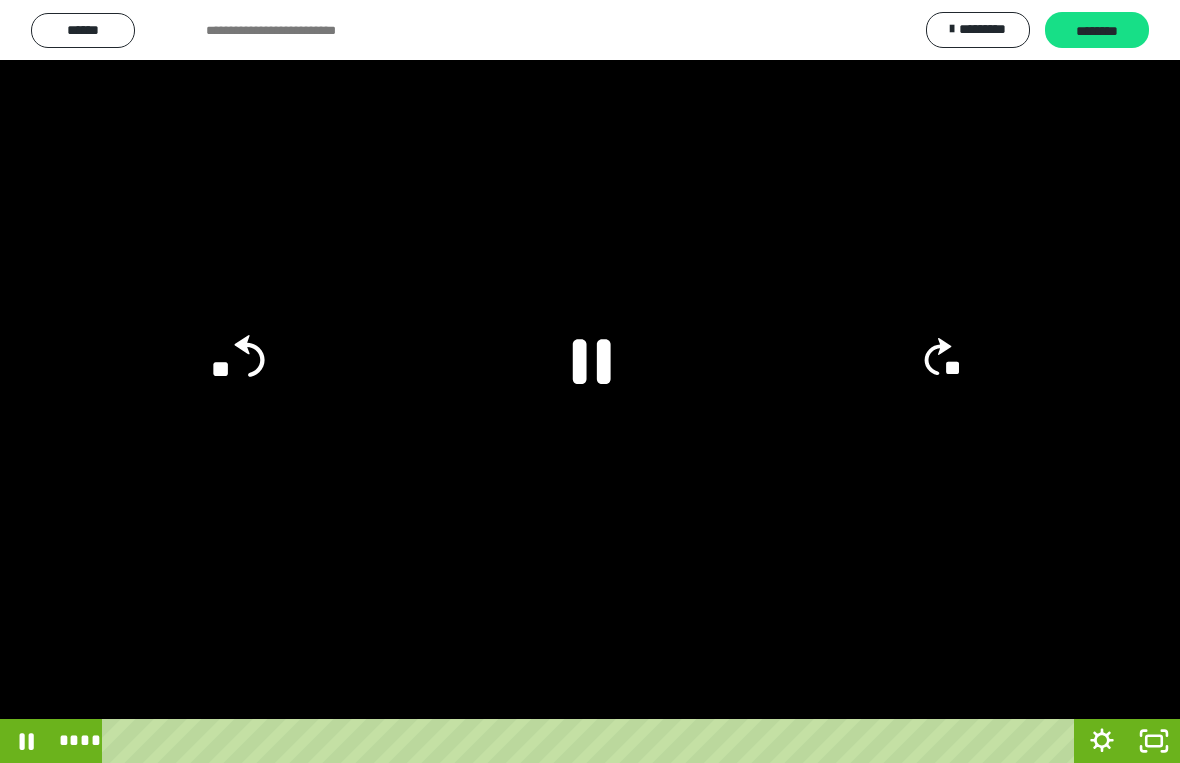 click on "**" 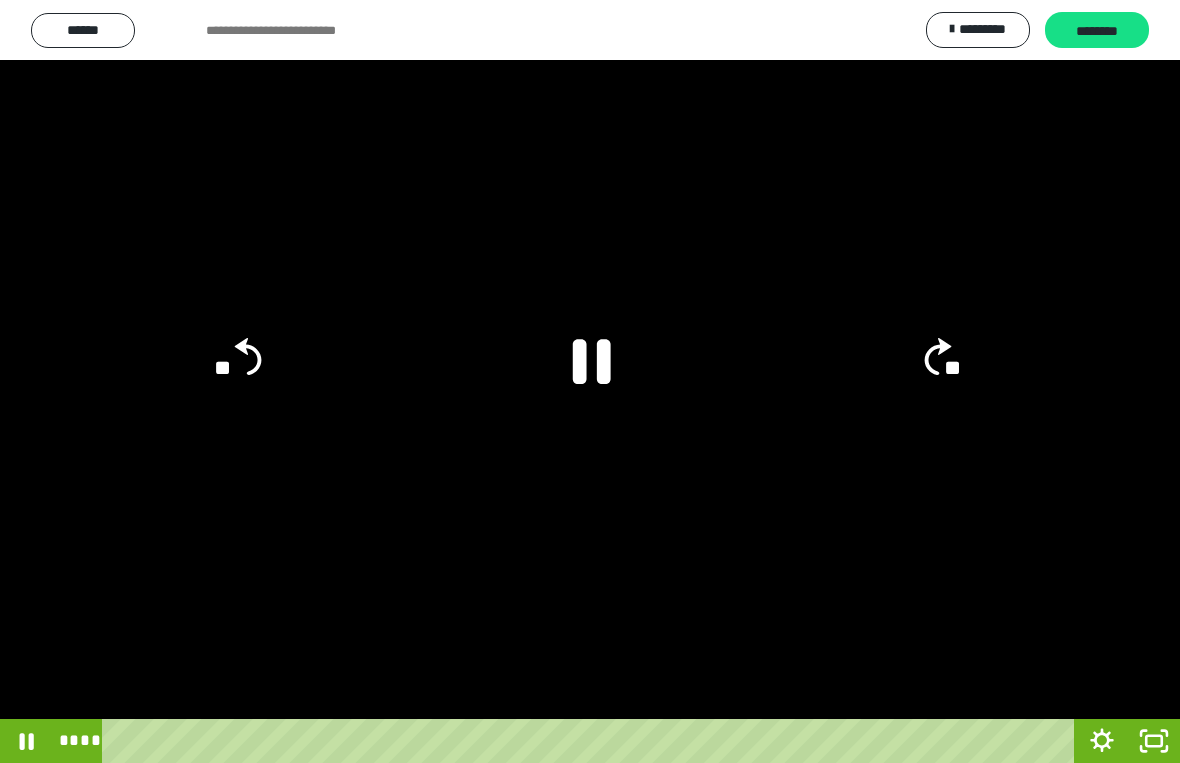 click 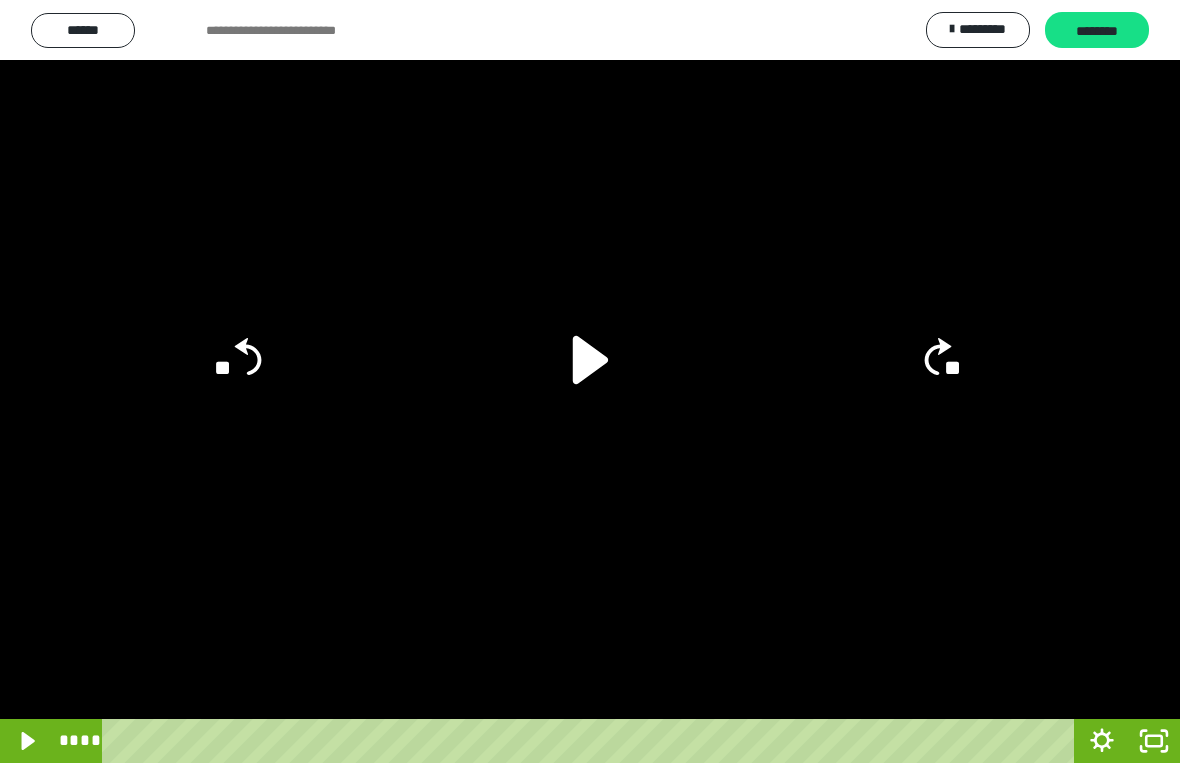 click at bounding box center (590, 381) 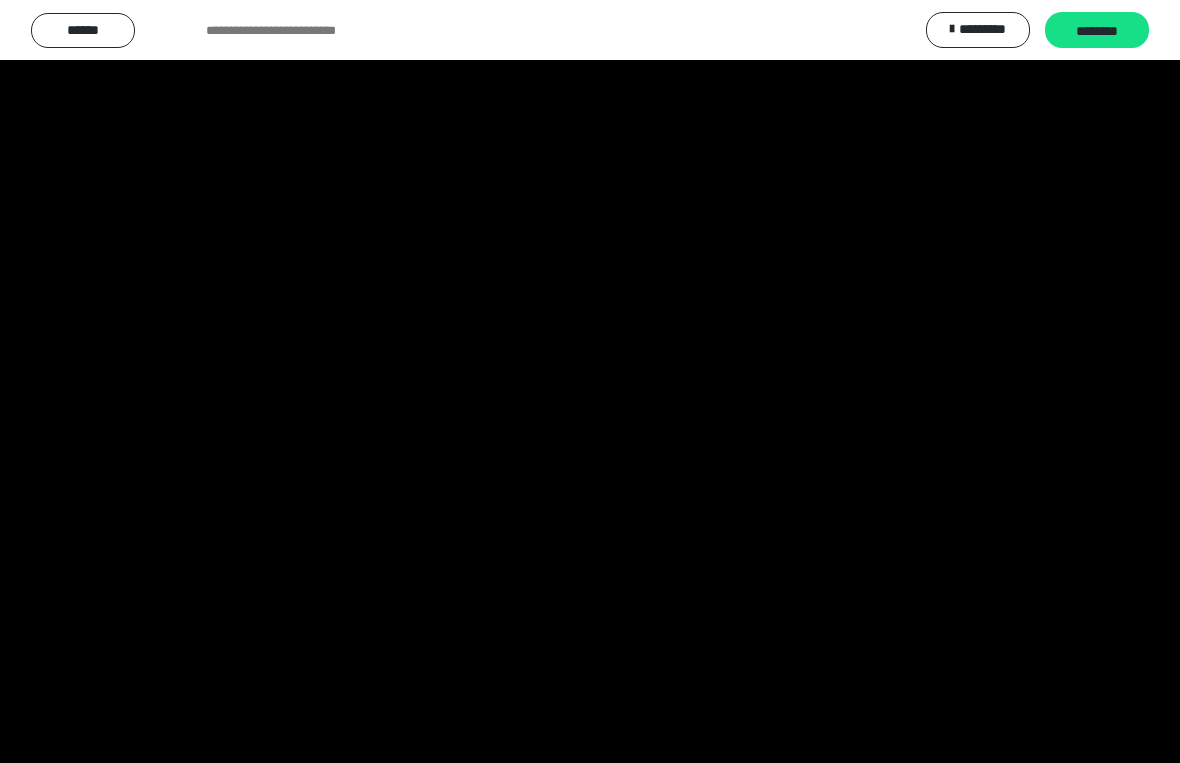 click at bounding box center (590, 381) 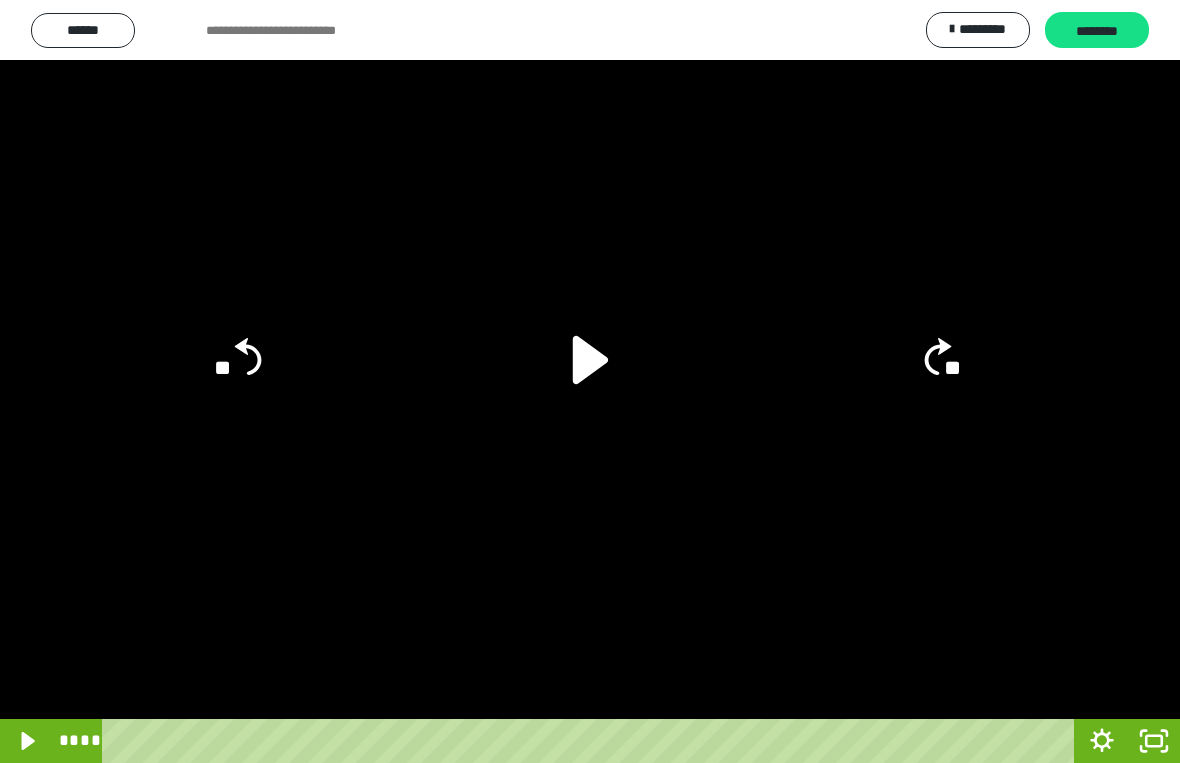 click on "**" 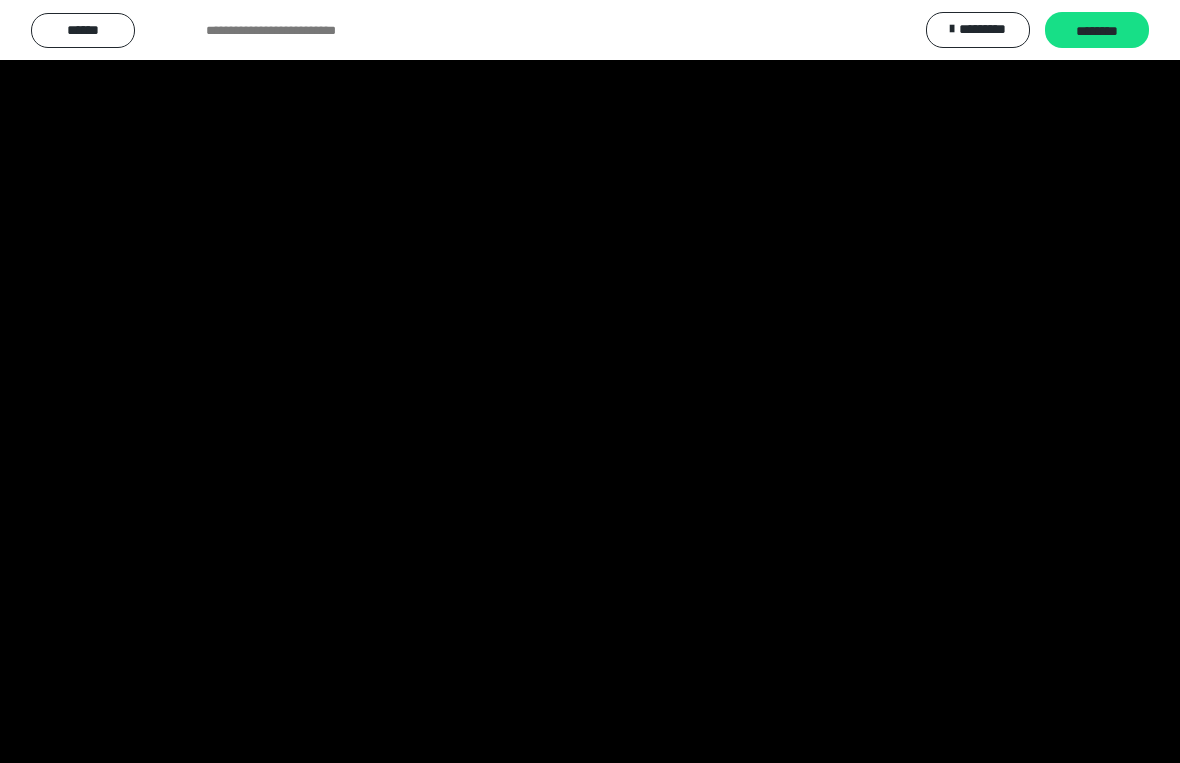click at bounding box center [590, 381] 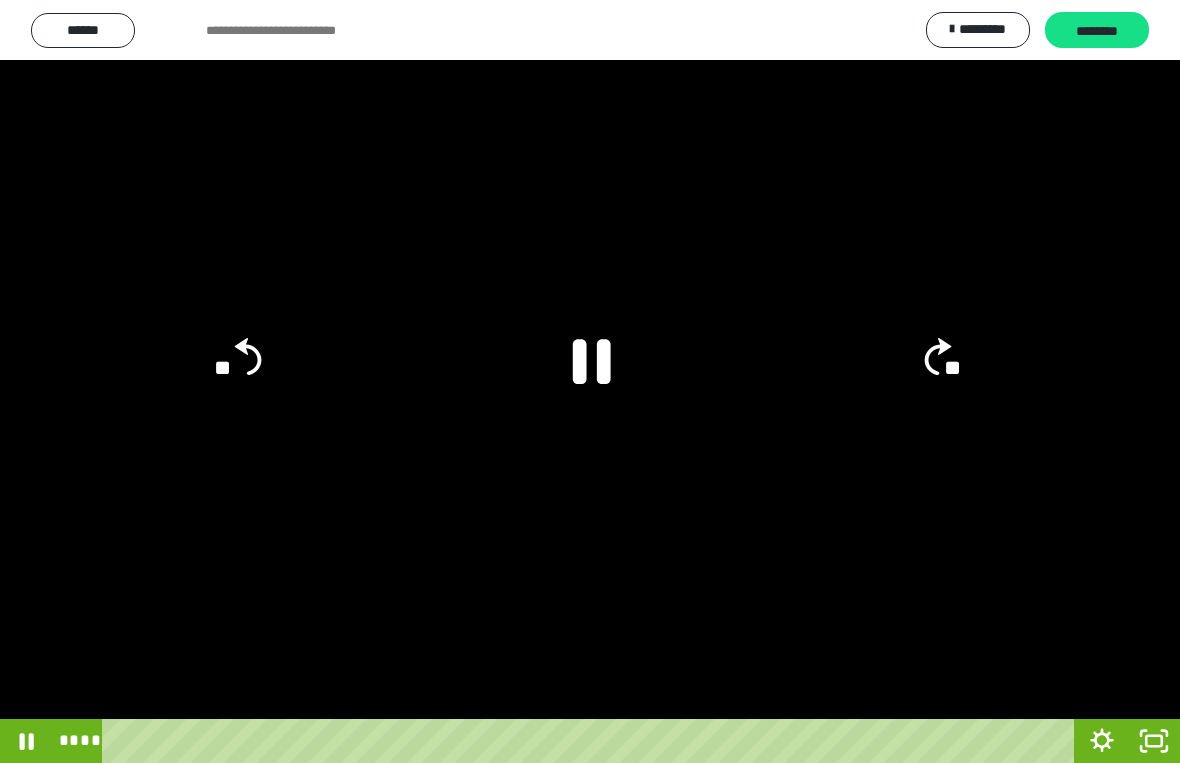 click 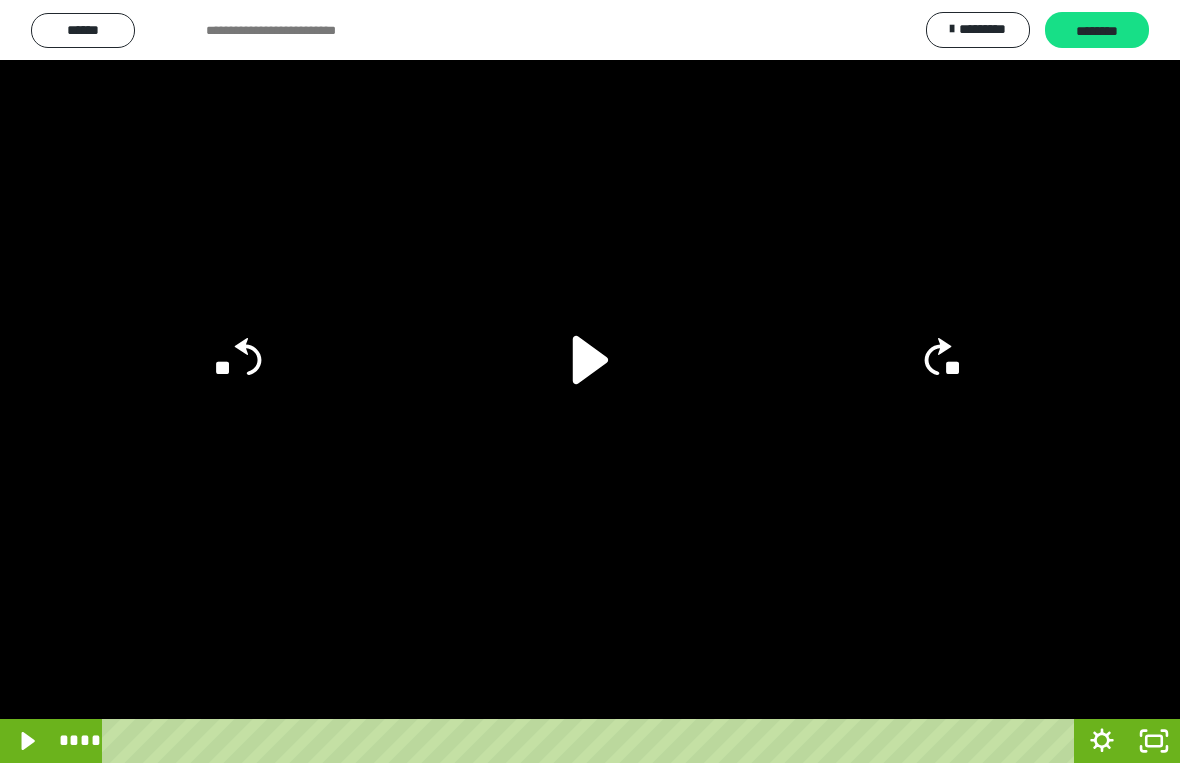 click on "**" 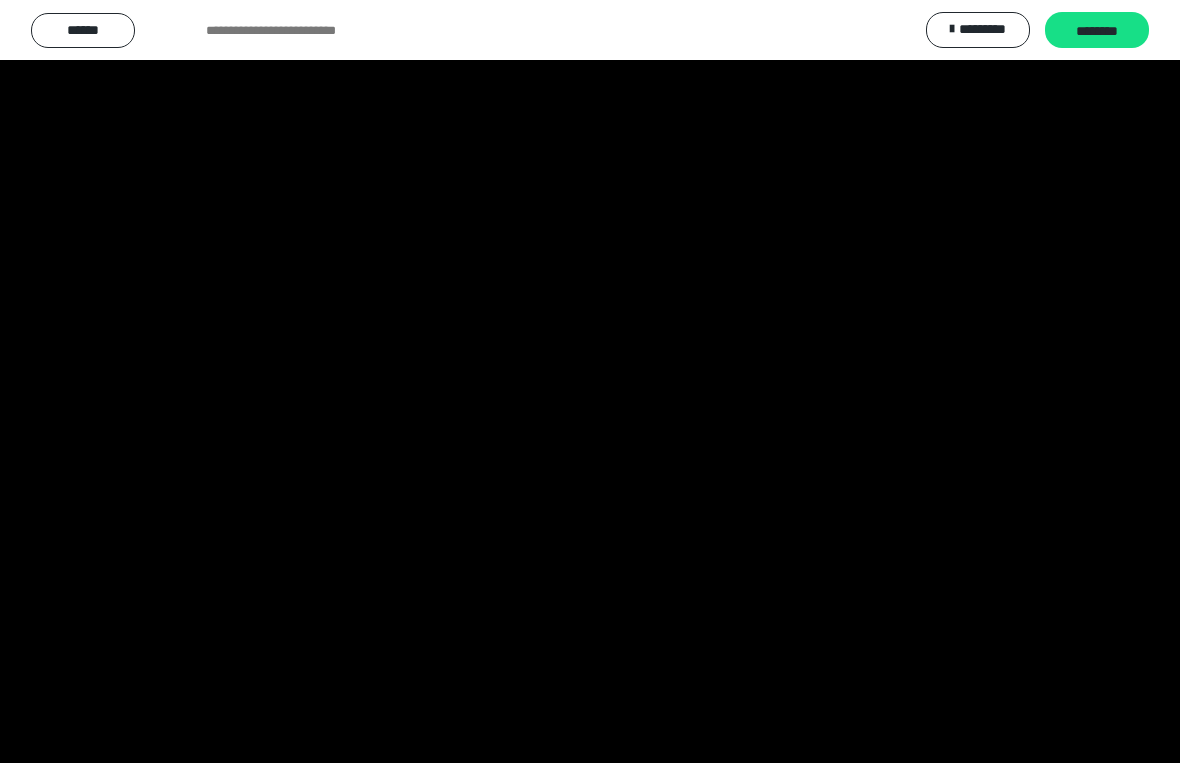 click at bounding box center [590, 381] 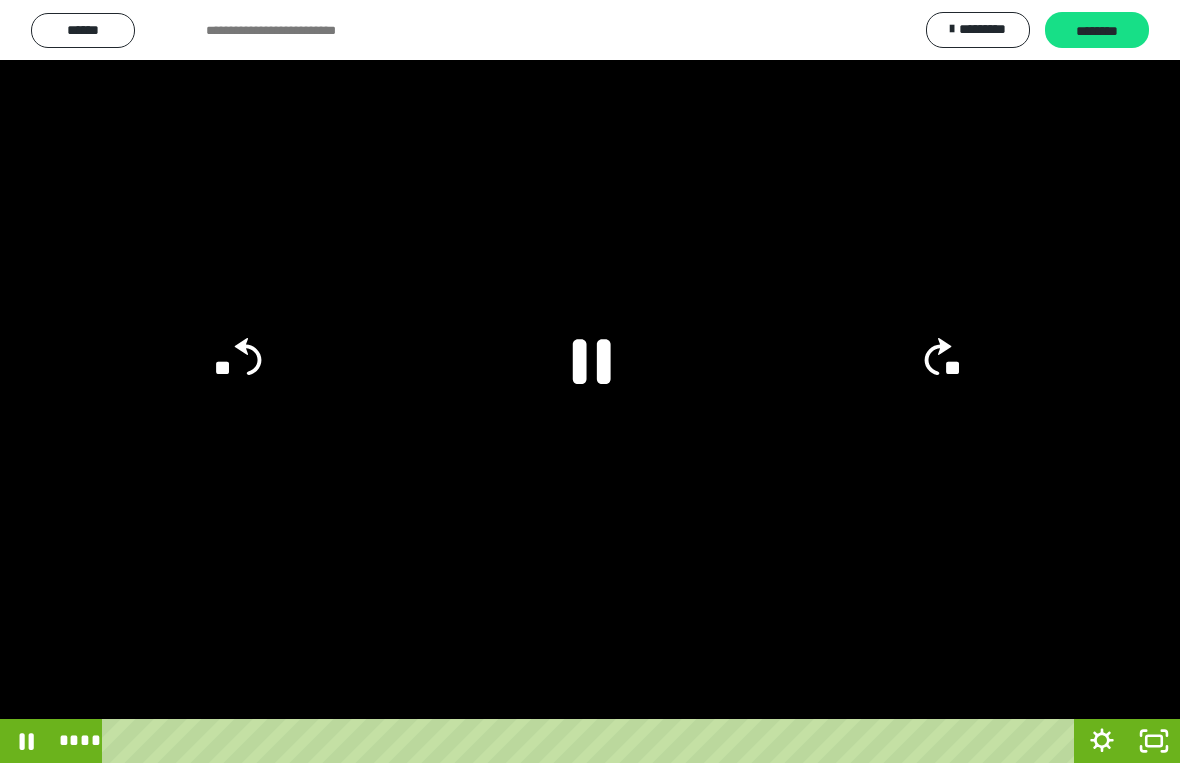 click 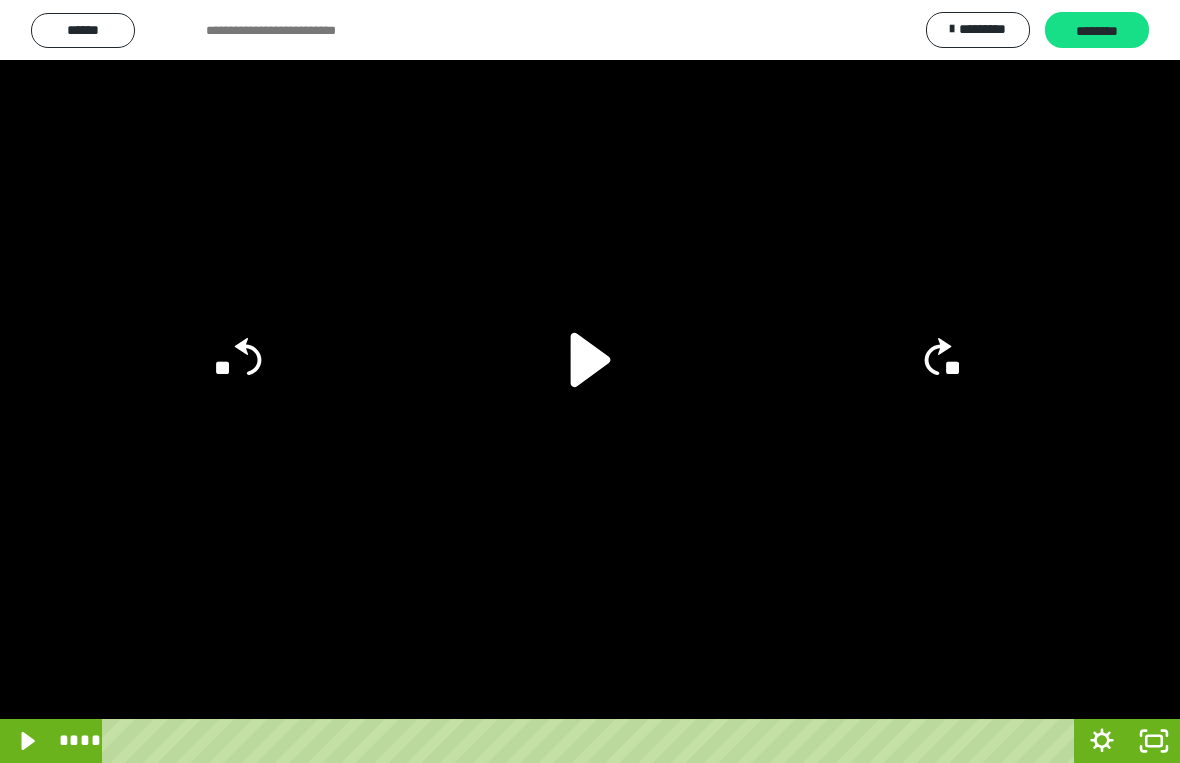 click 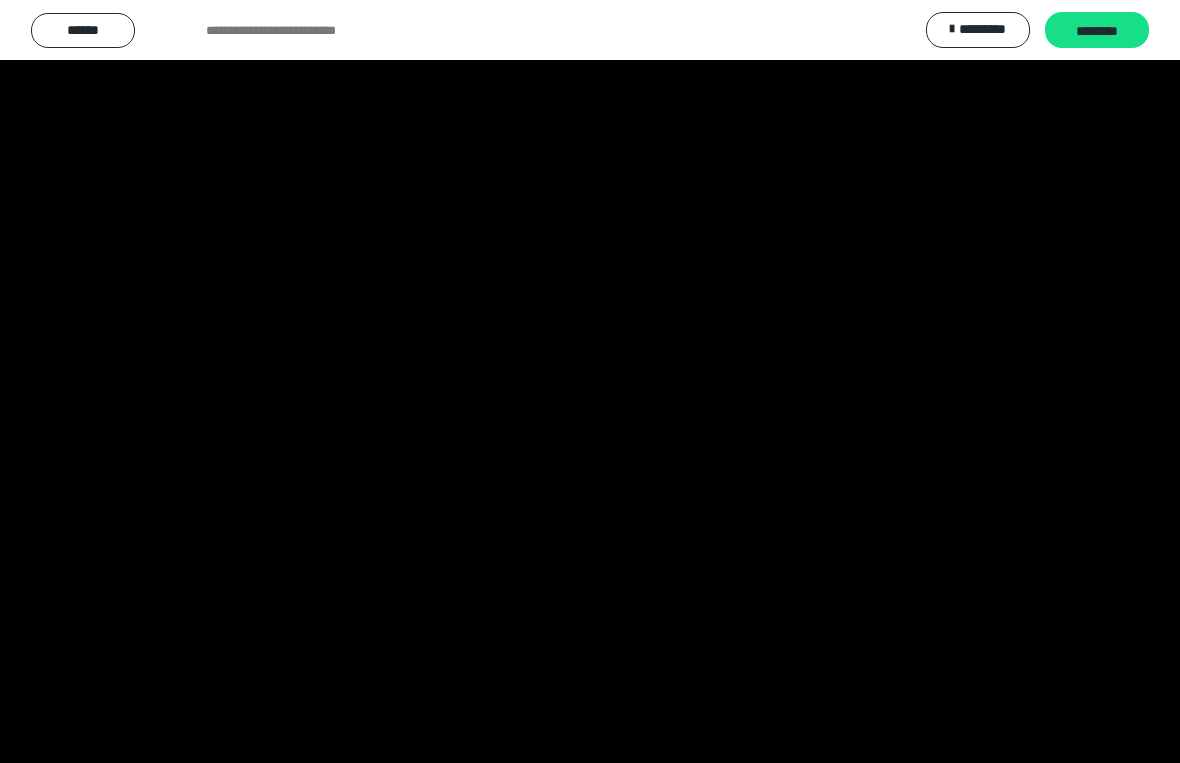 click at bounding box center [590, 381] 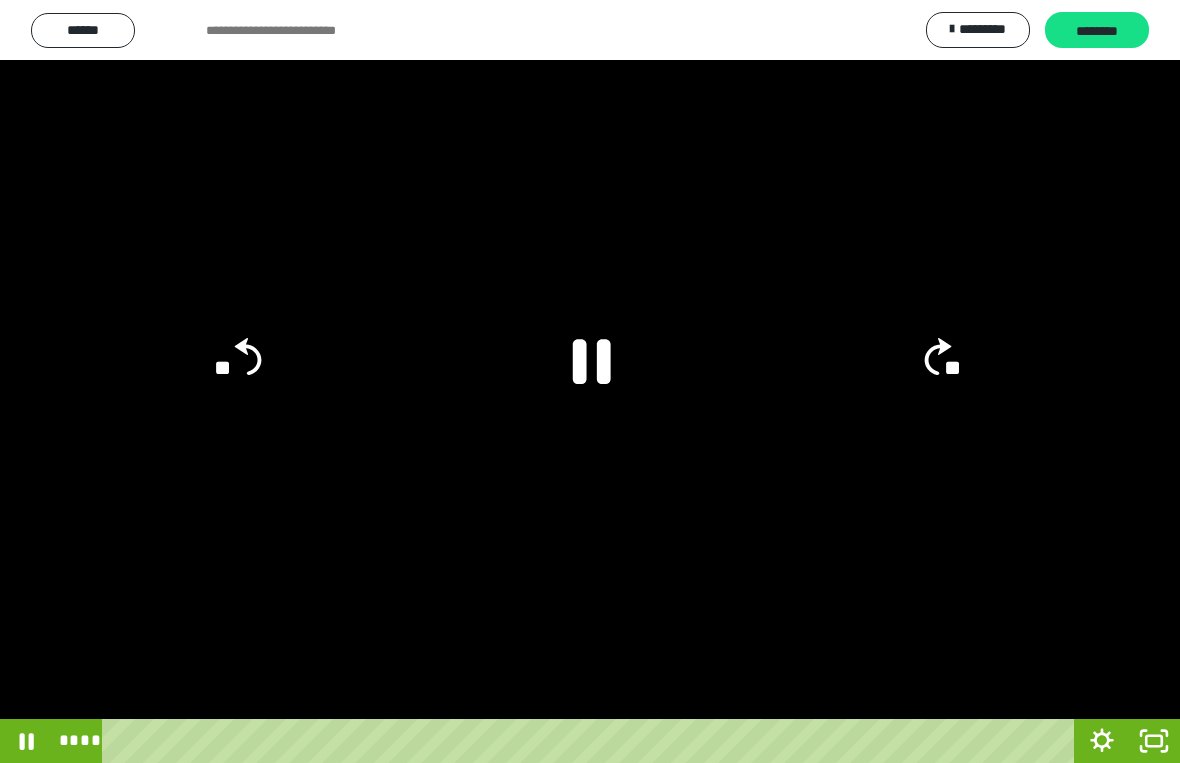 click on "**" 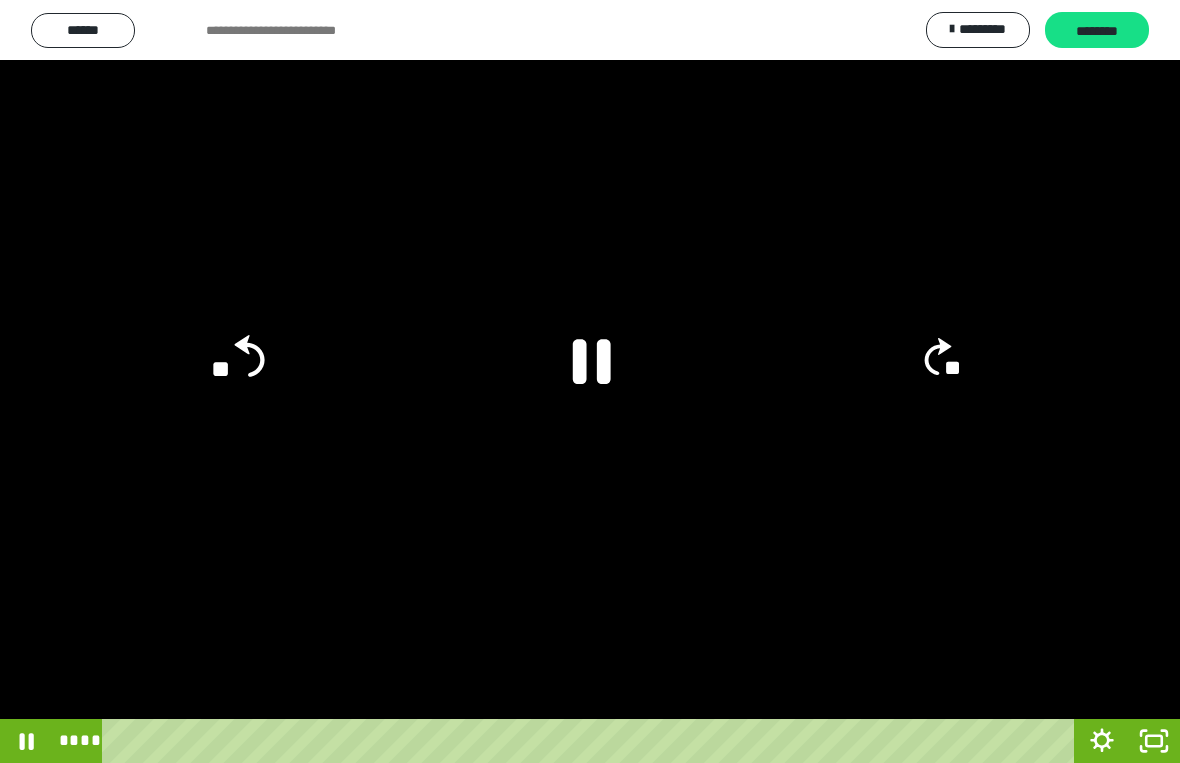 click on "**" 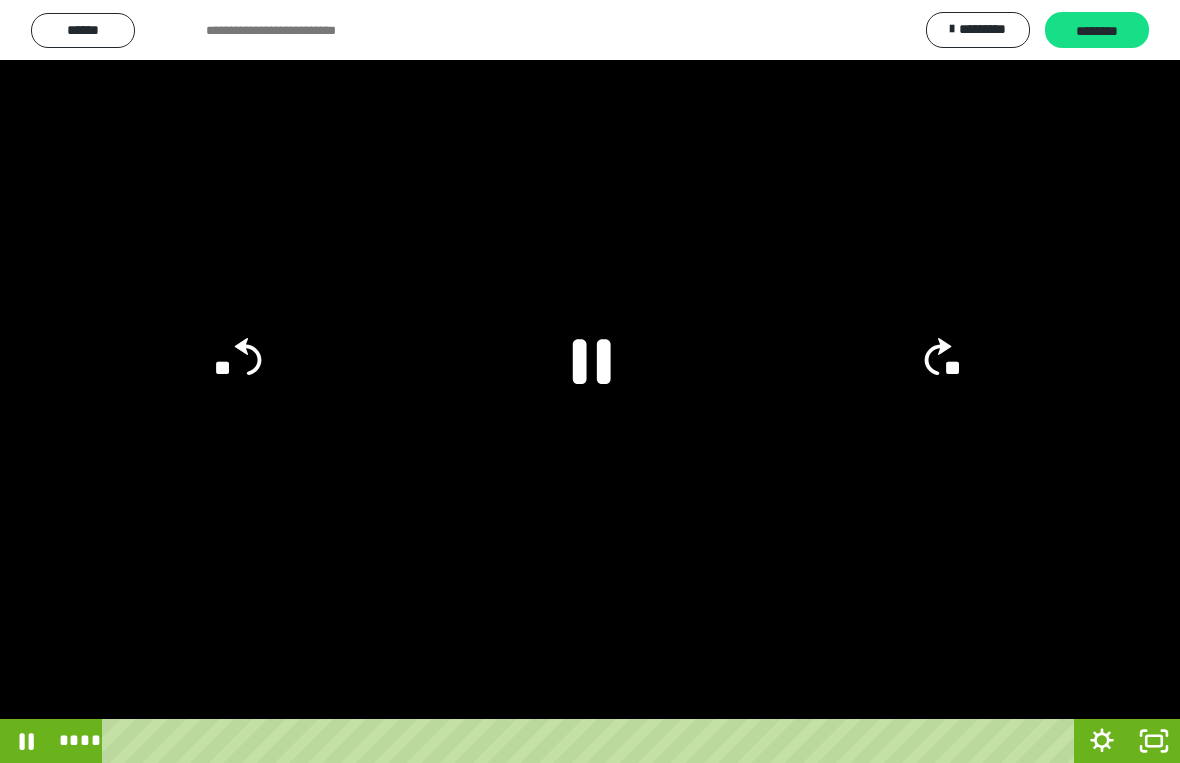 click 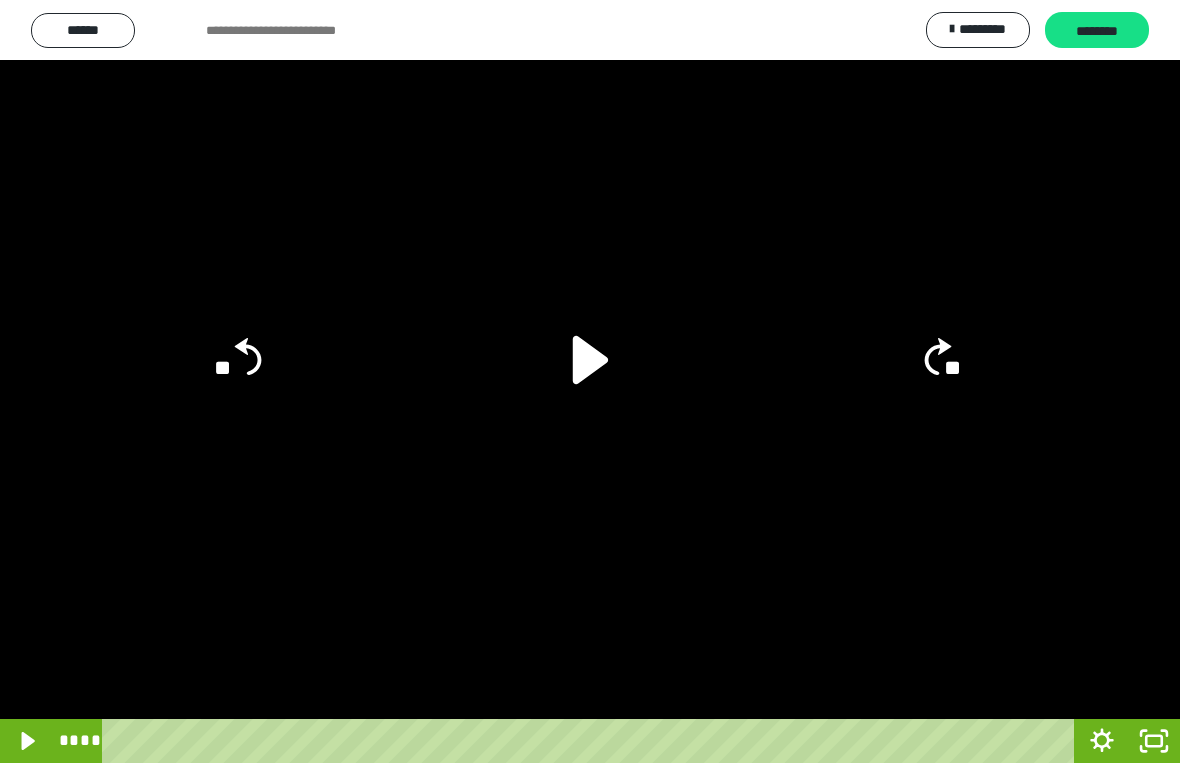 click at bounding box center (590, 381) 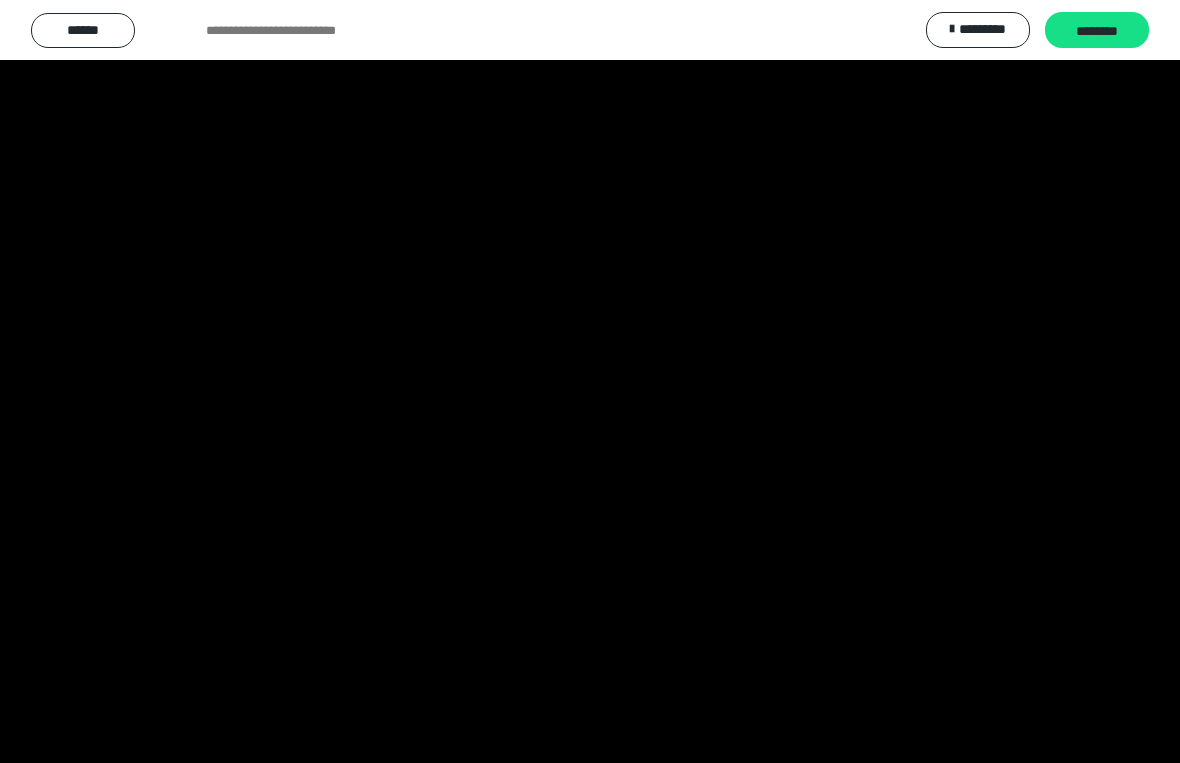 click at bounding box center [590, 381] 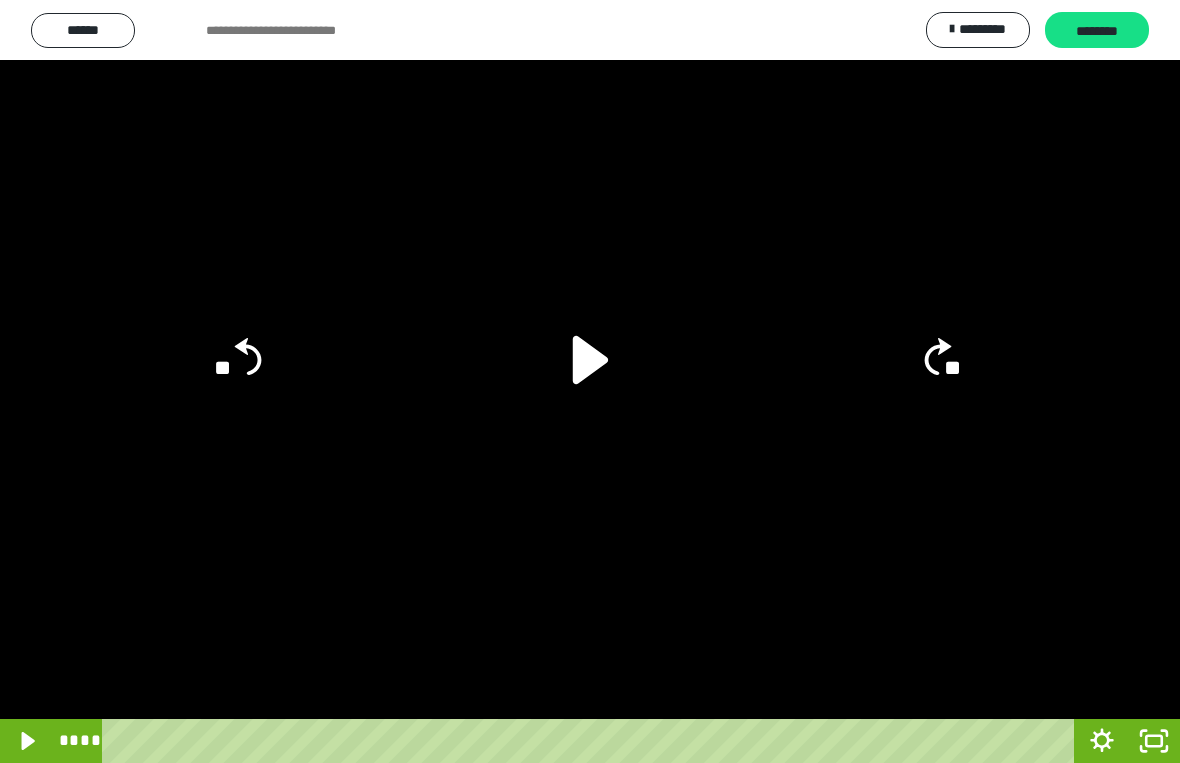 click on "**" 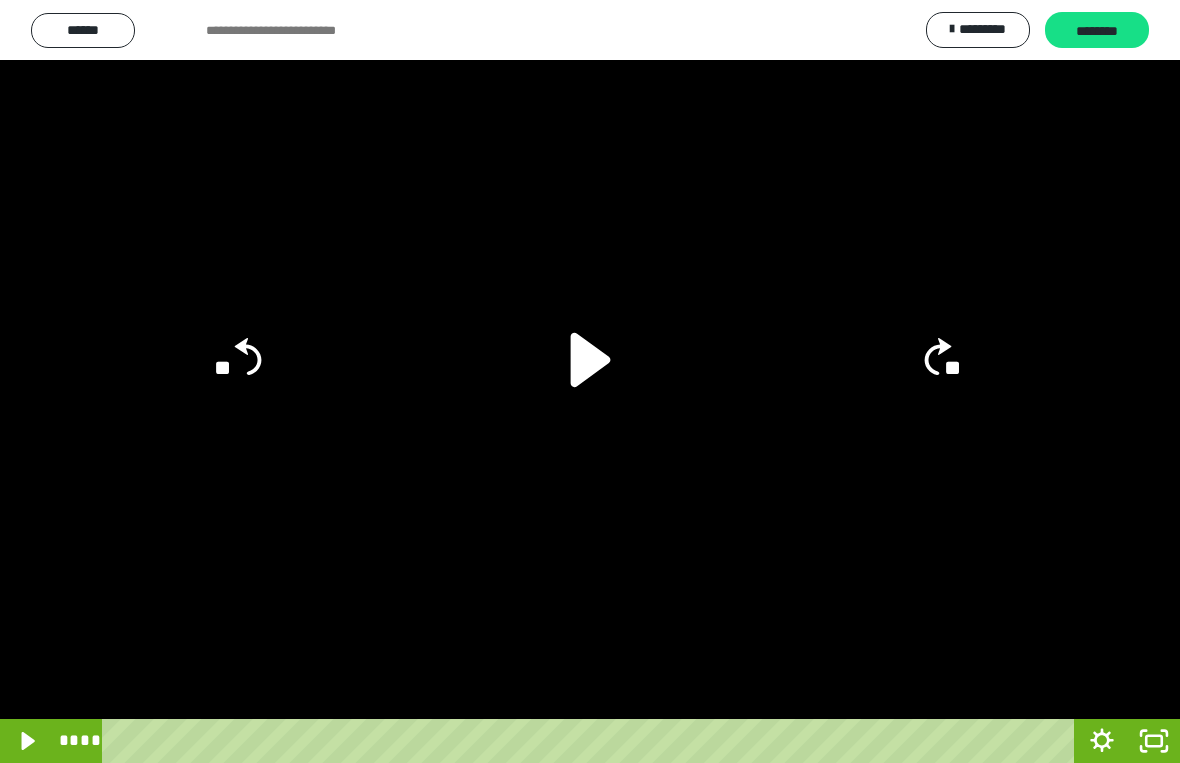 click 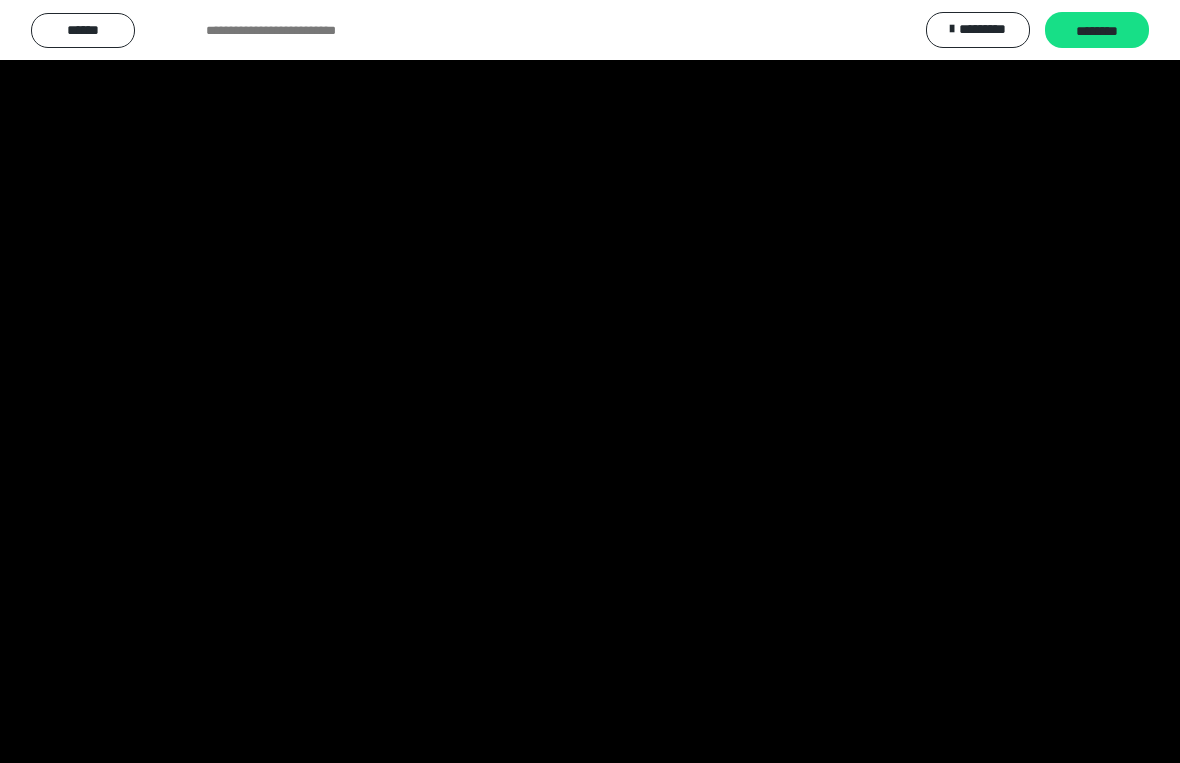 click at bounding box center (590, 381) 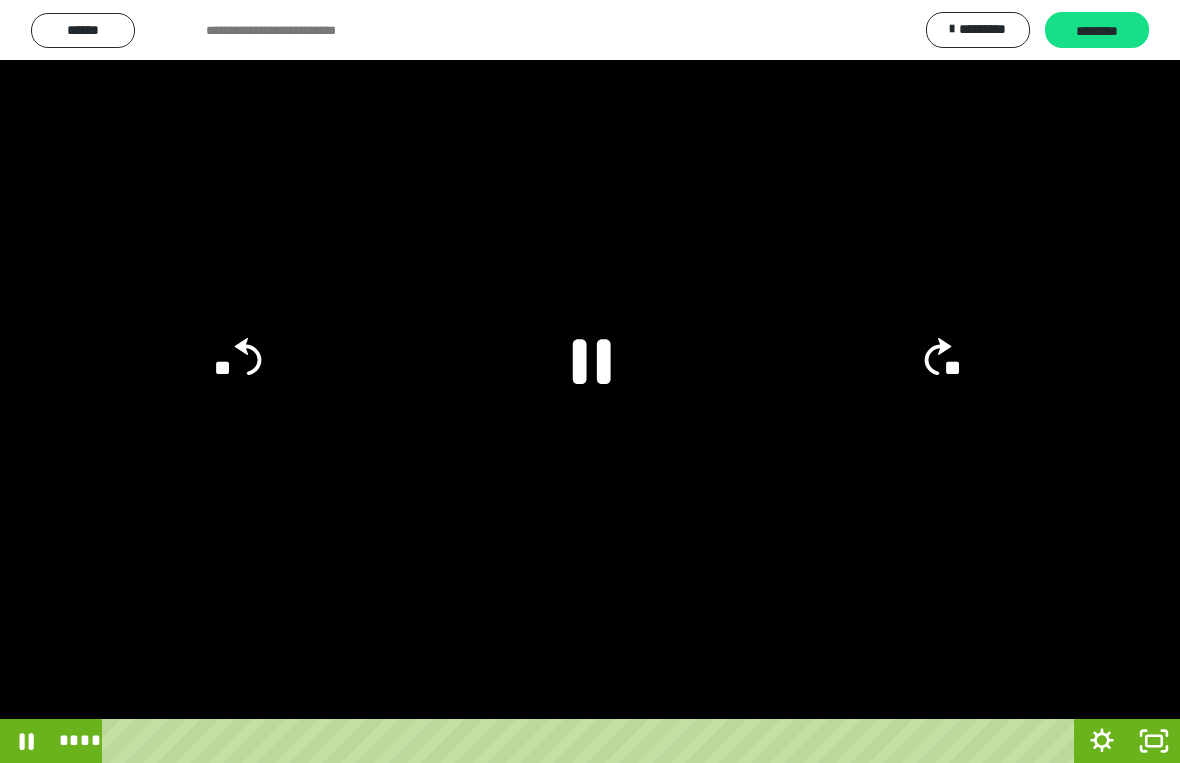 click on "**" 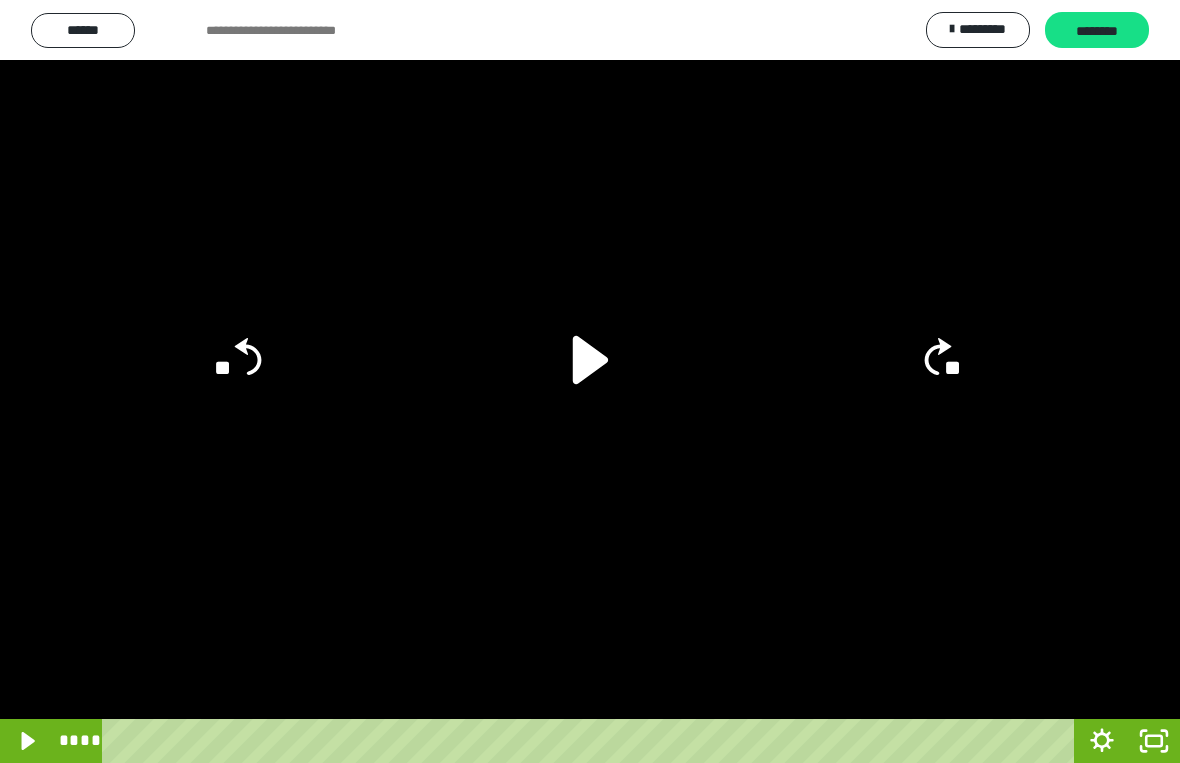 click at bounding box center [590, 381] 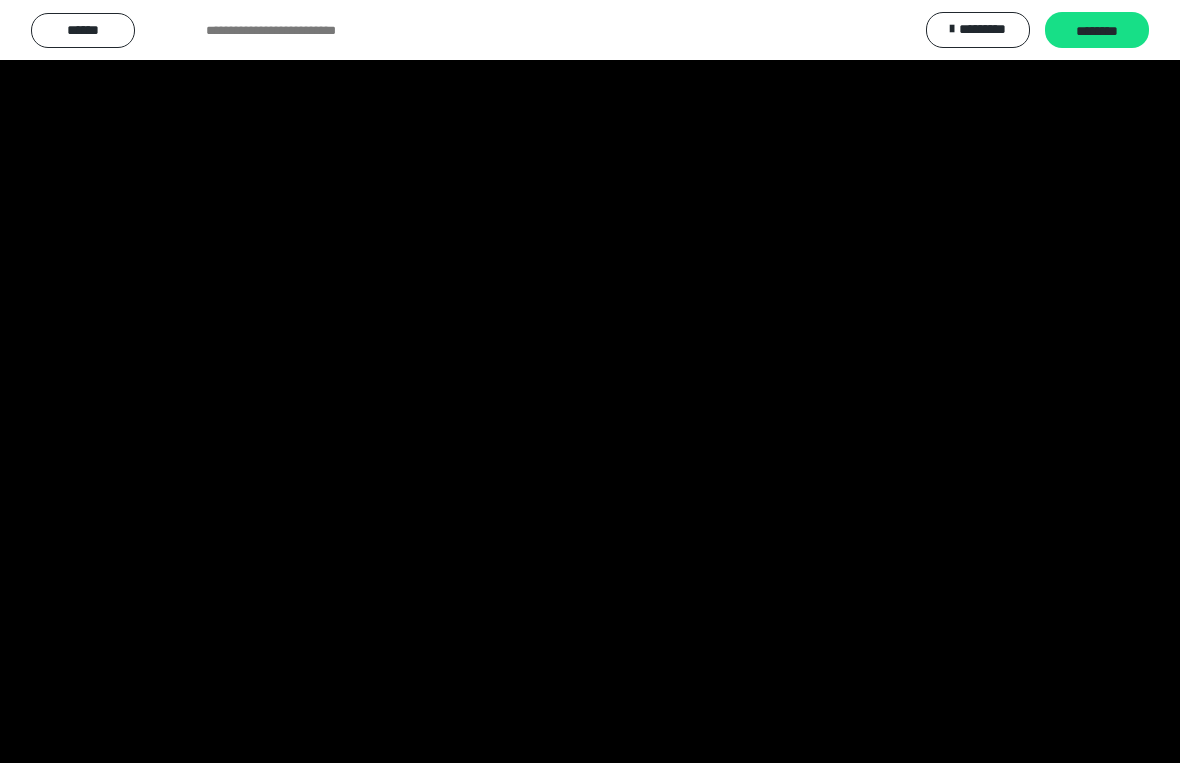 click at bounding box center (590, 381) 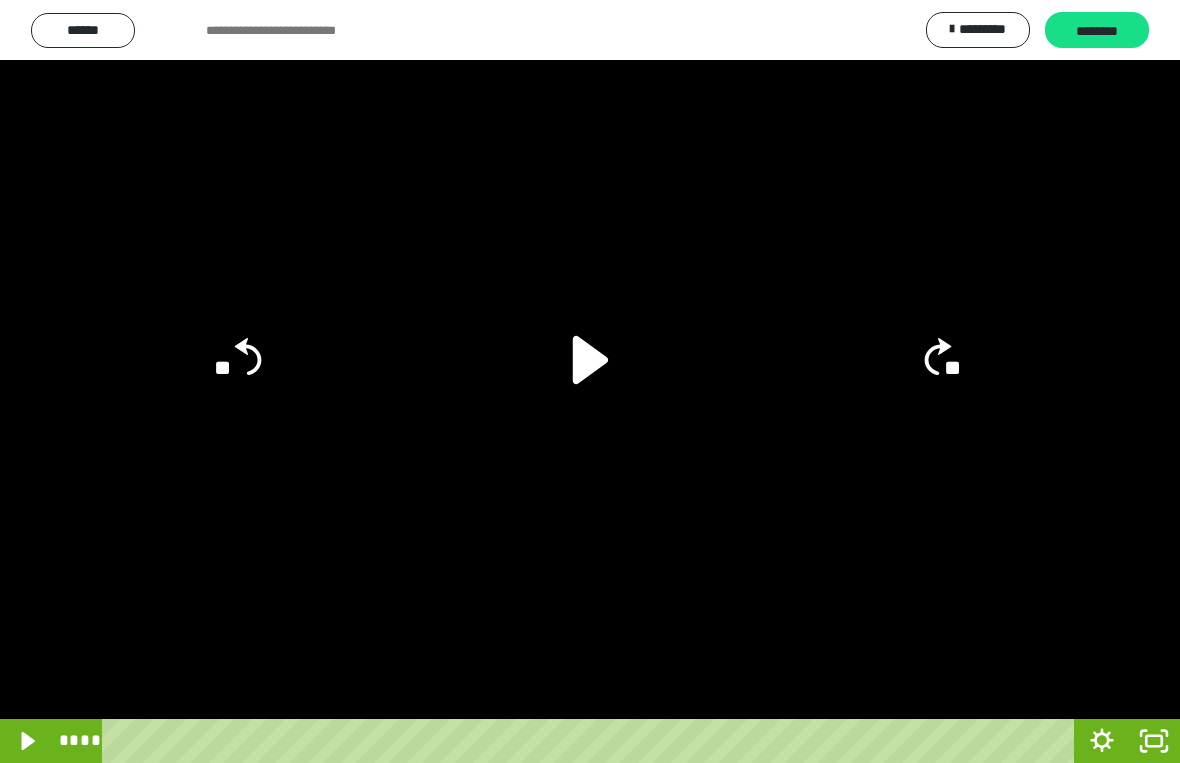 click on "**" 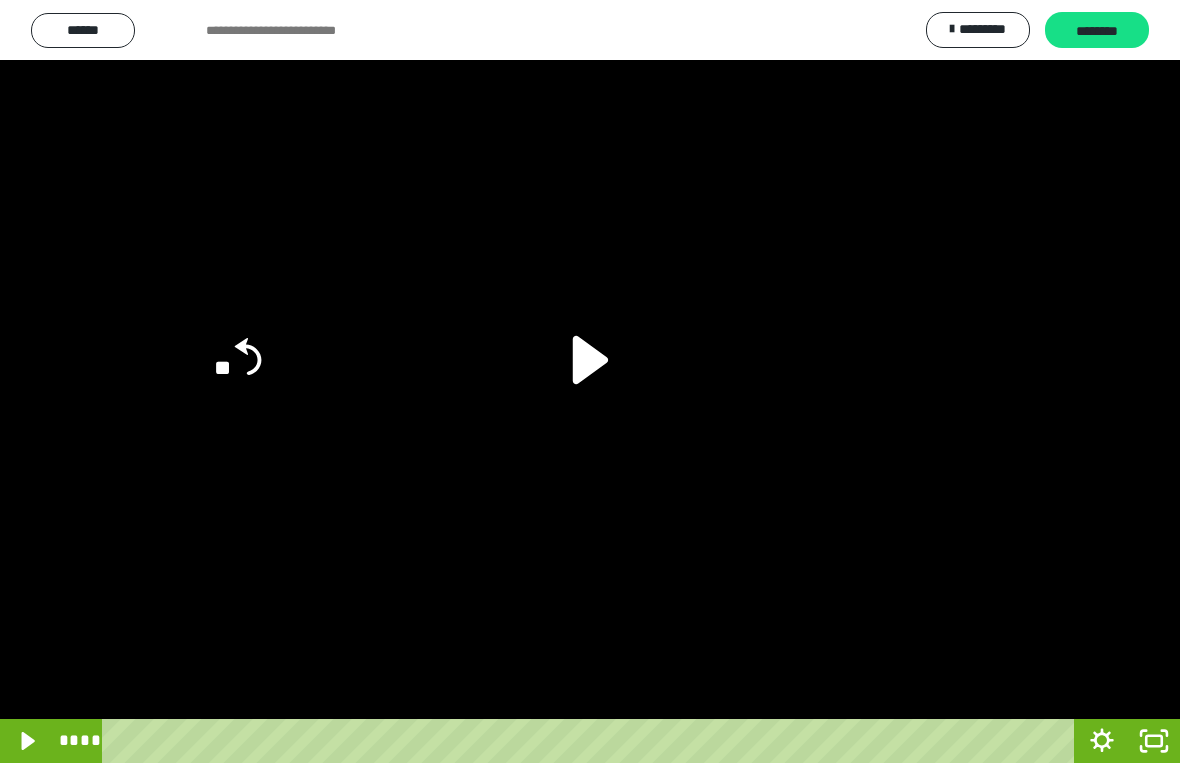 click on "**" 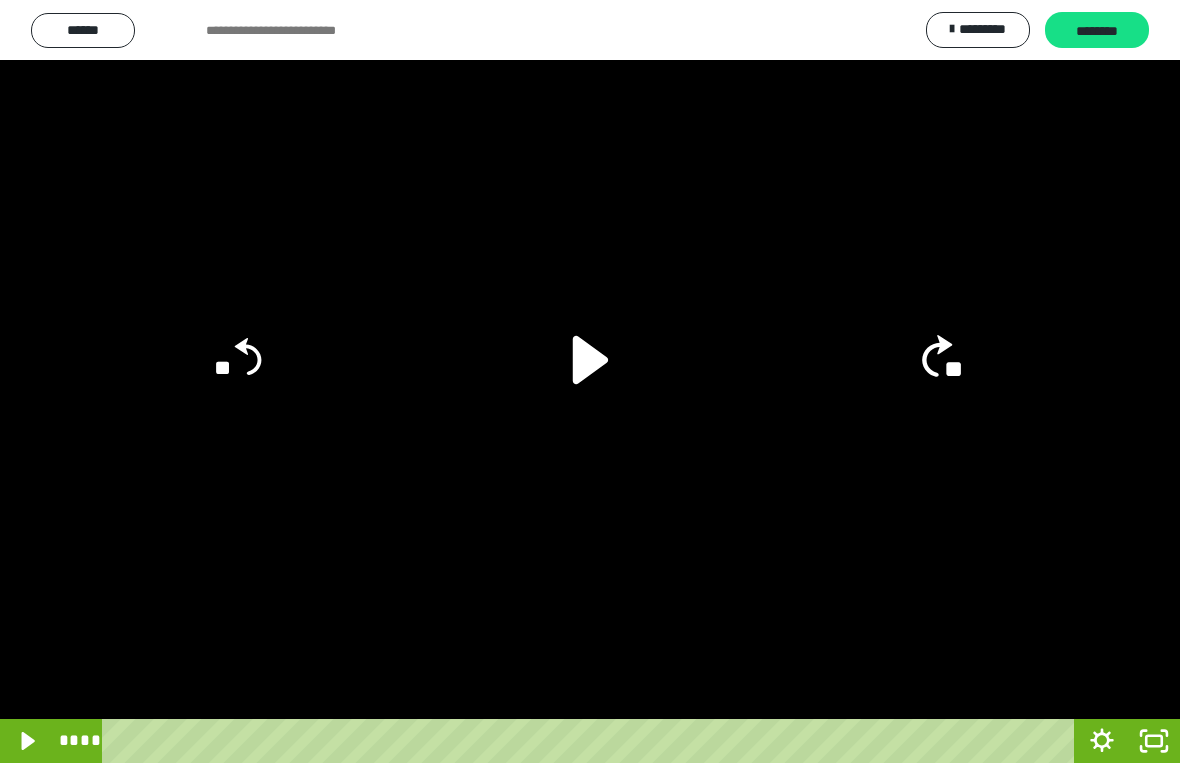 click on "**" 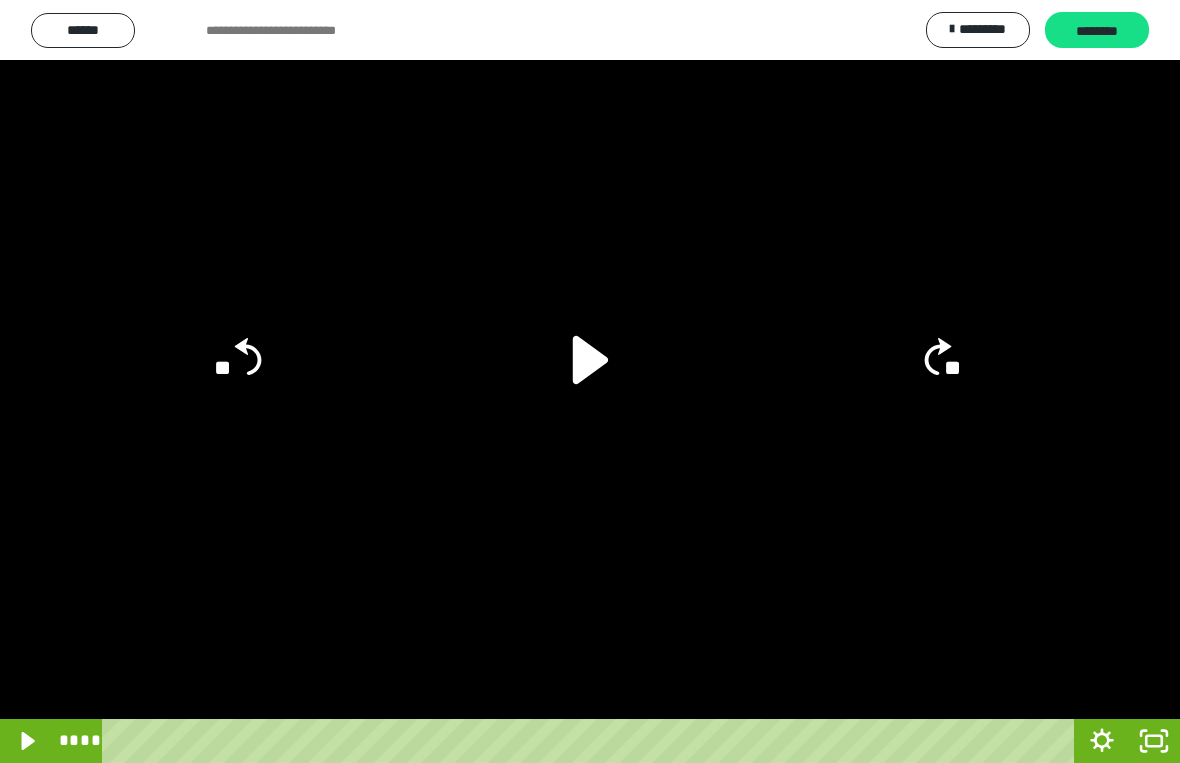 click 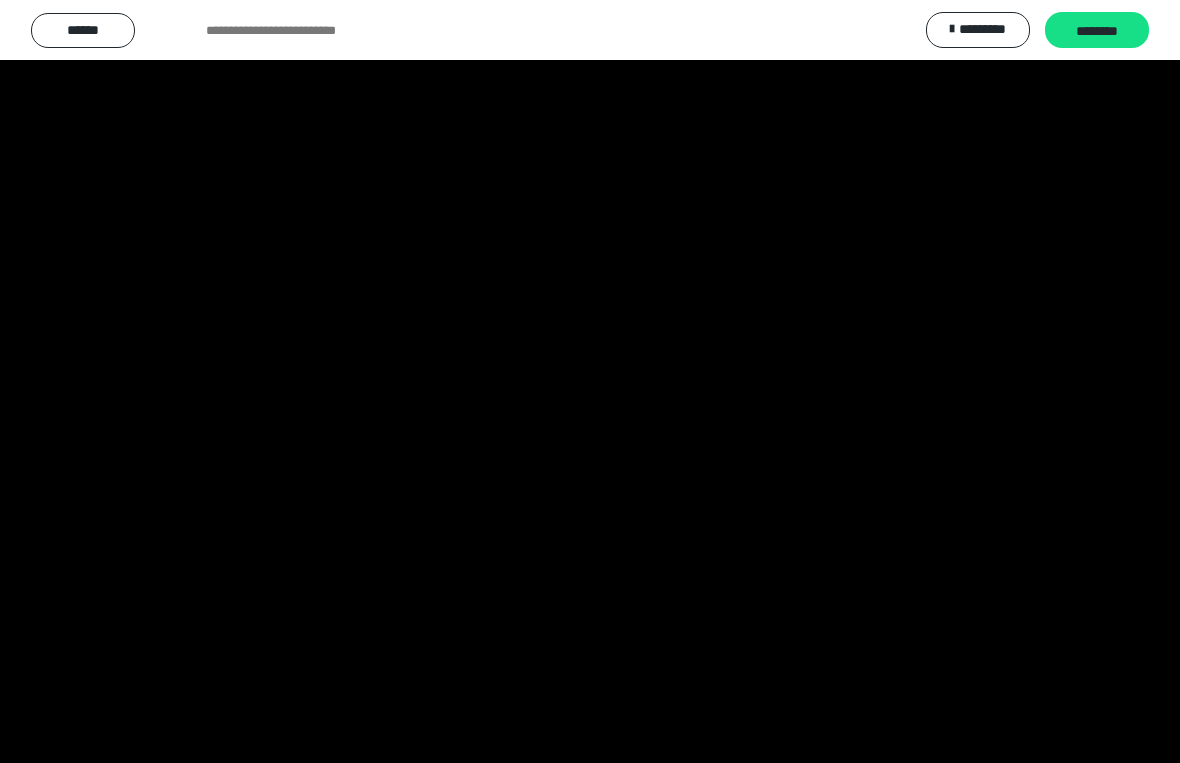 click at bounding box center [590, 381] 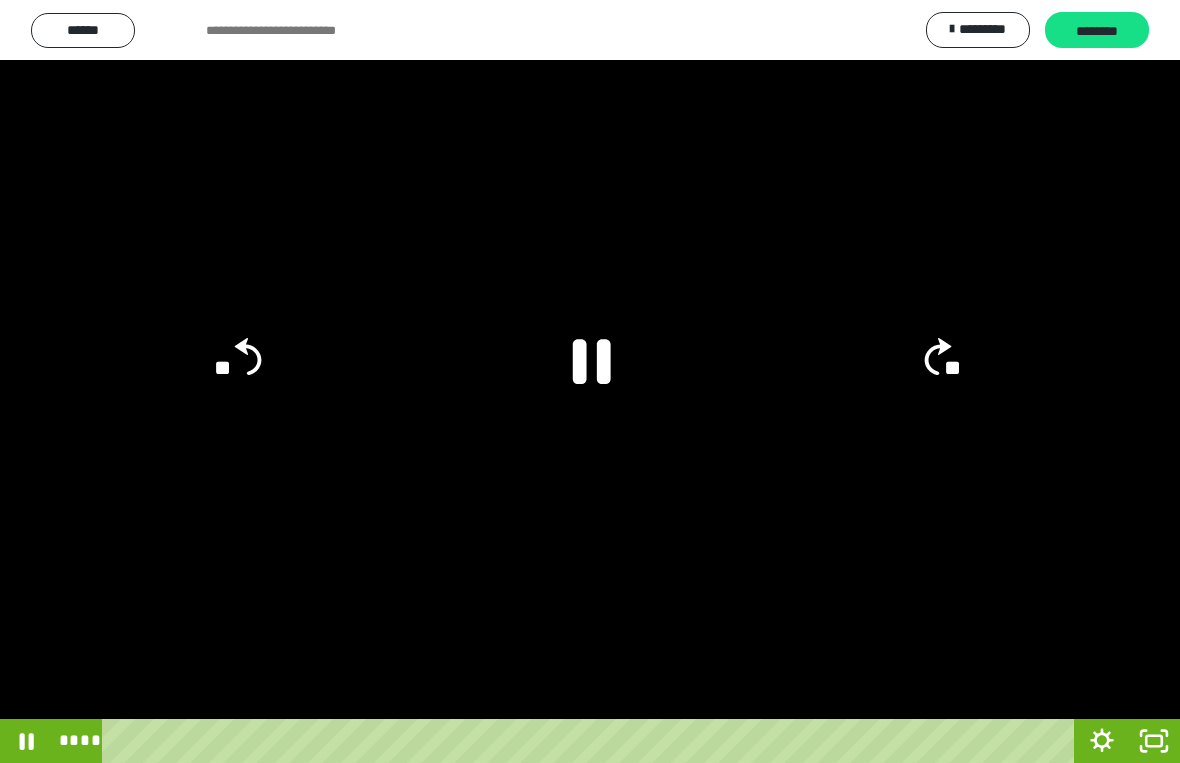 click 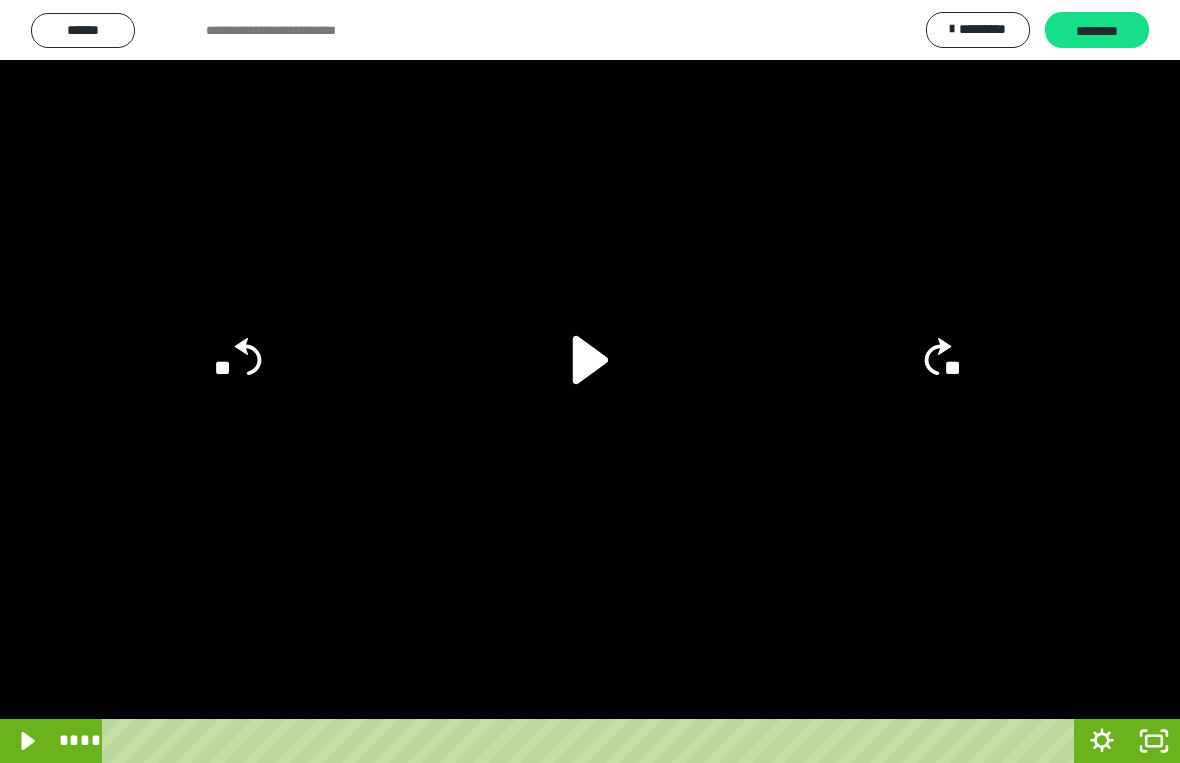 click 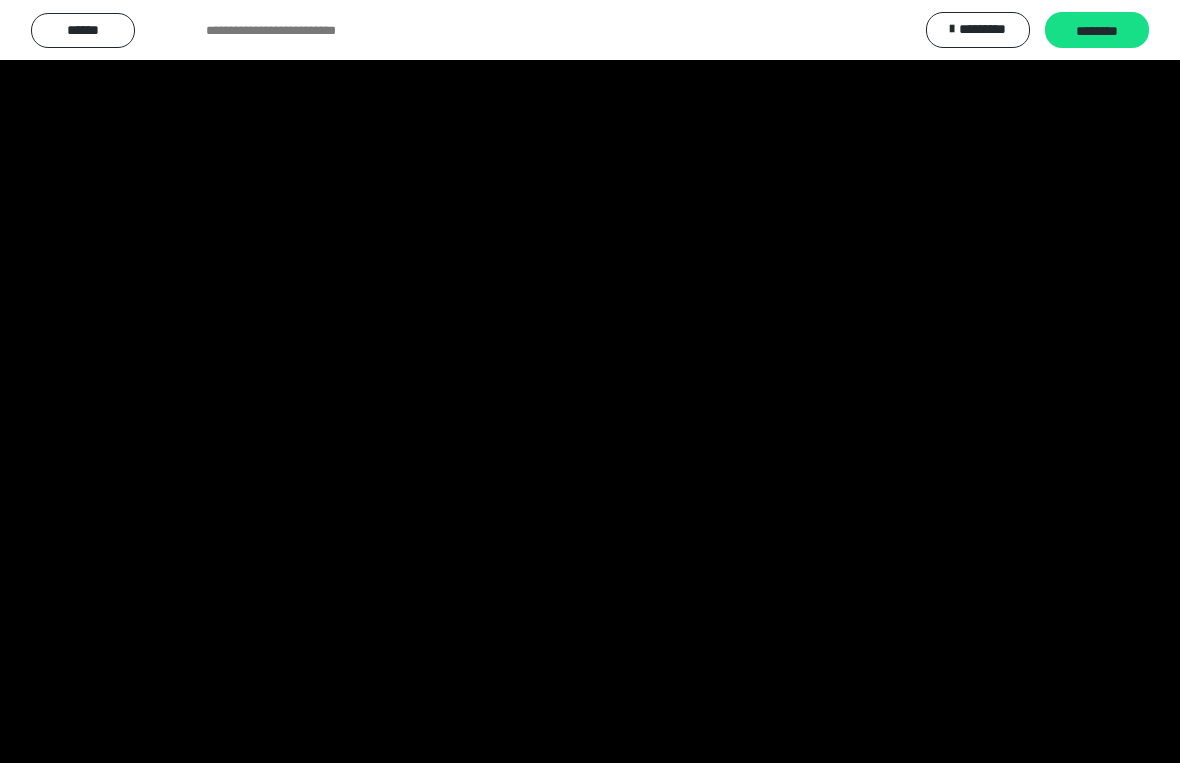 click at bounding box center (590, 381) 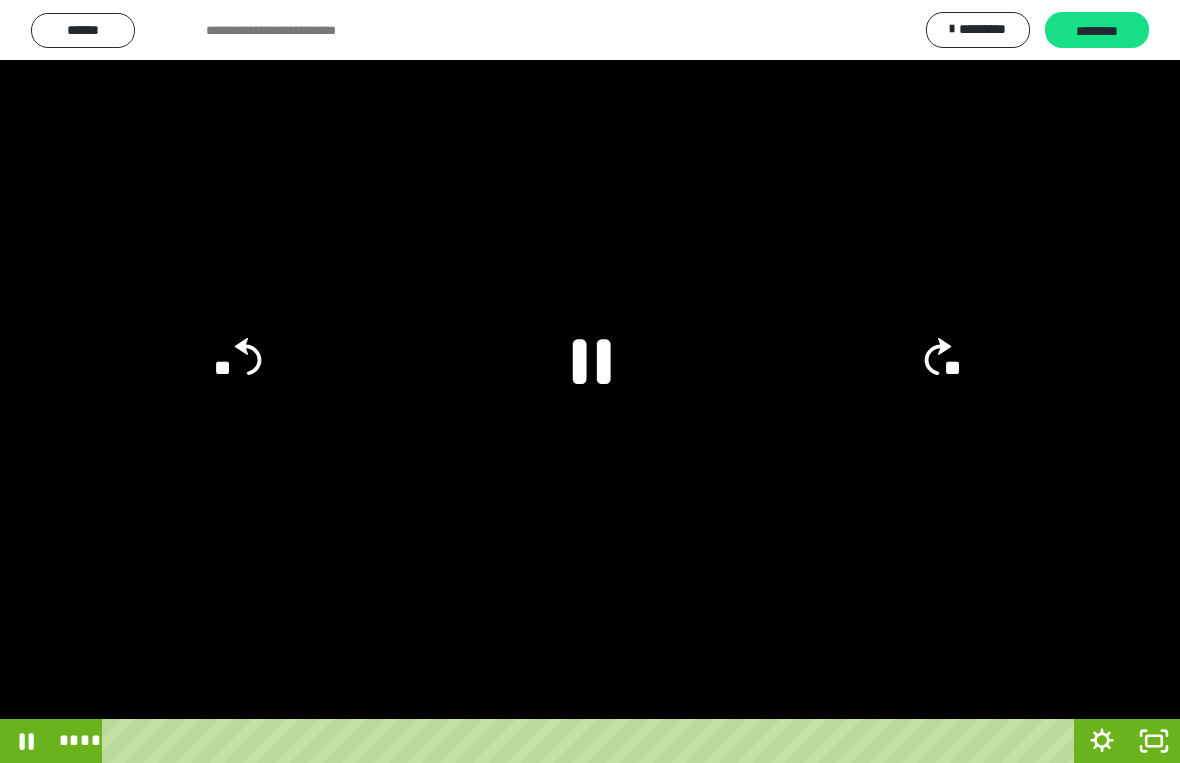 click 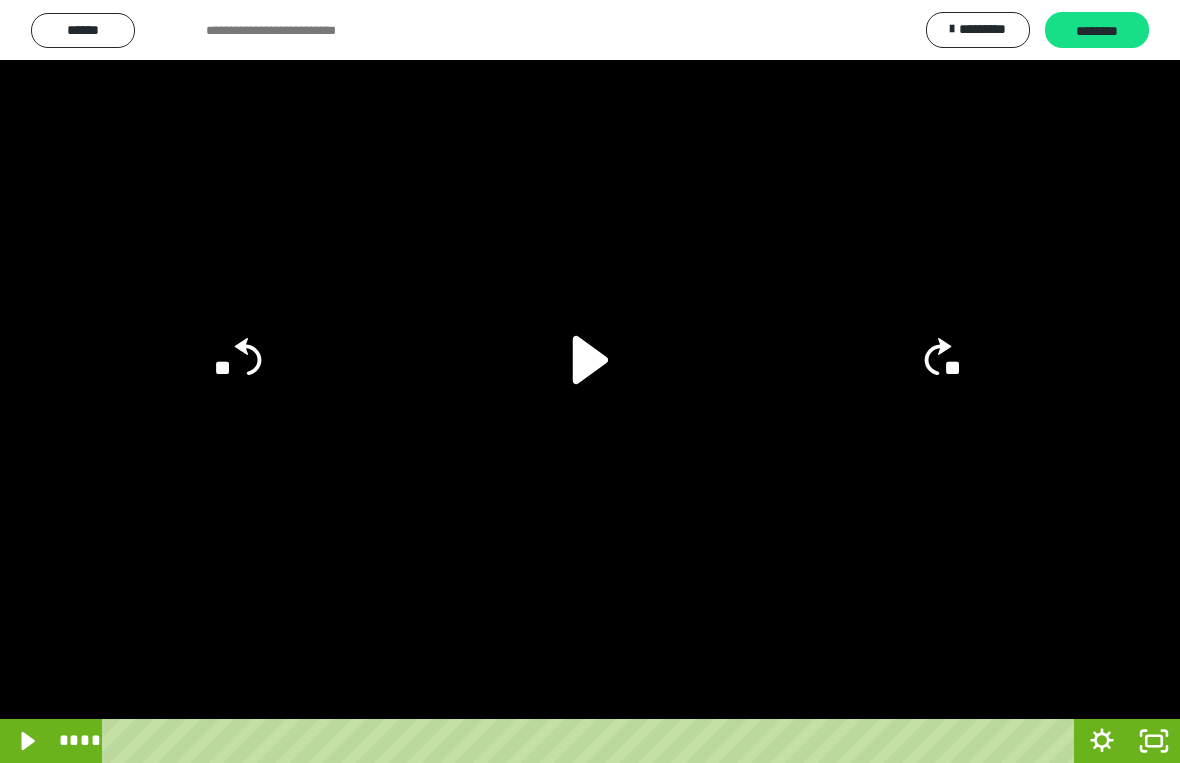 click 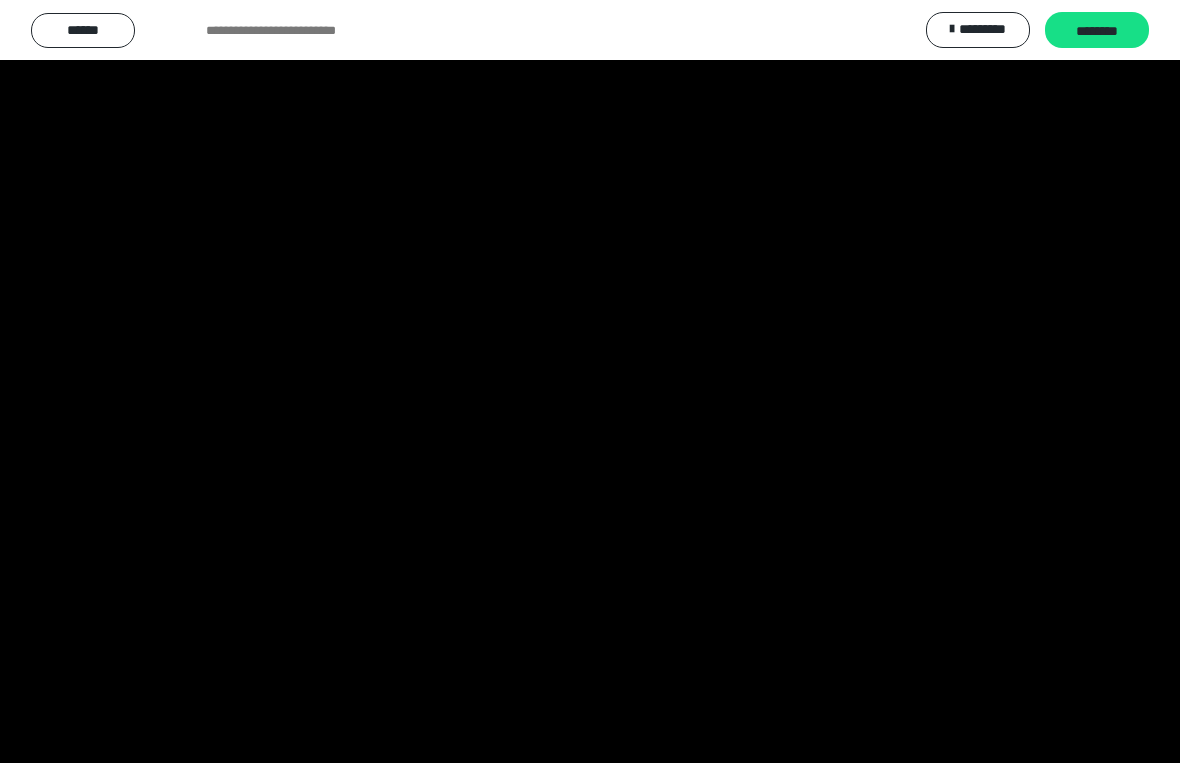 click at bounding box center [590, 381] 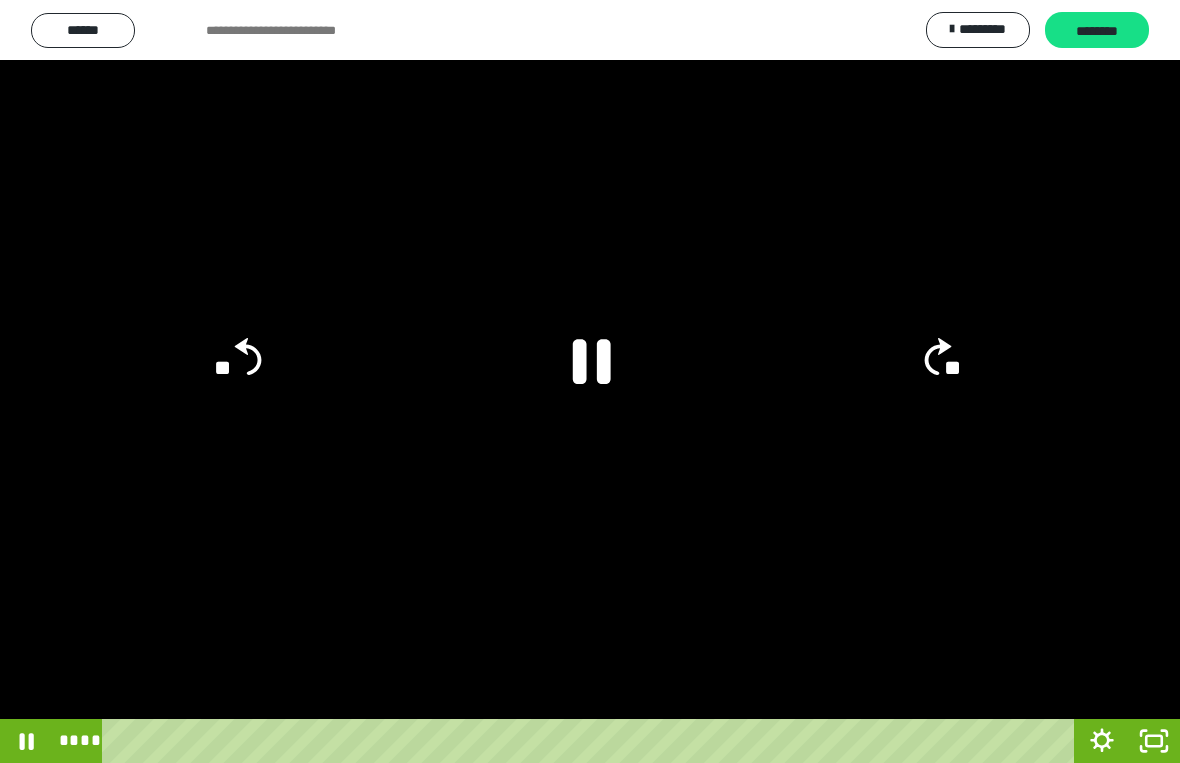 click 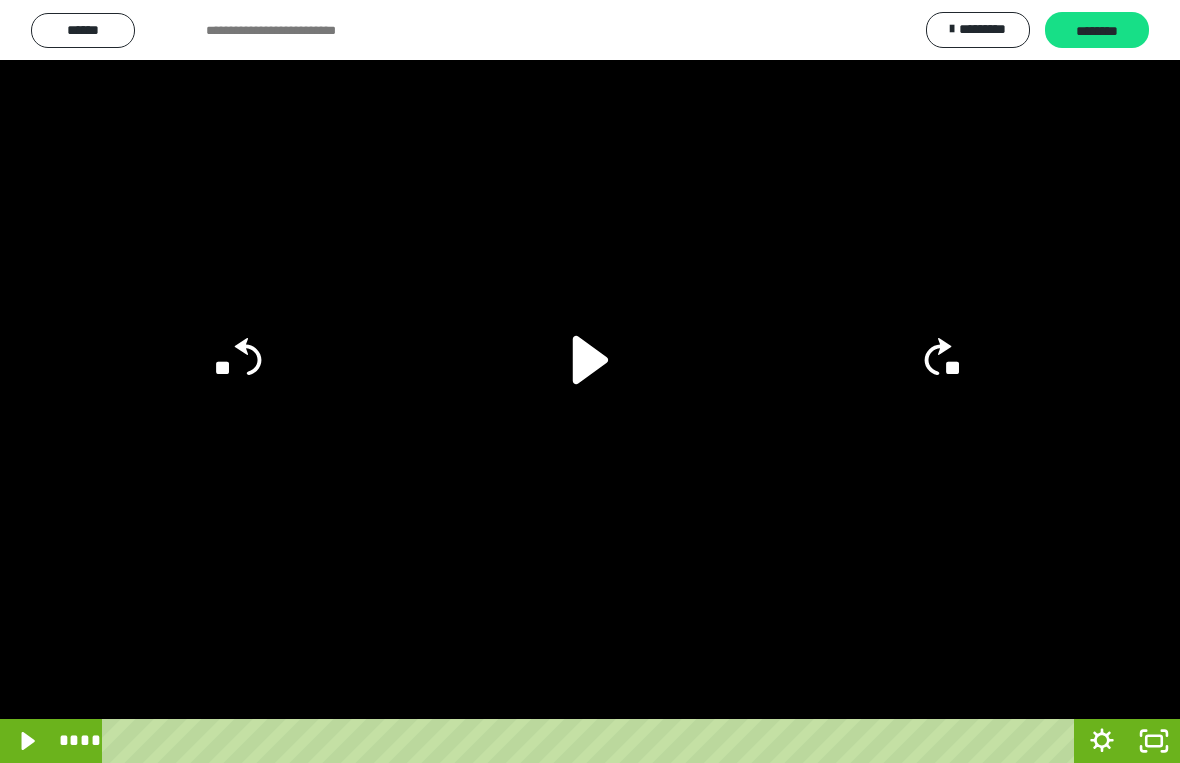click on "**" 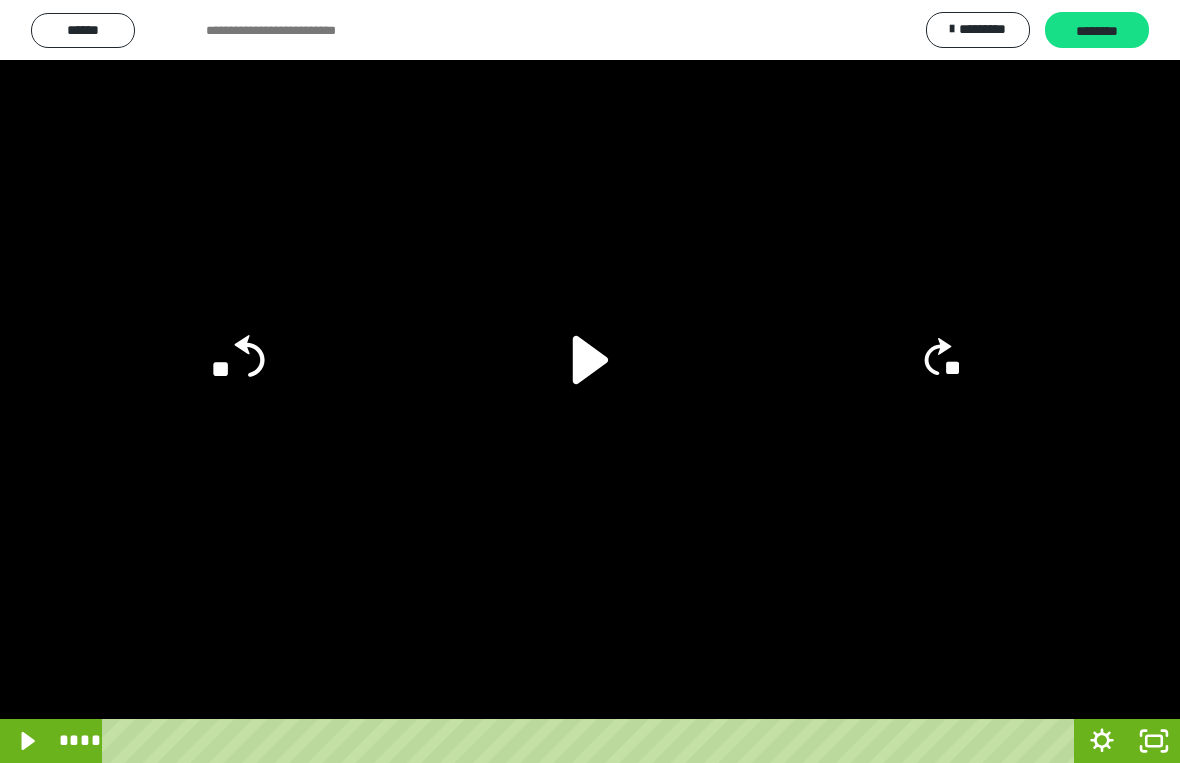 click on "**" 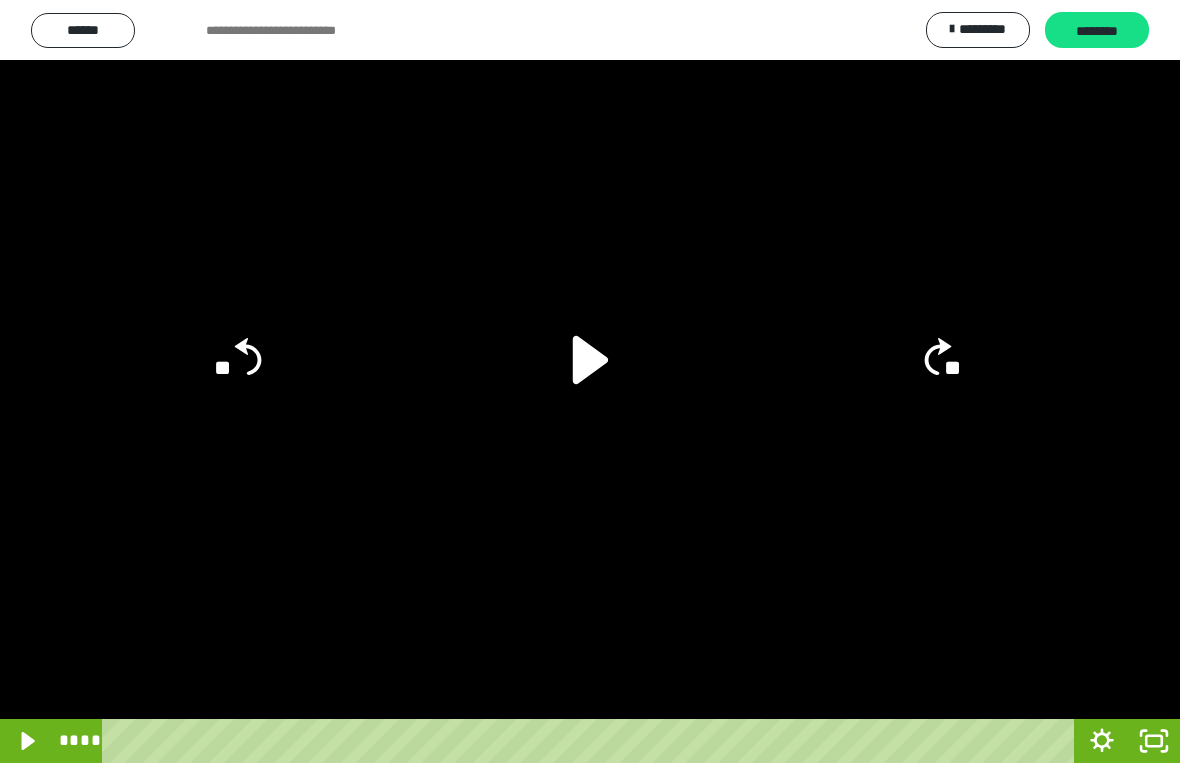click 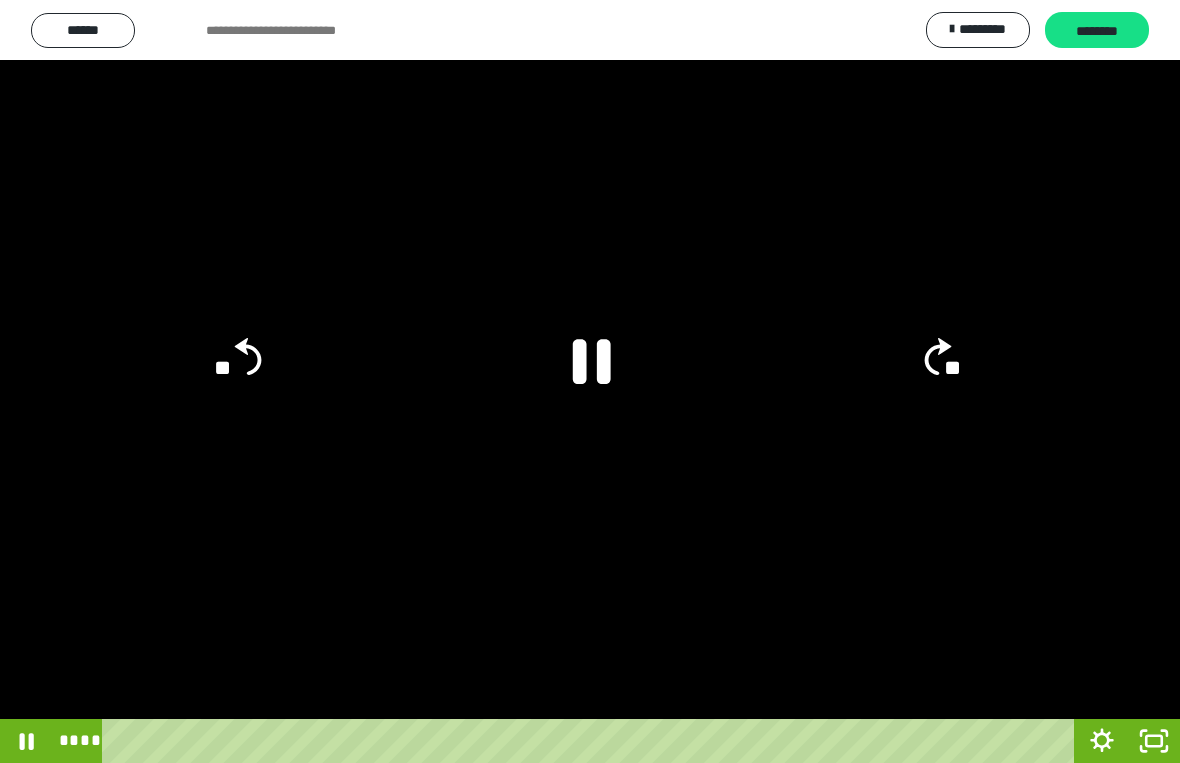 click 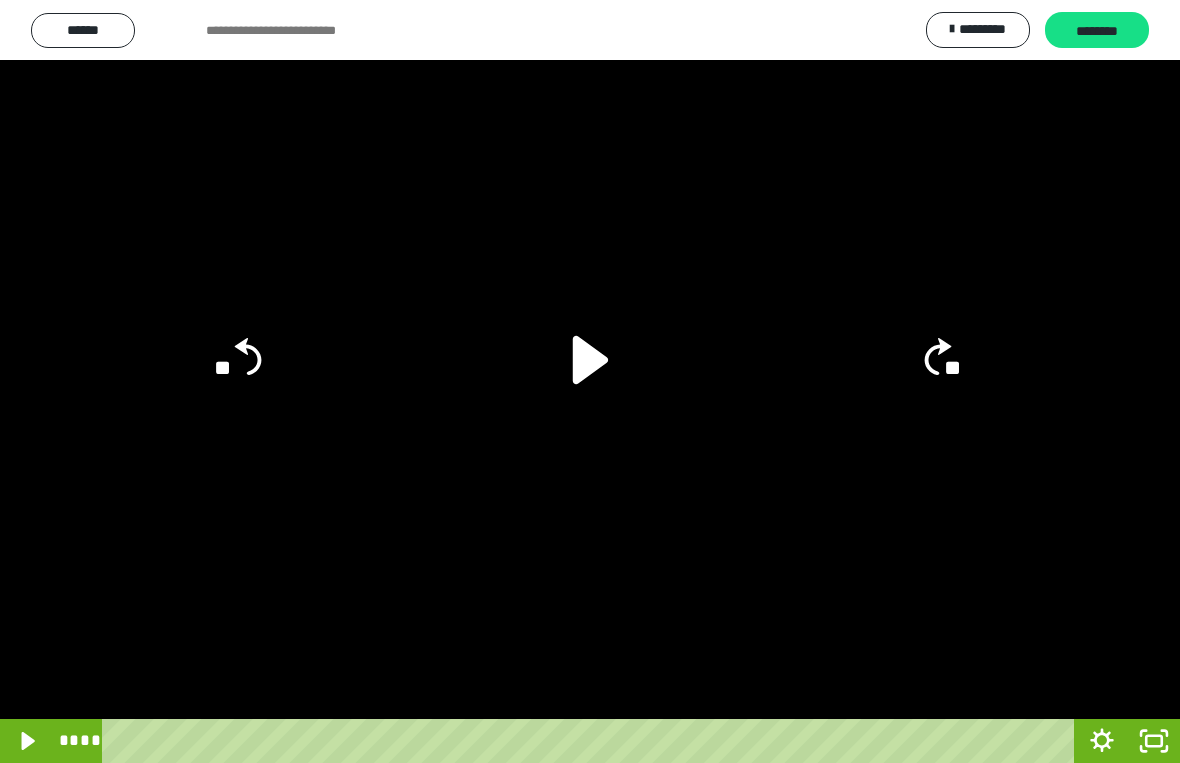 click at bounding box center (590, 381) 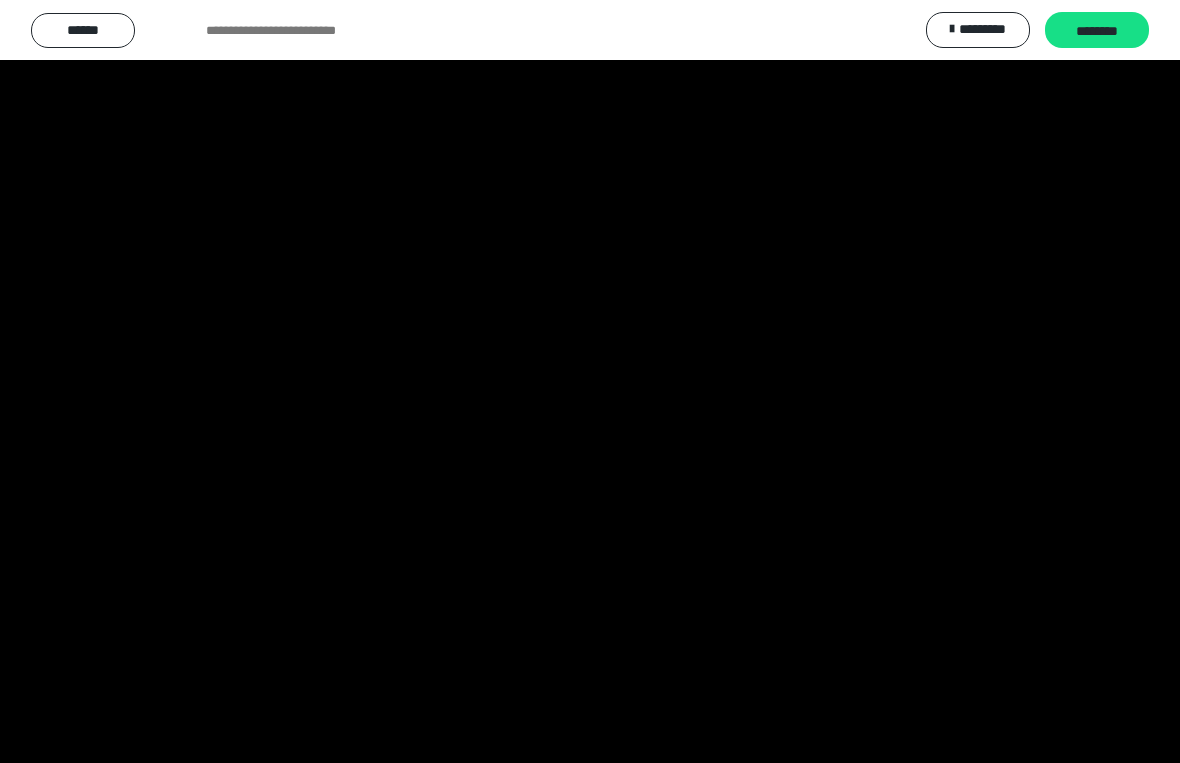 click at bounding box center (590, 381) 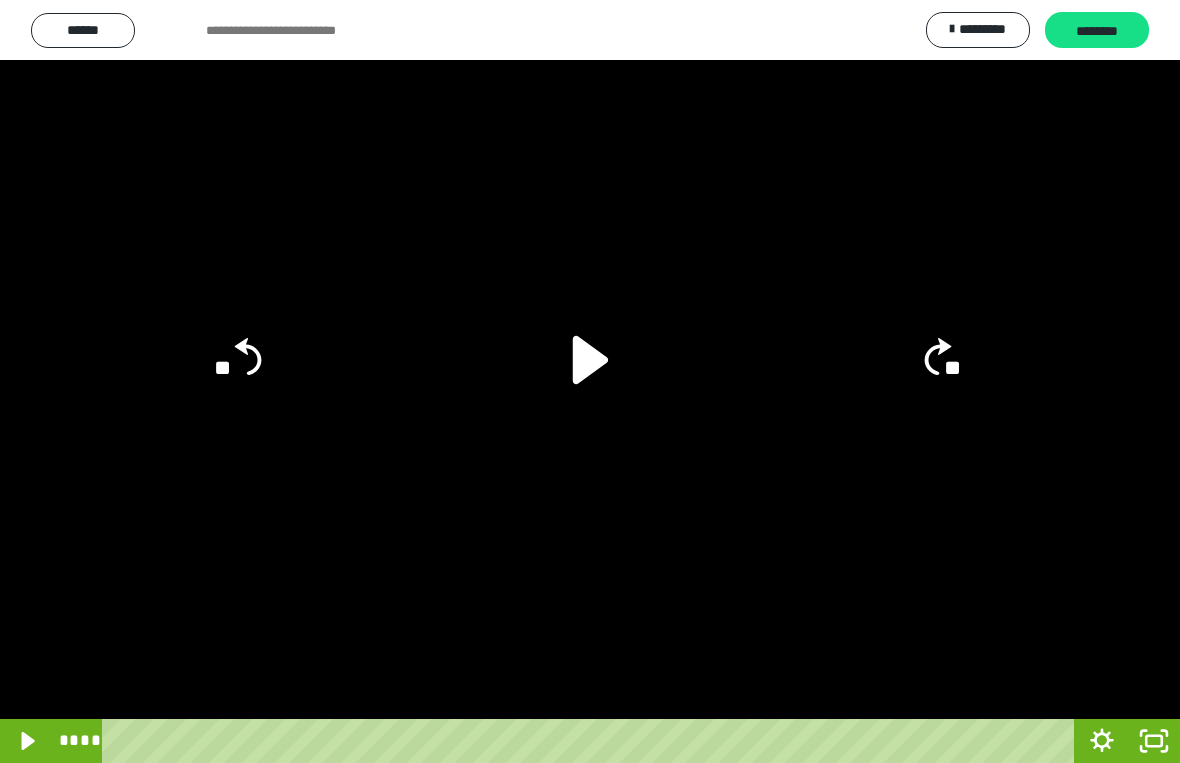 click on "**" 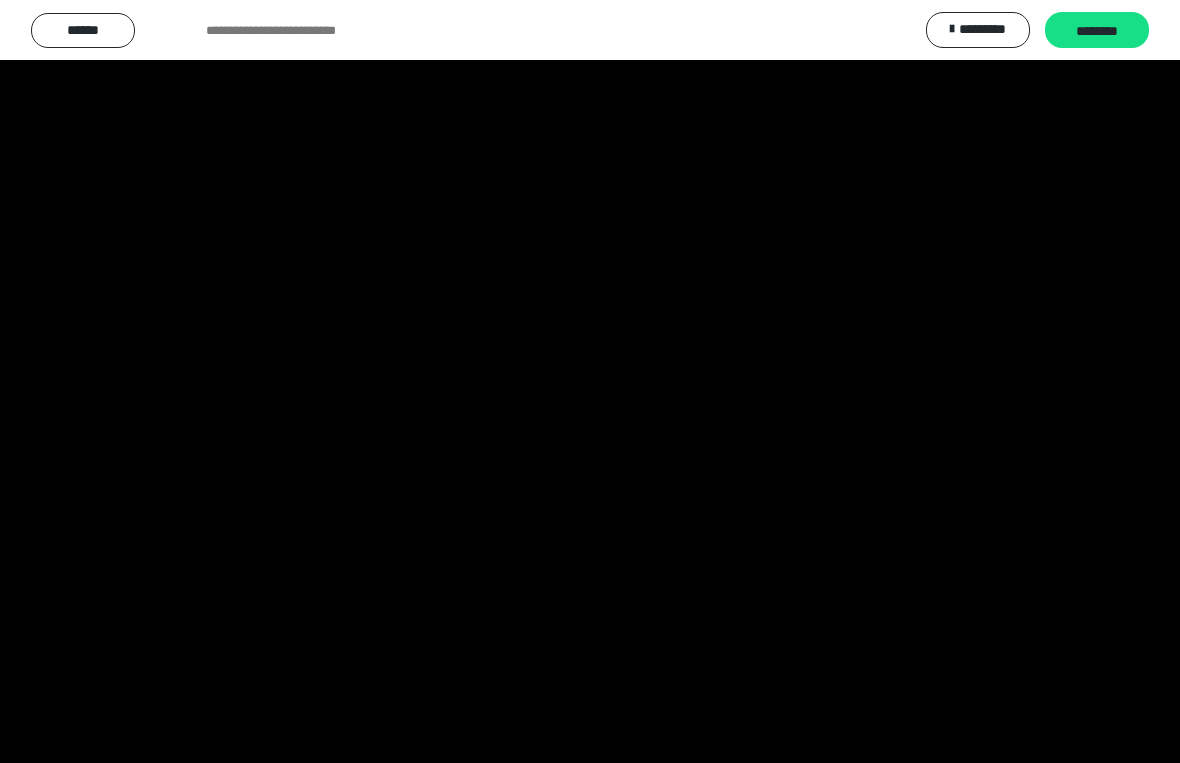 click at bounding box center (590, 381) 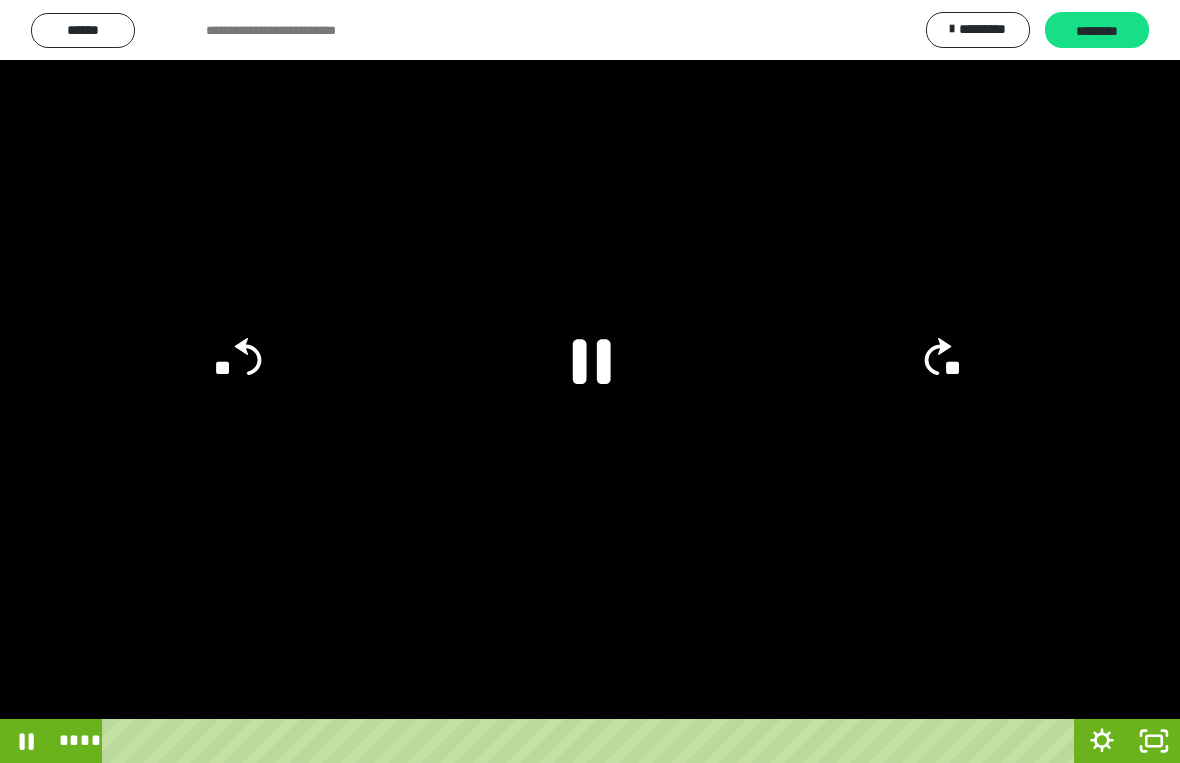 click 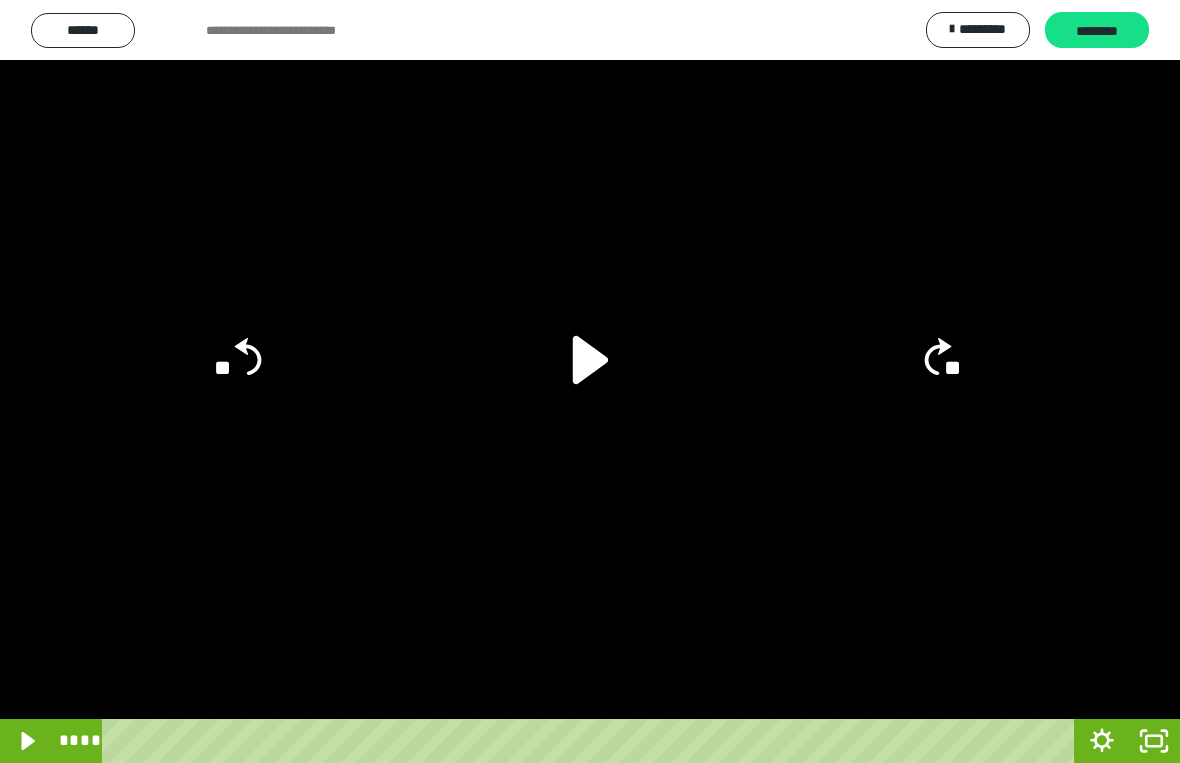 click 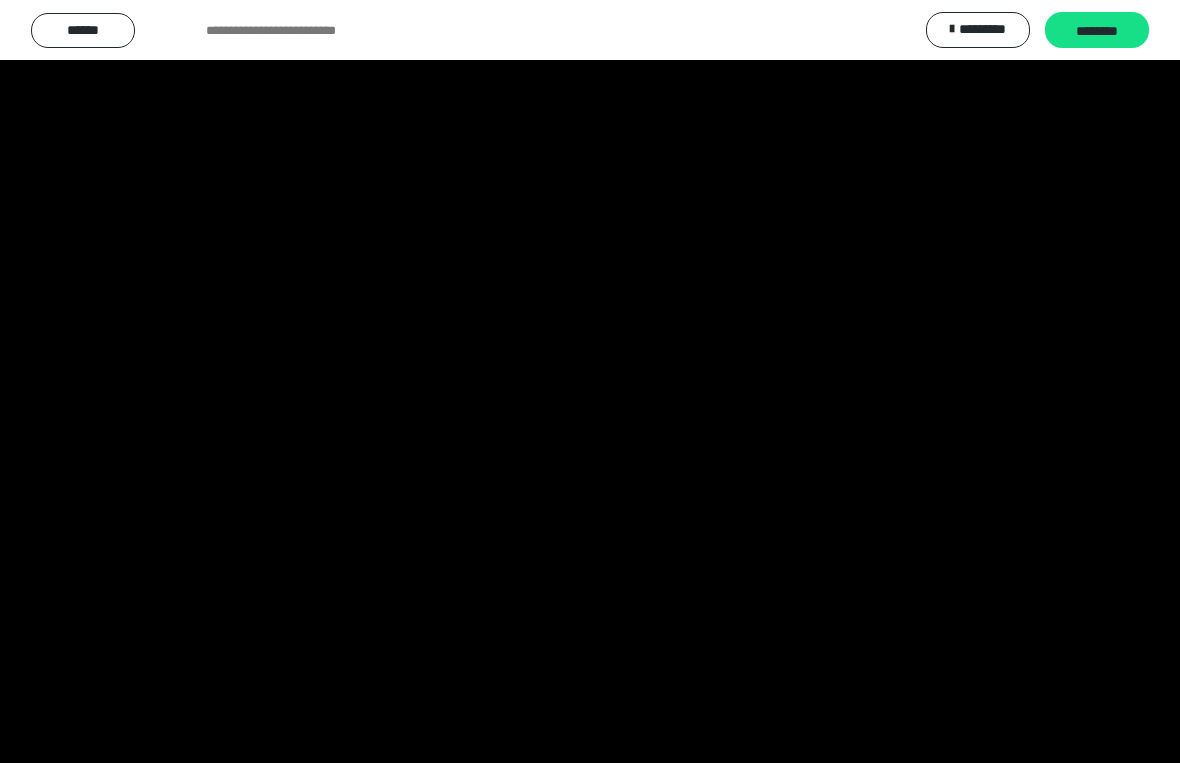 click at bounding box center [590, 381] 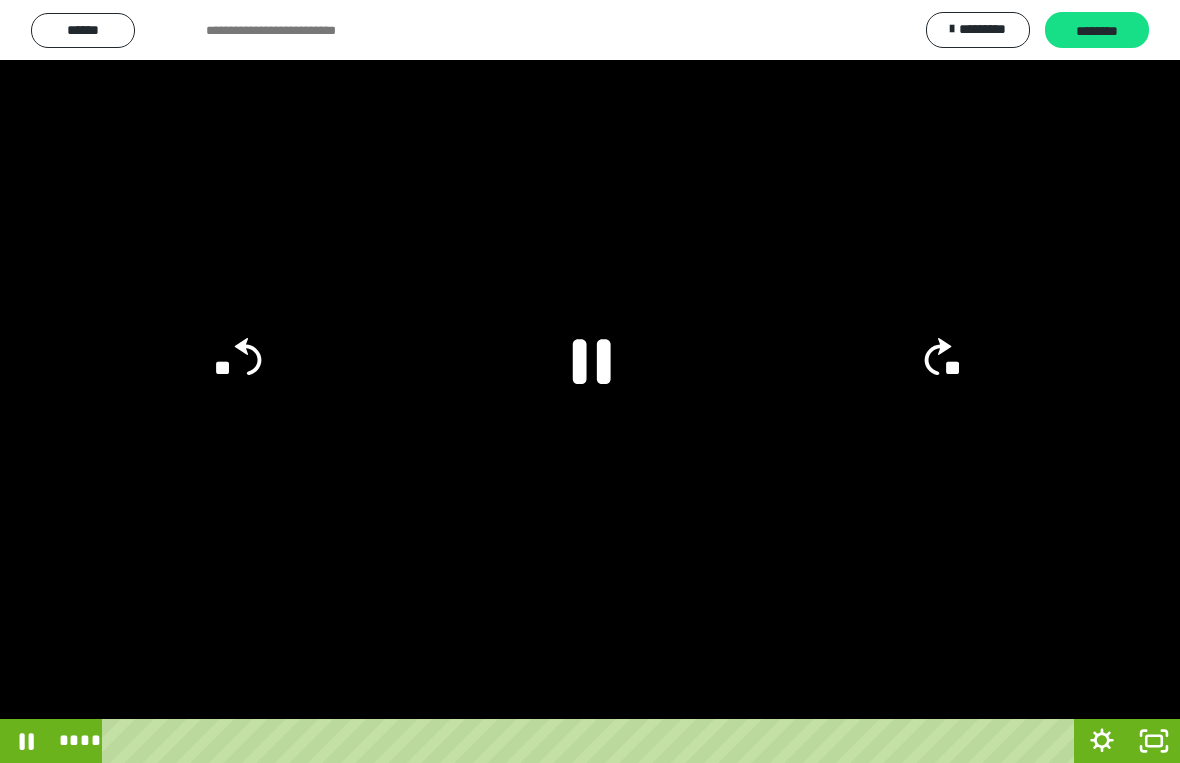 click 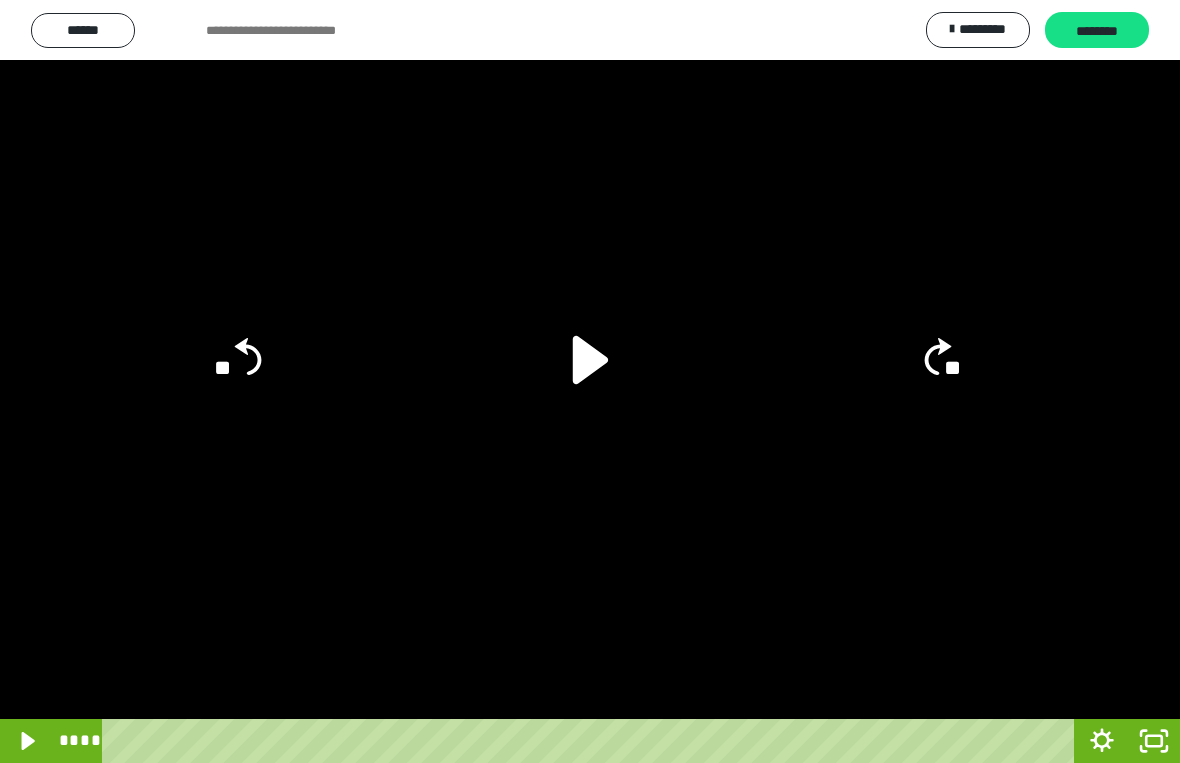 click 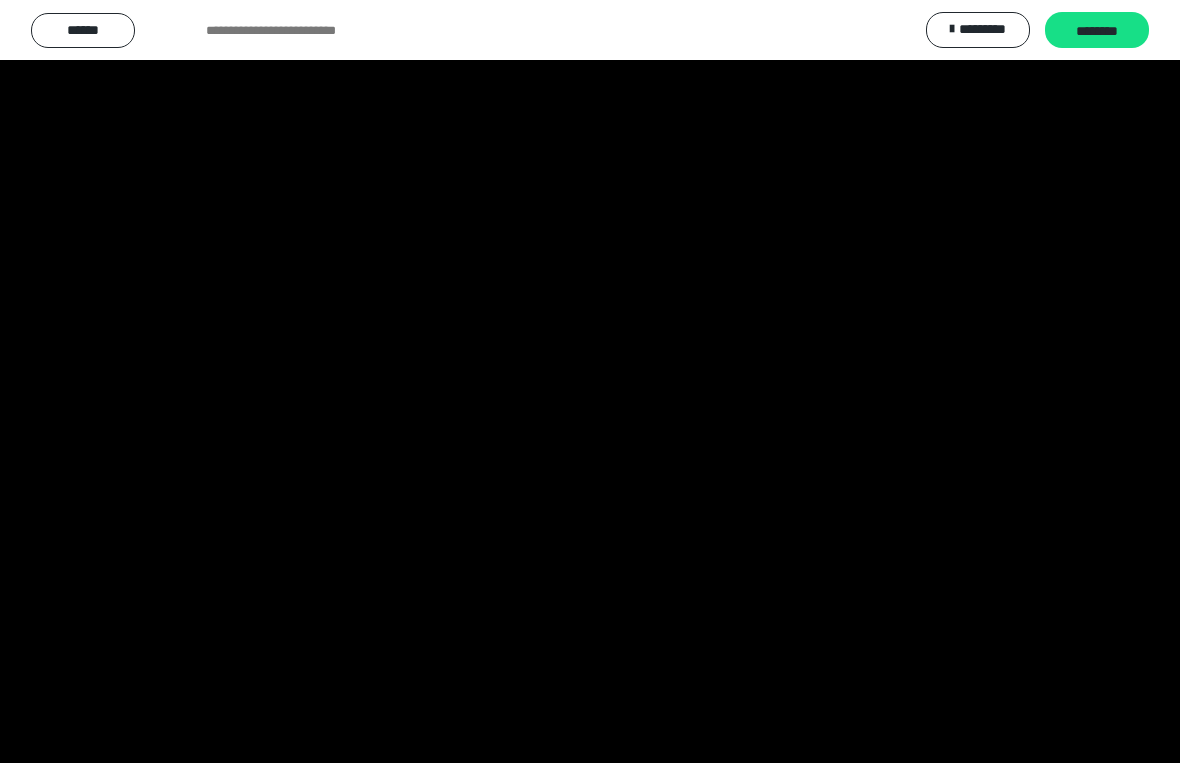 click at bounding box center [590, 381] 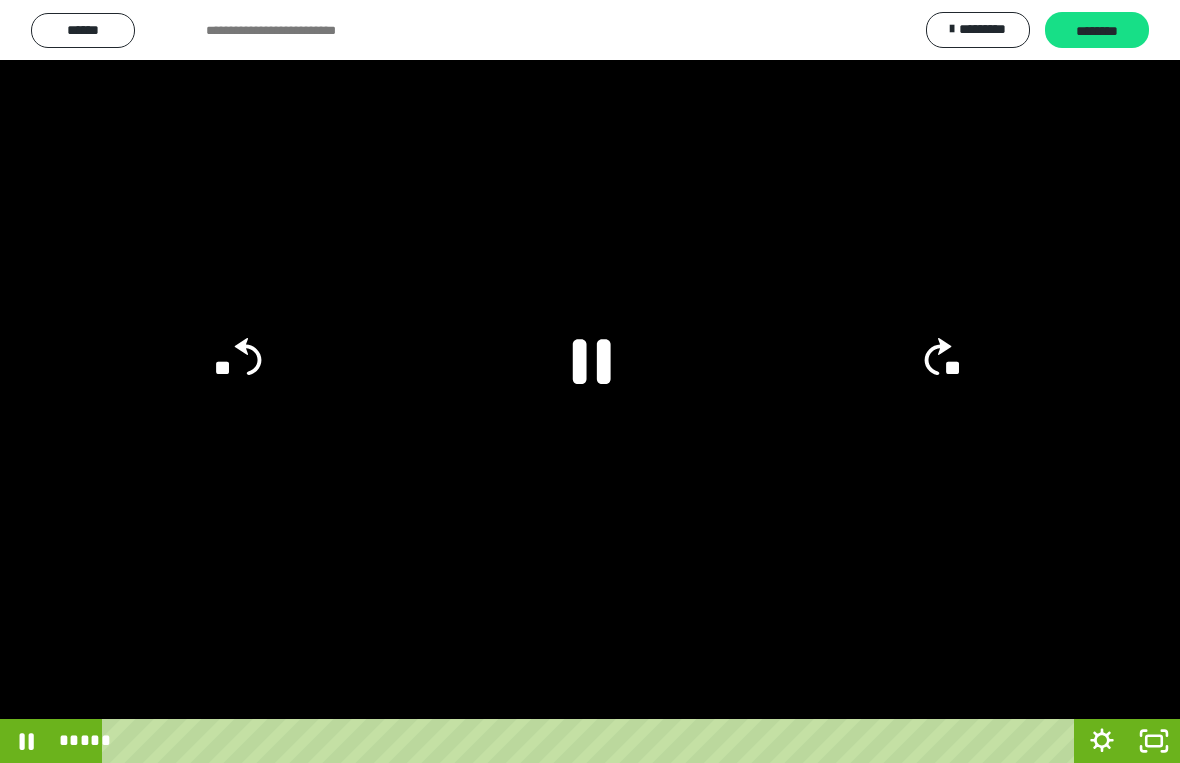 click 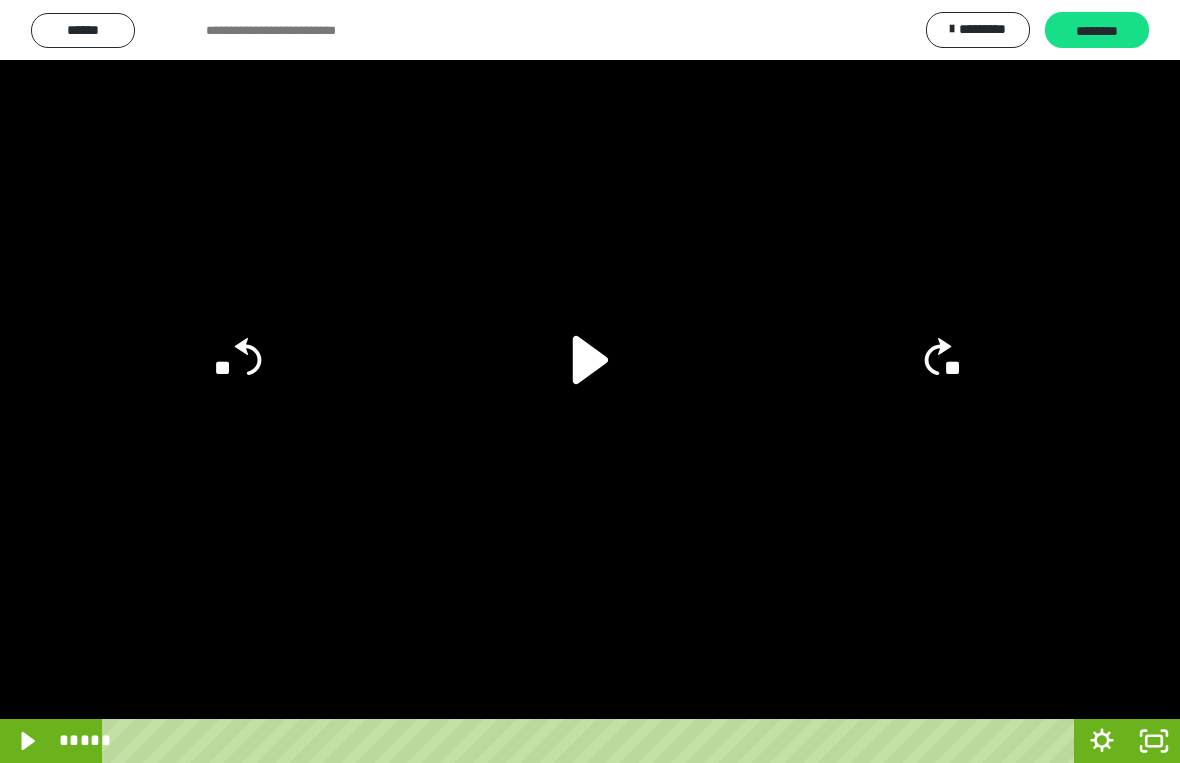 click 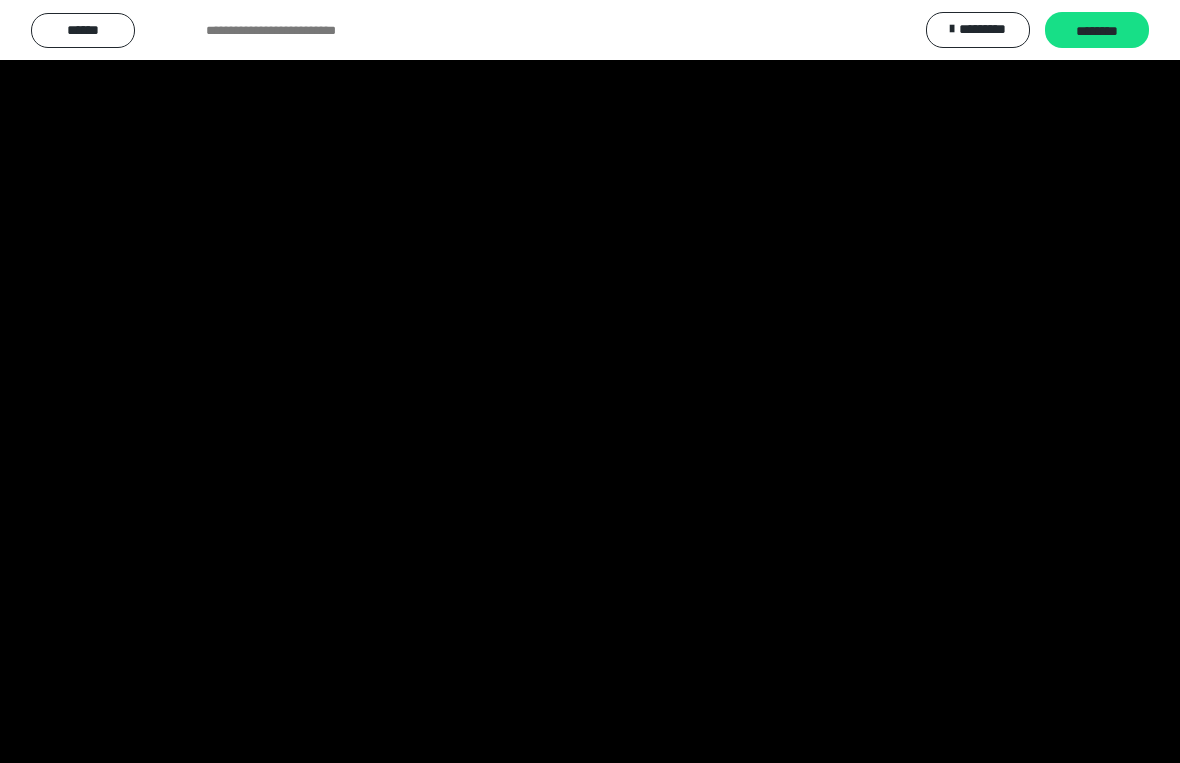 click at bounding box center [590, 381] 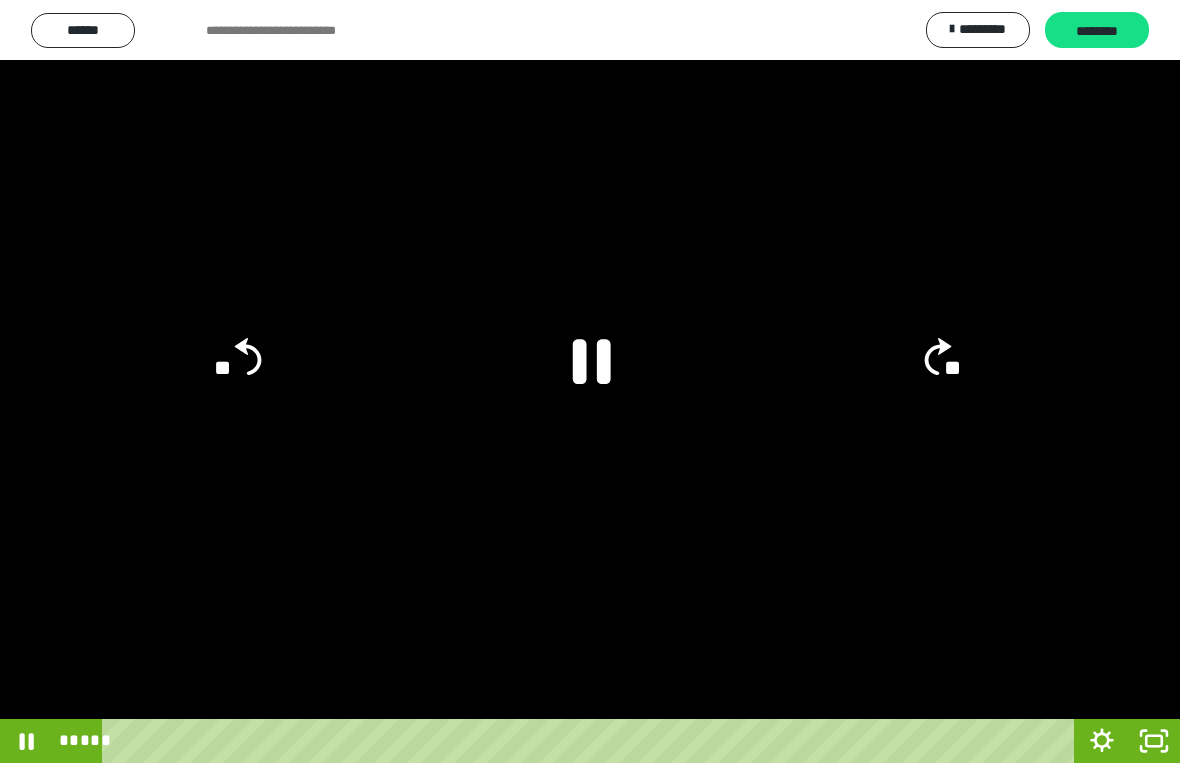 click 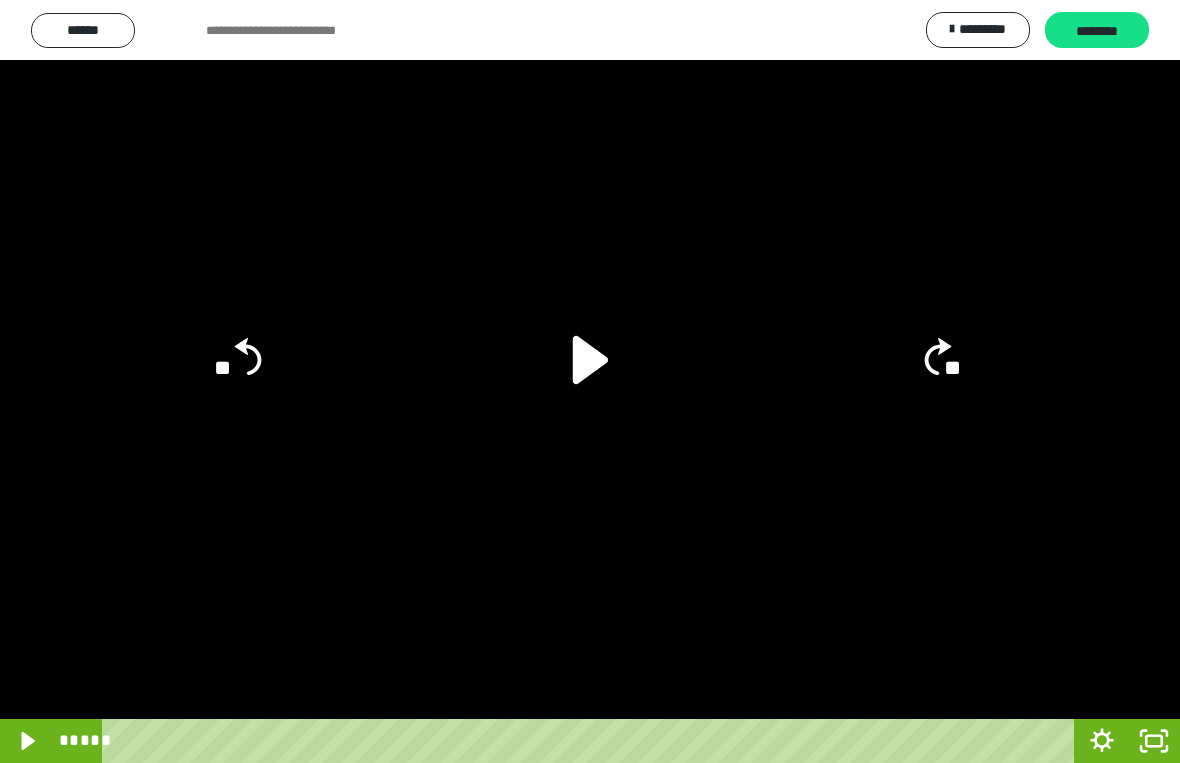 click 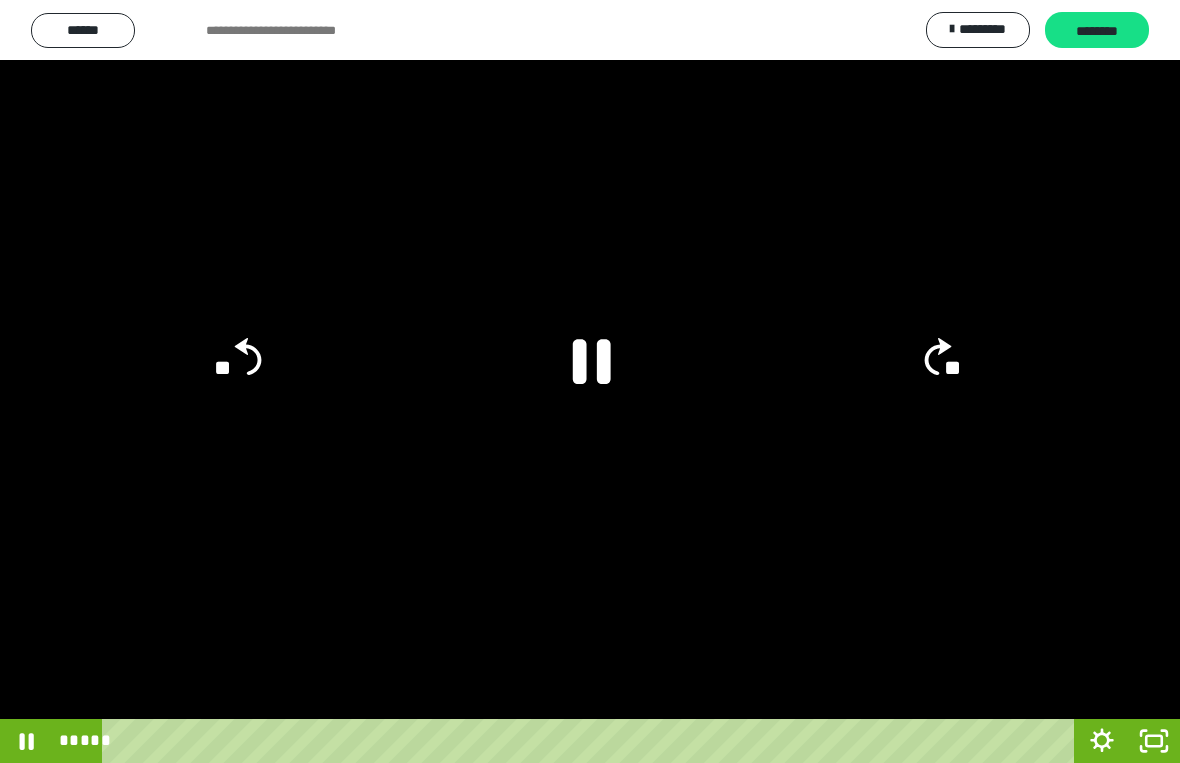 click 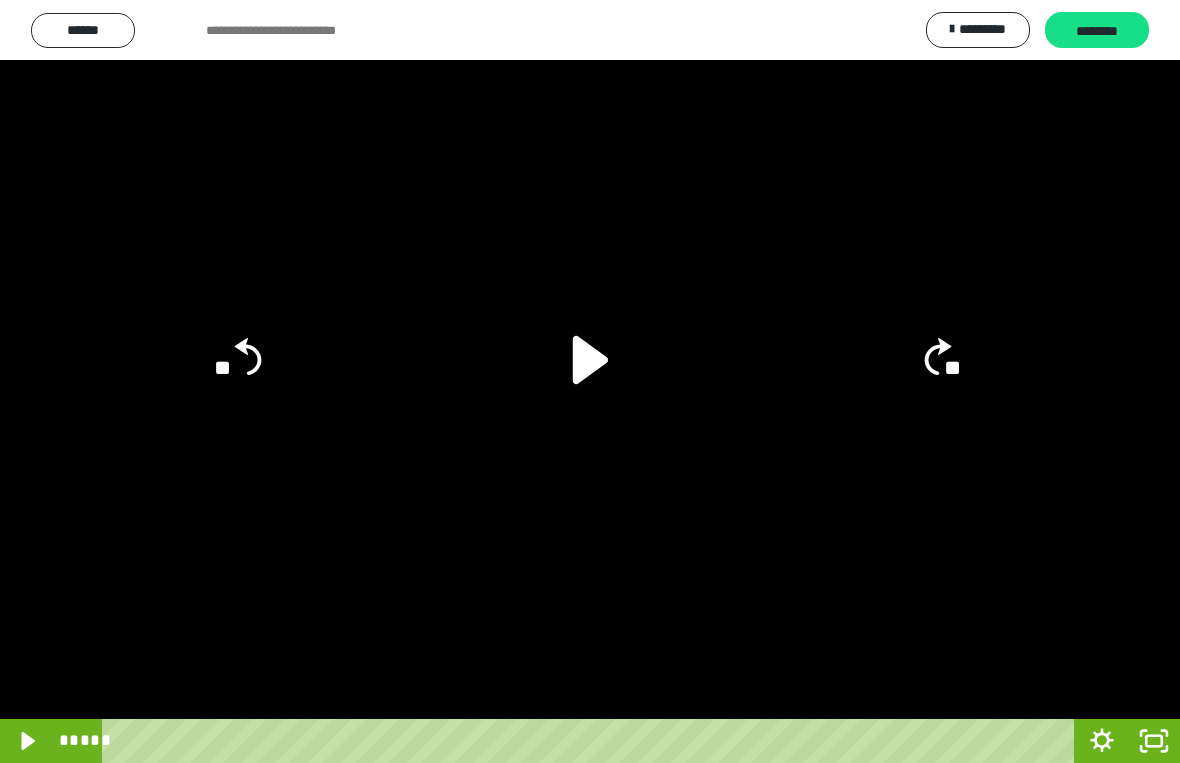 click 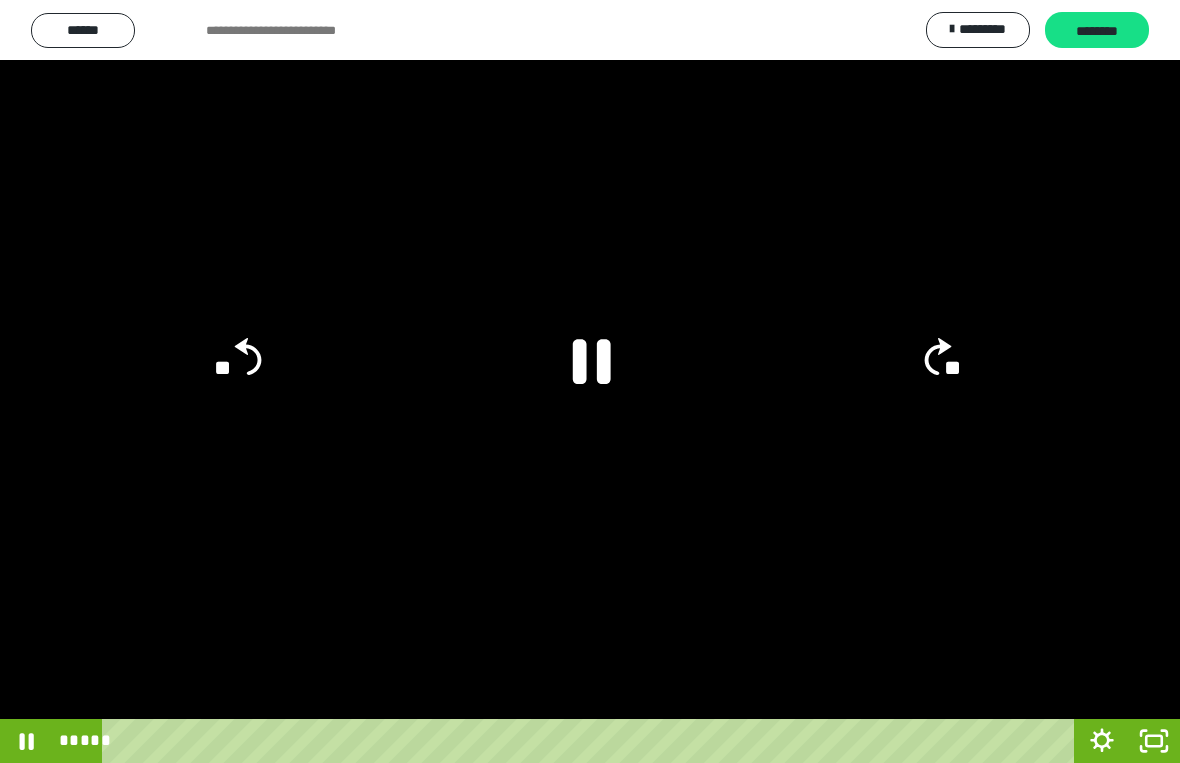 click at bounding box center [590, 381] 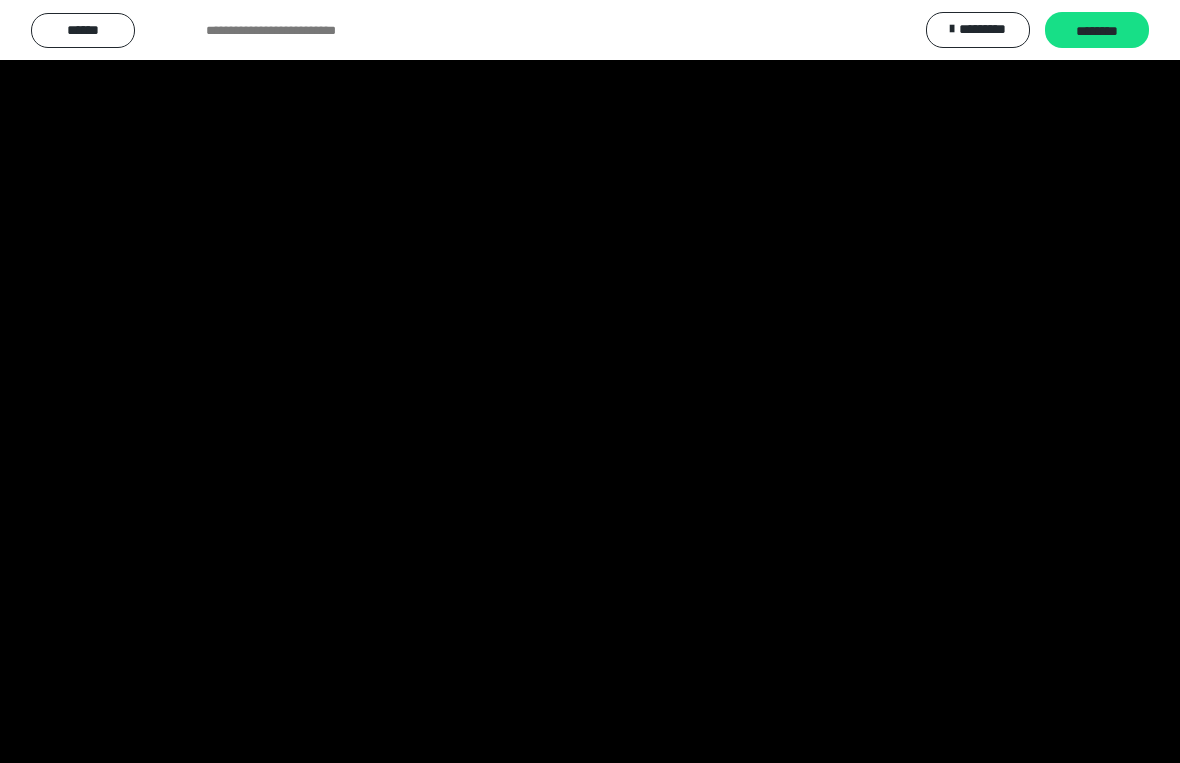 click at bounding box center [590, 381] 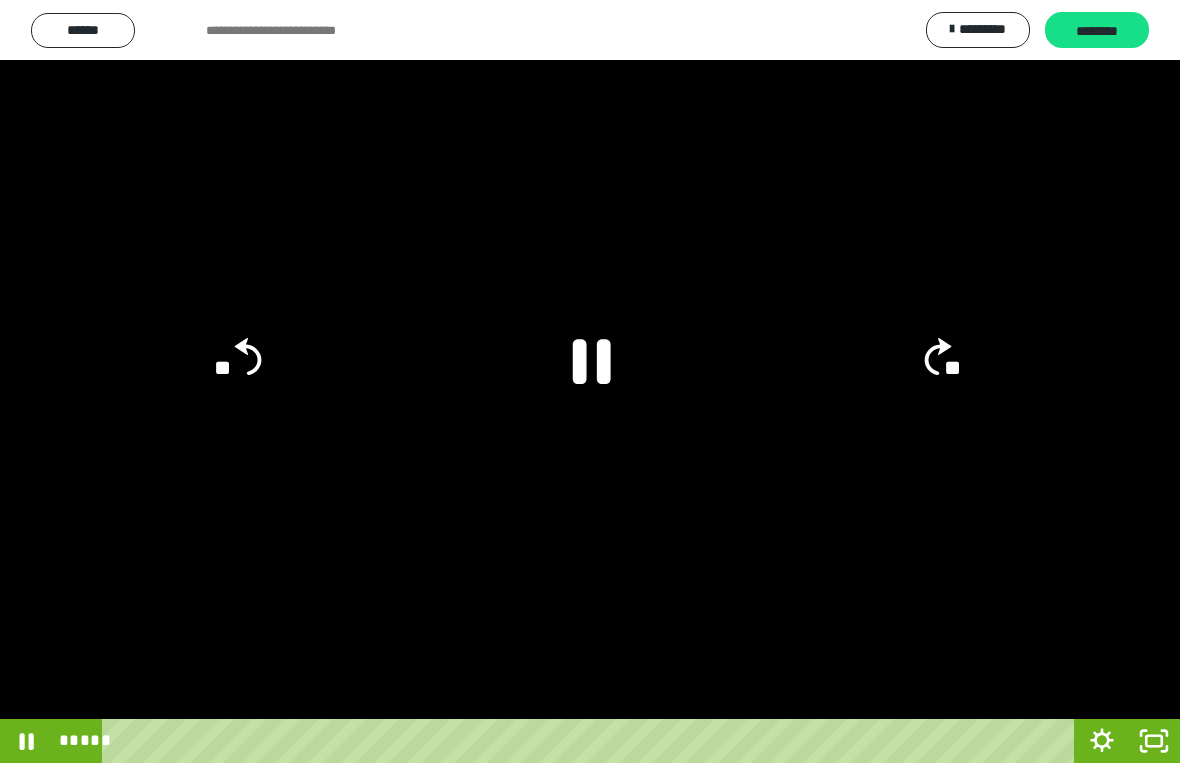 click 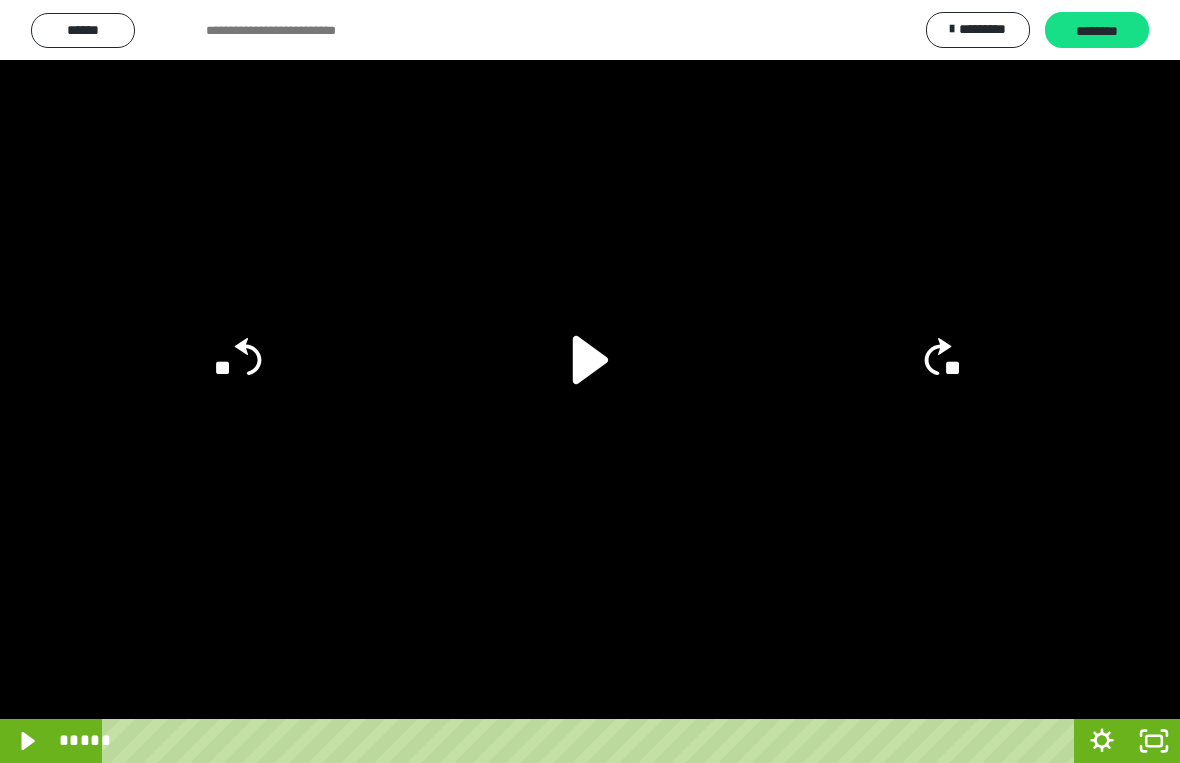 click 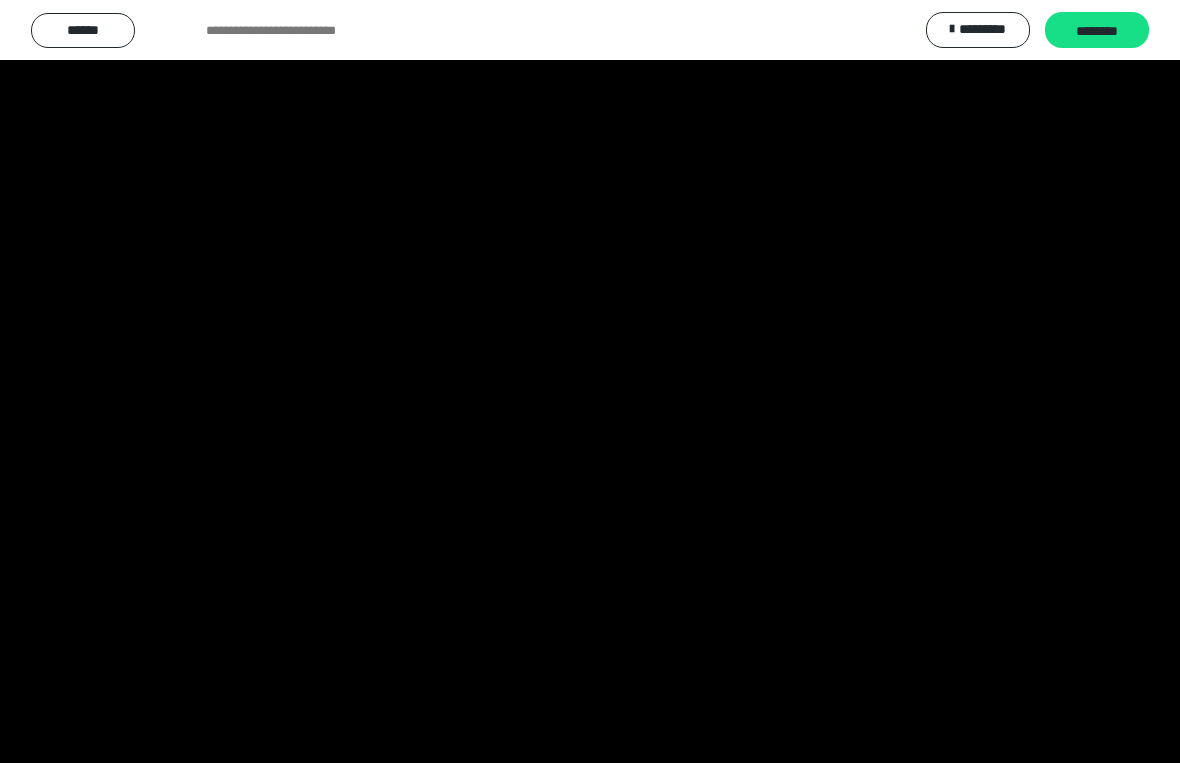 click at bounding box center (590, 381) 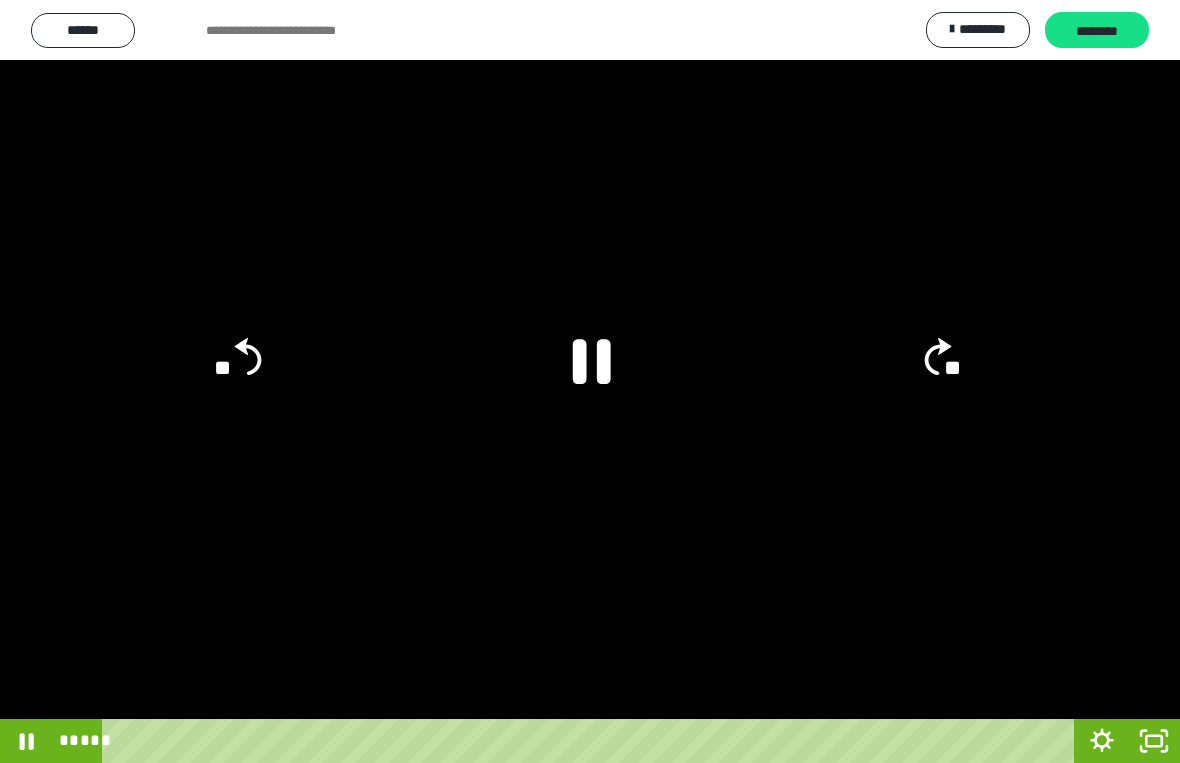 click 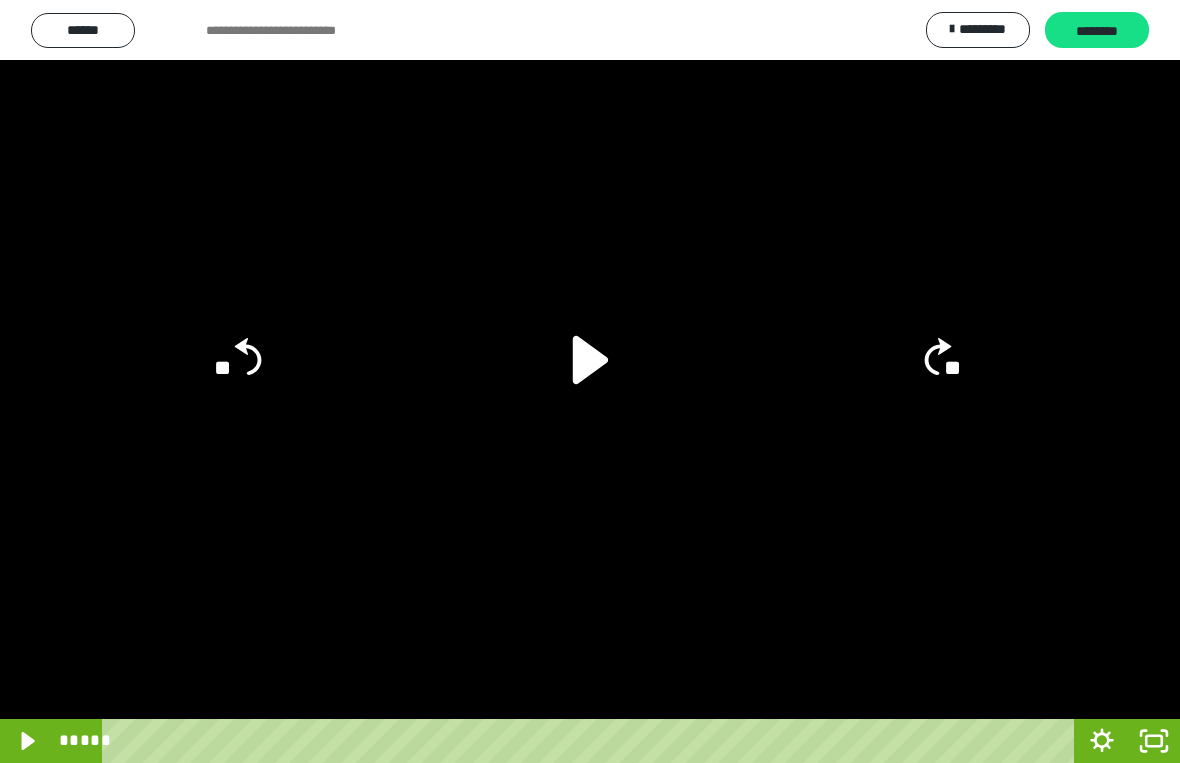 click 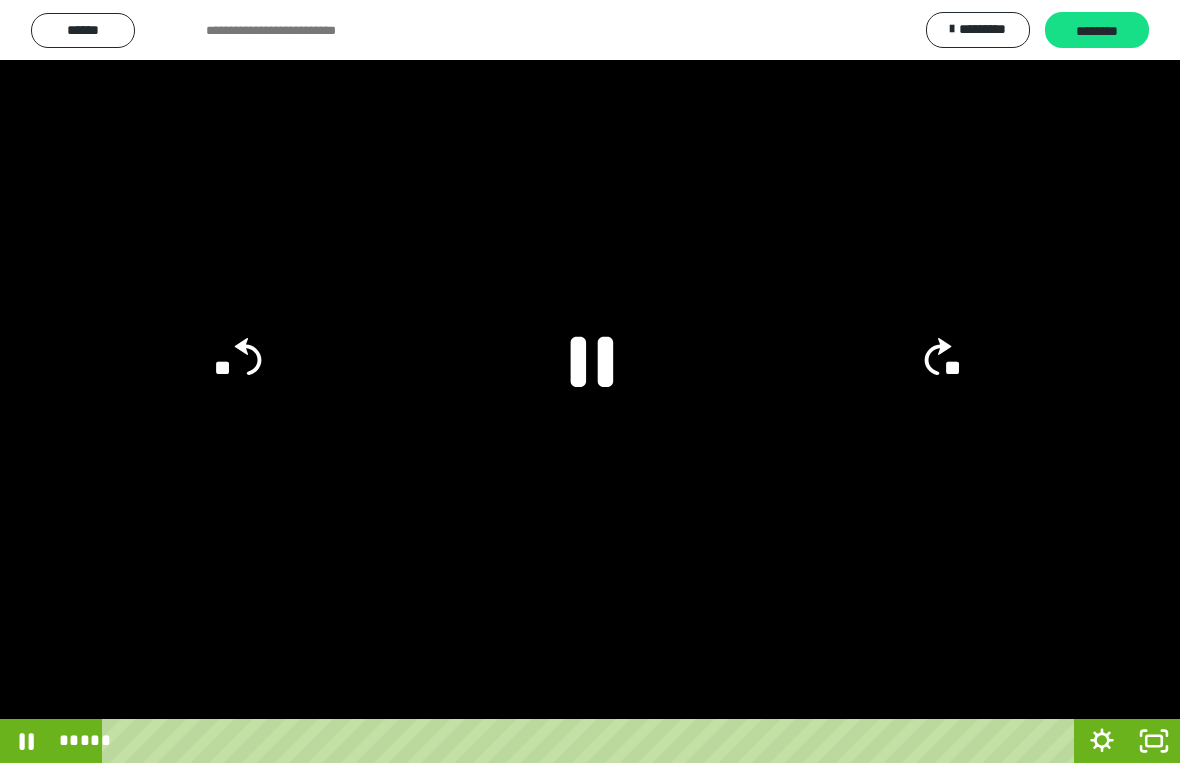 click 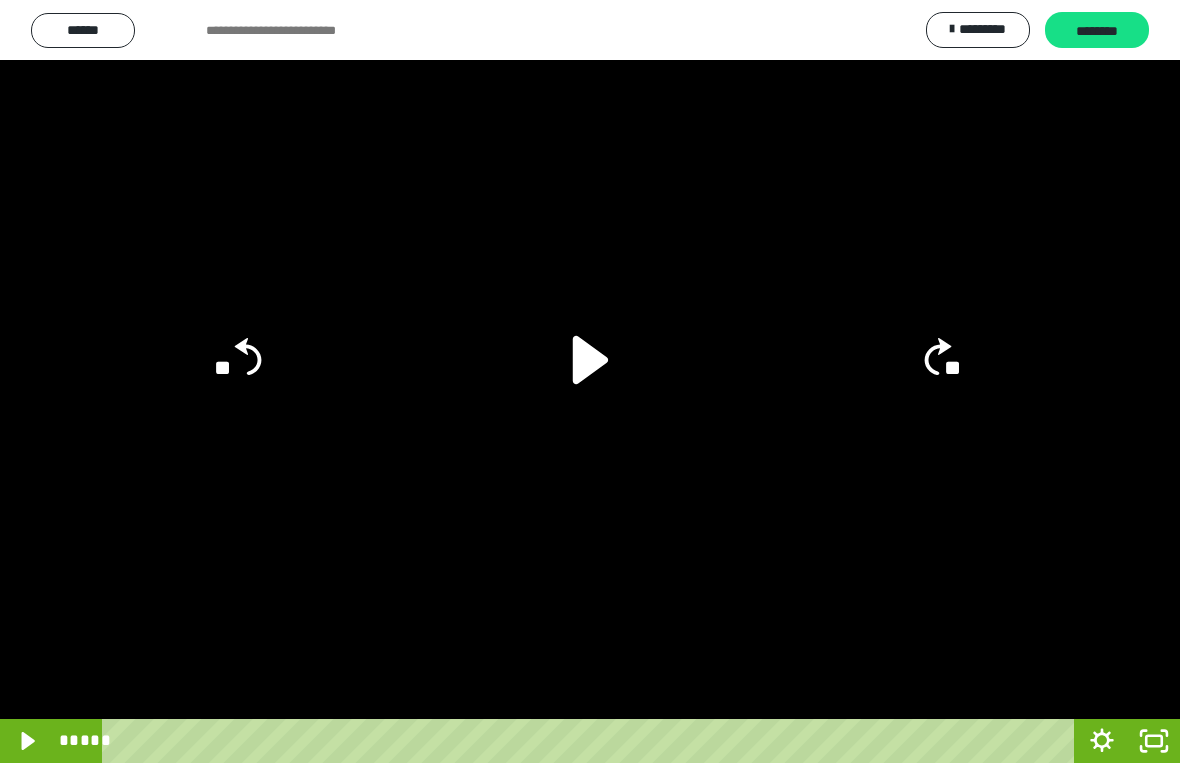click 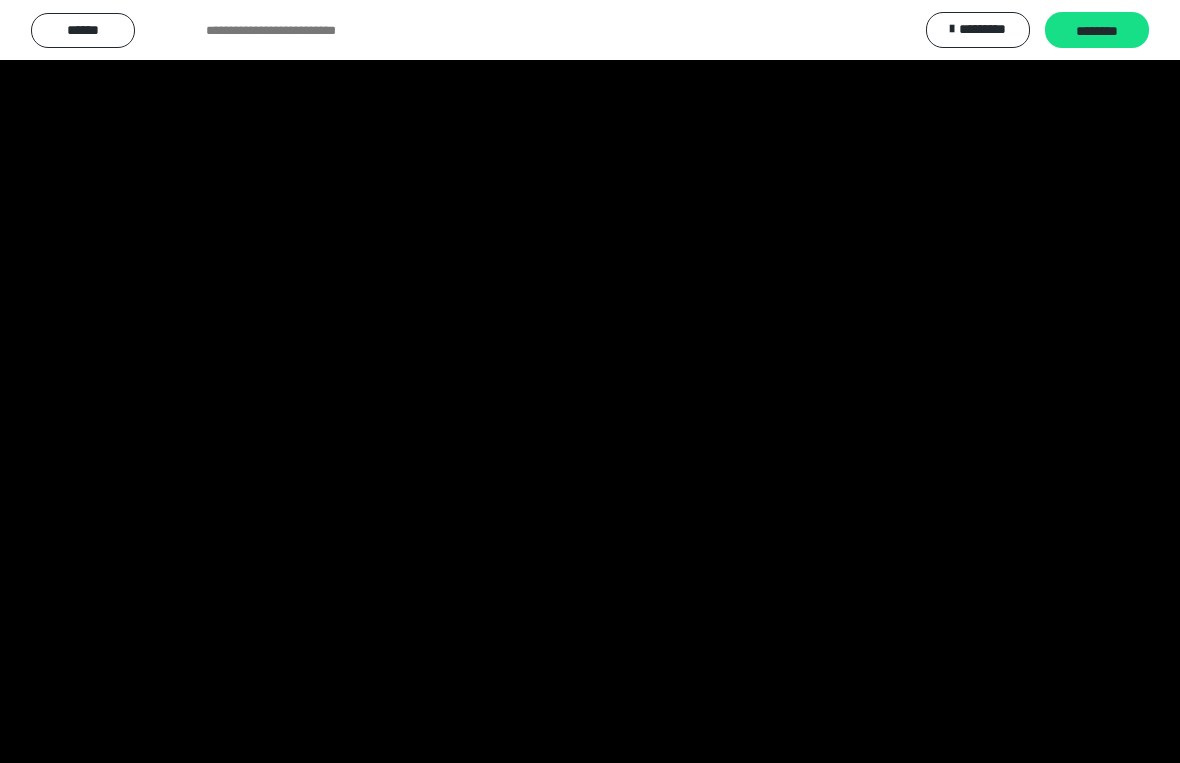 click at bounding box center [590, 381] 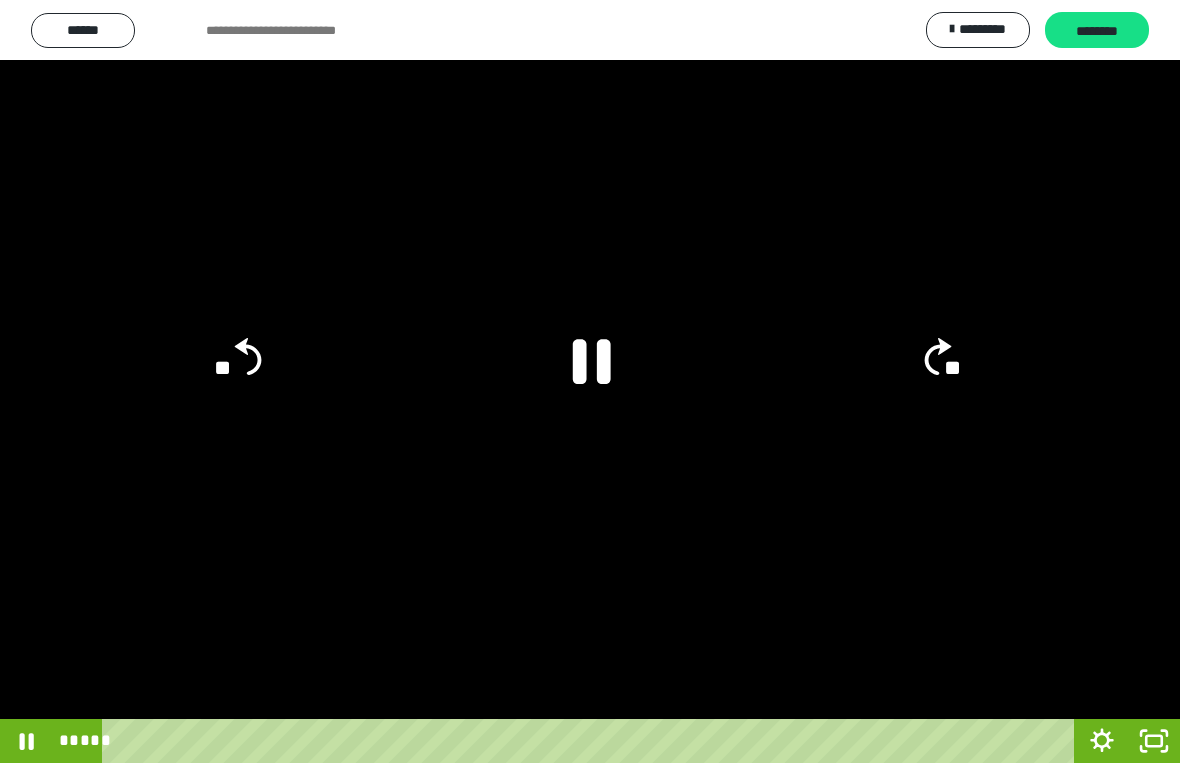 click 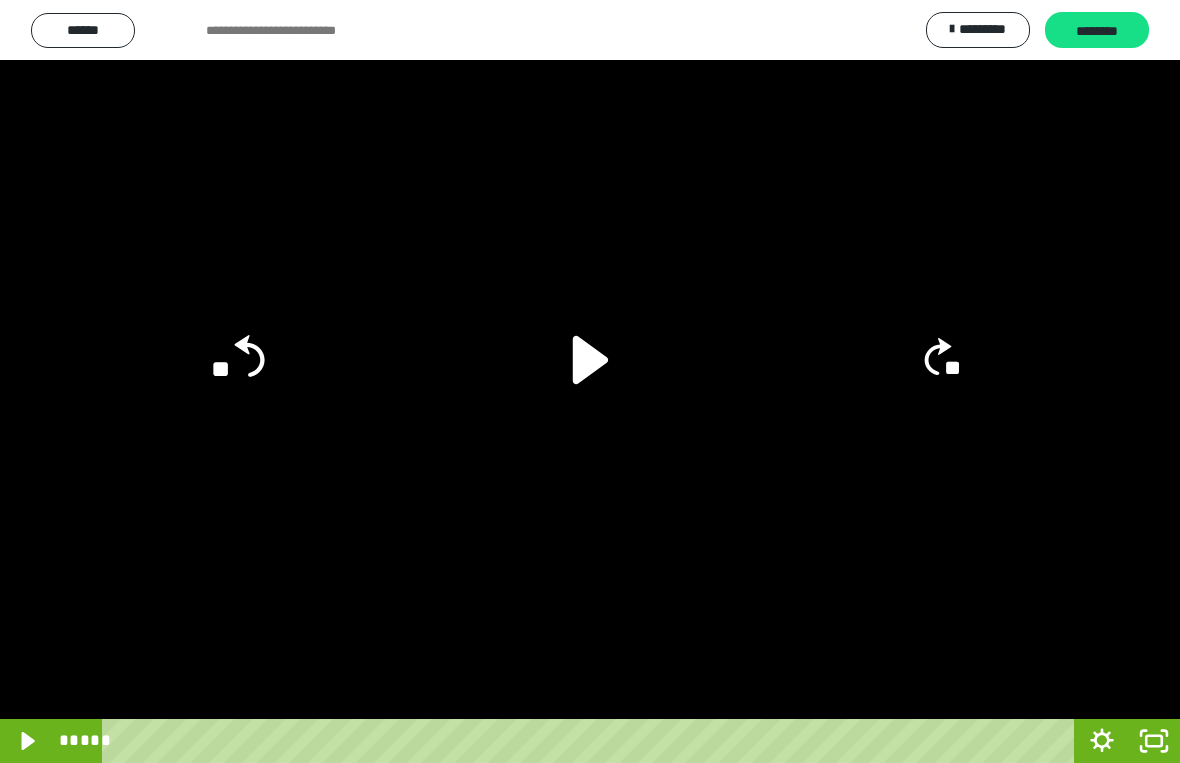 click 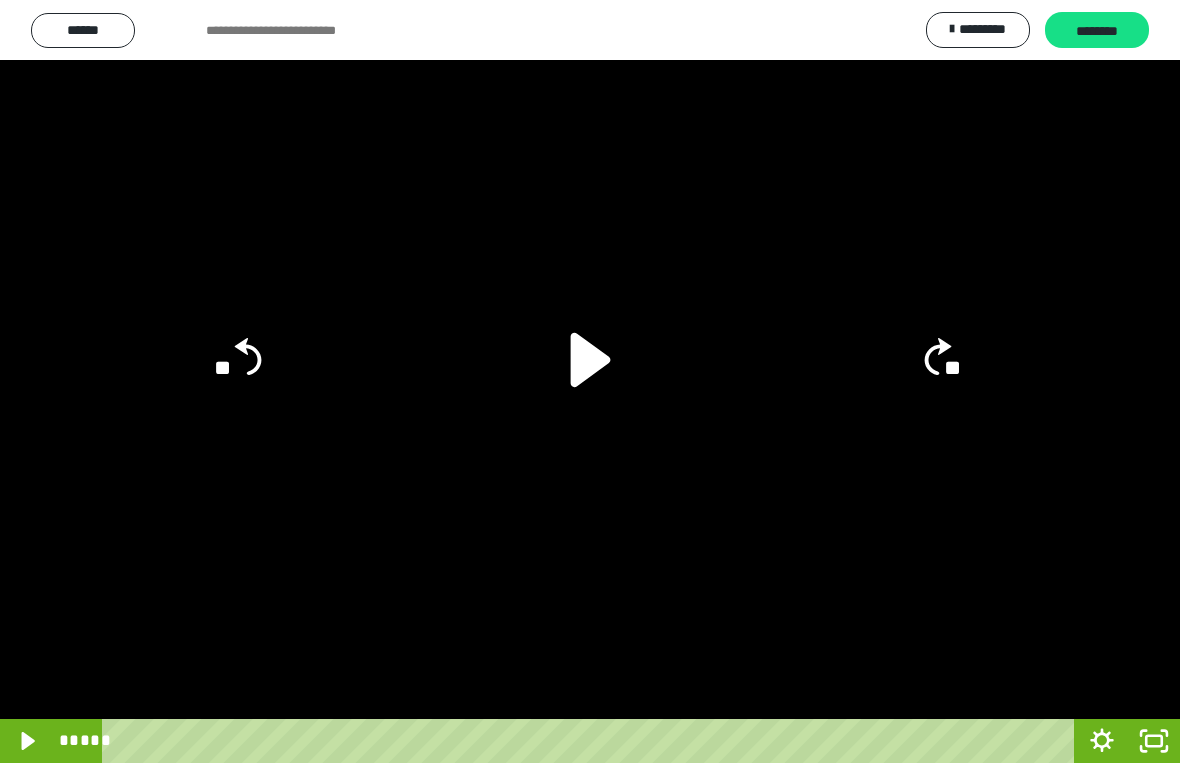 click 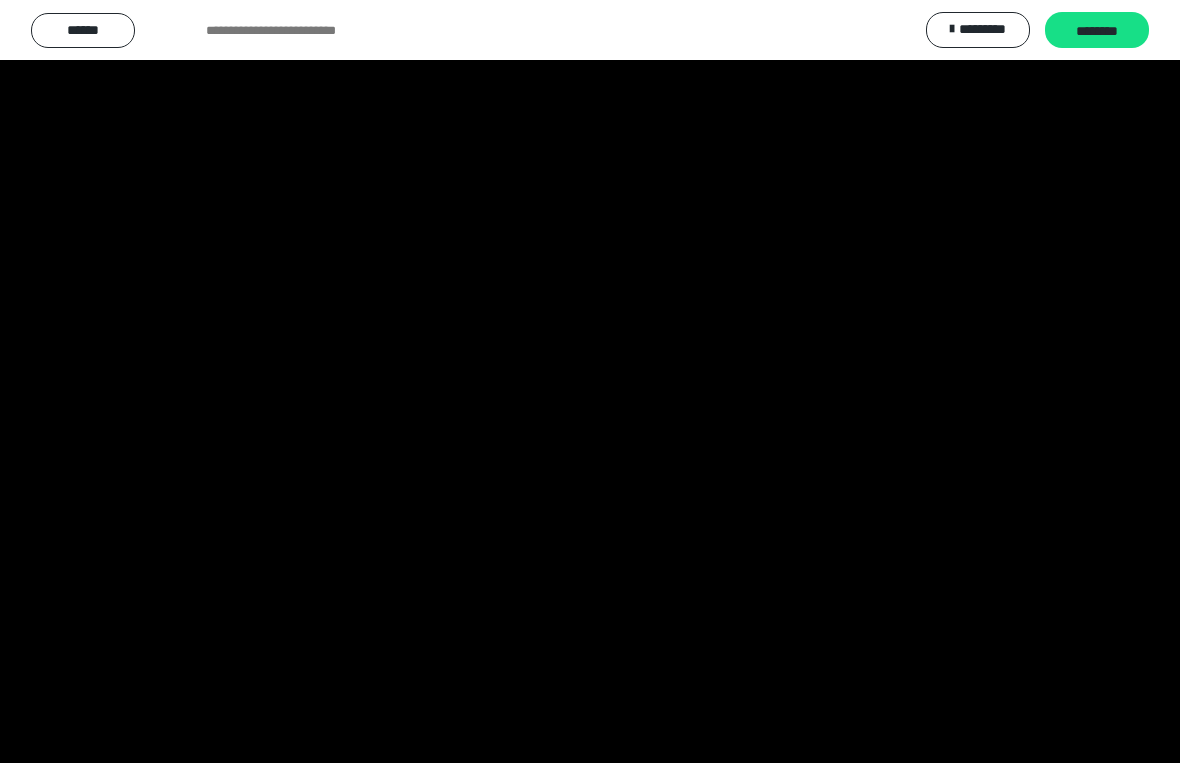 click at bounding box center (590, 381) 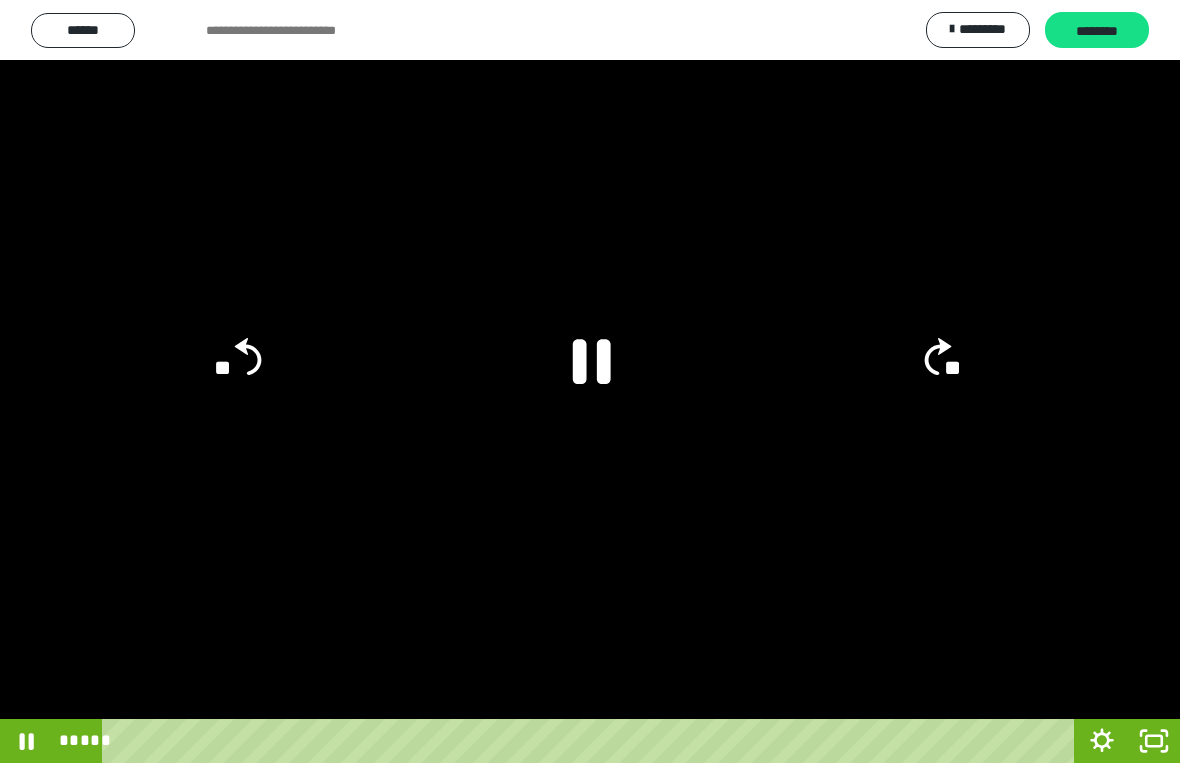 click 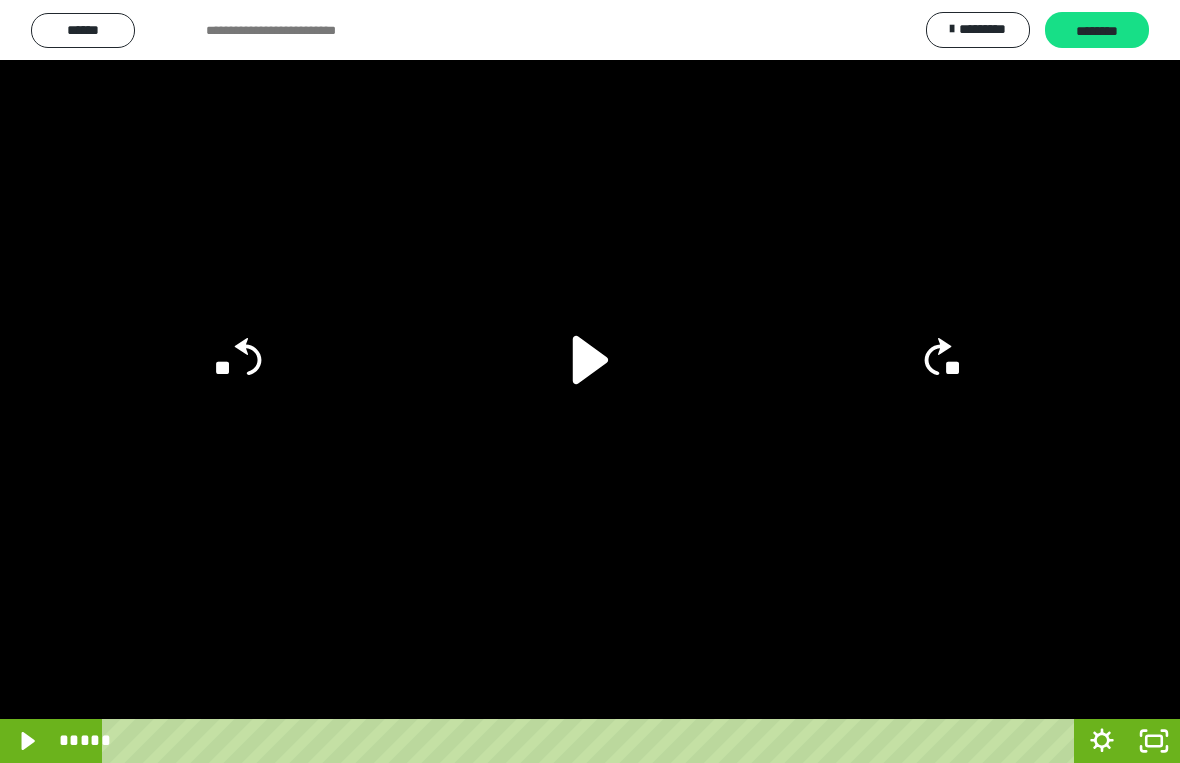 click 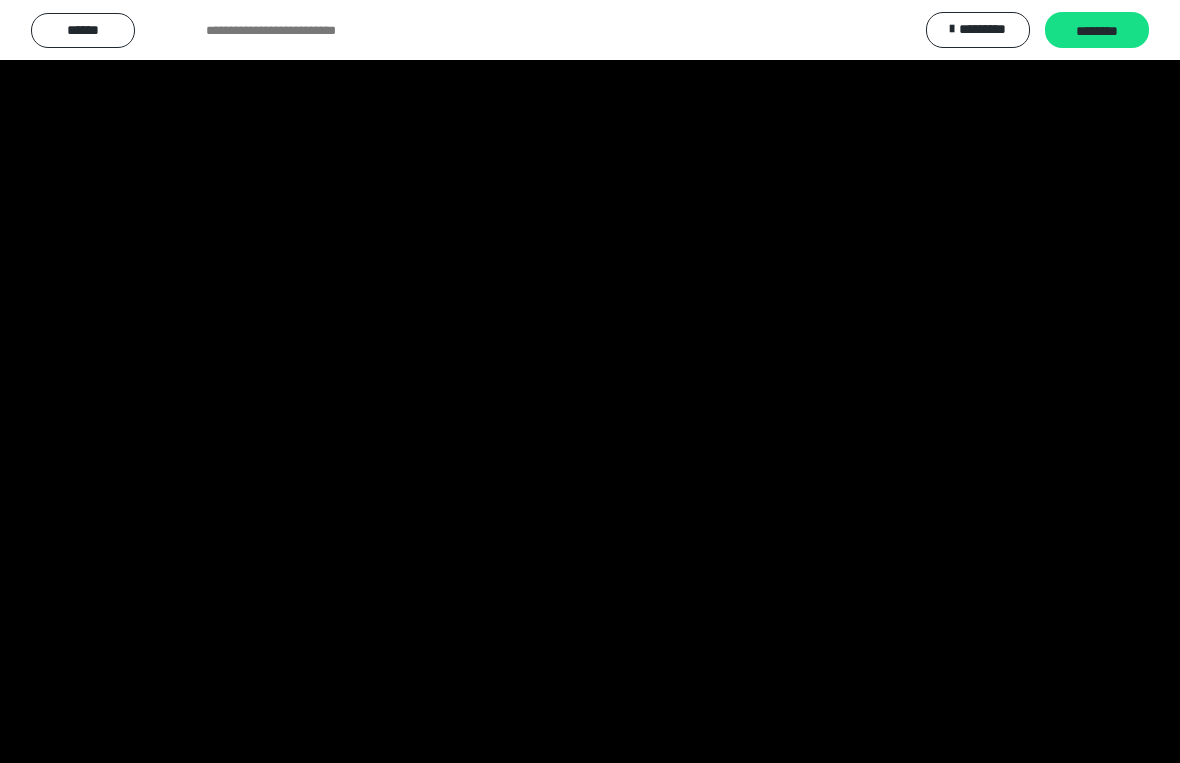click at bounding box center (590, 381) 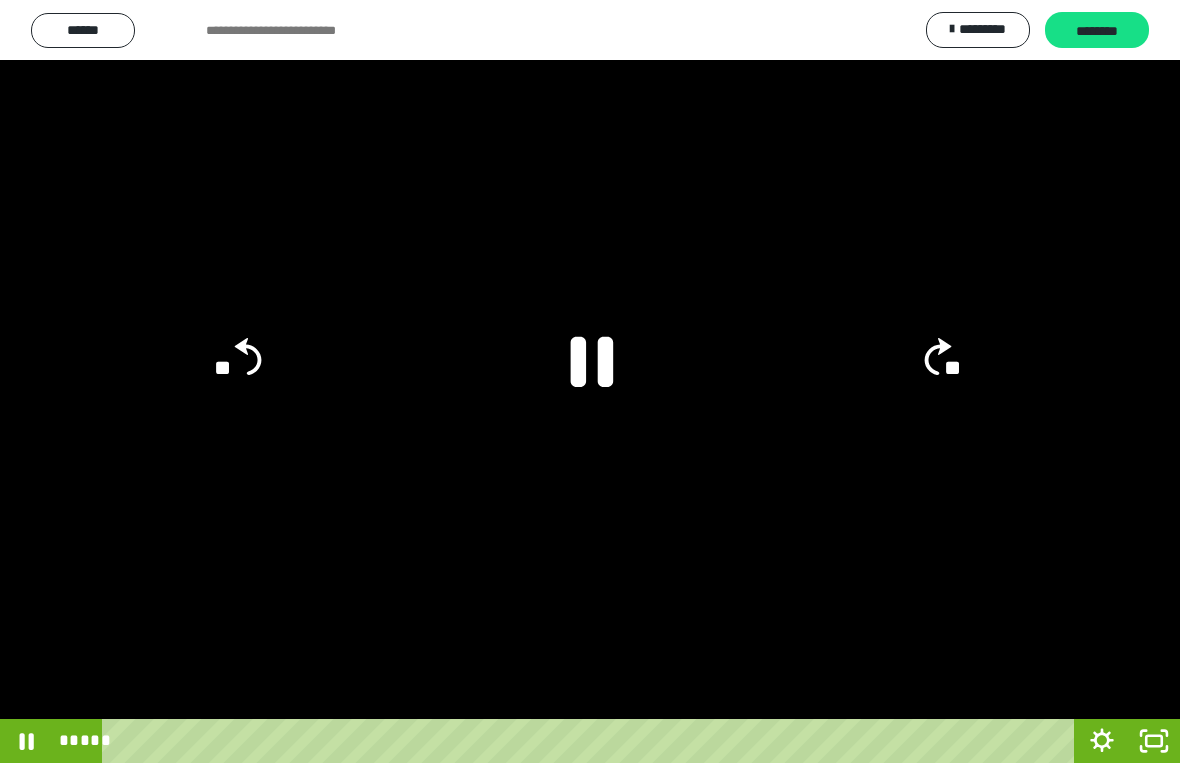 click 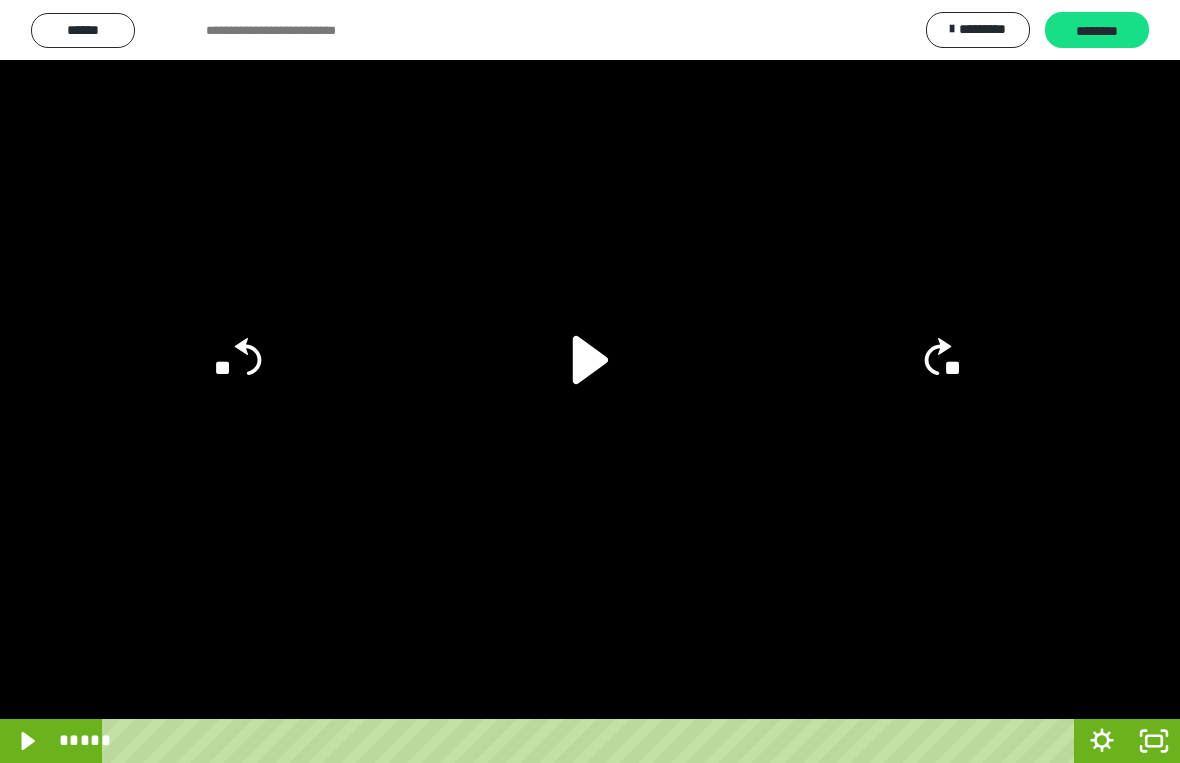 click 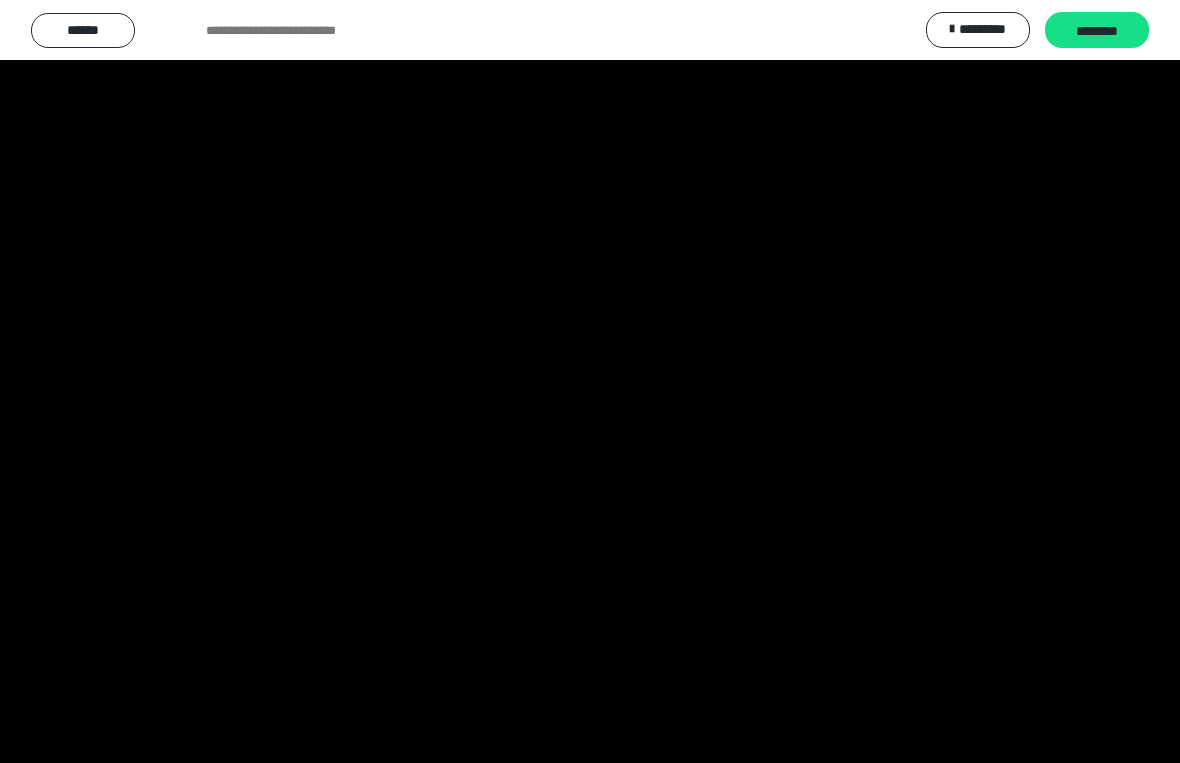 click at bounding box center (590, 381) 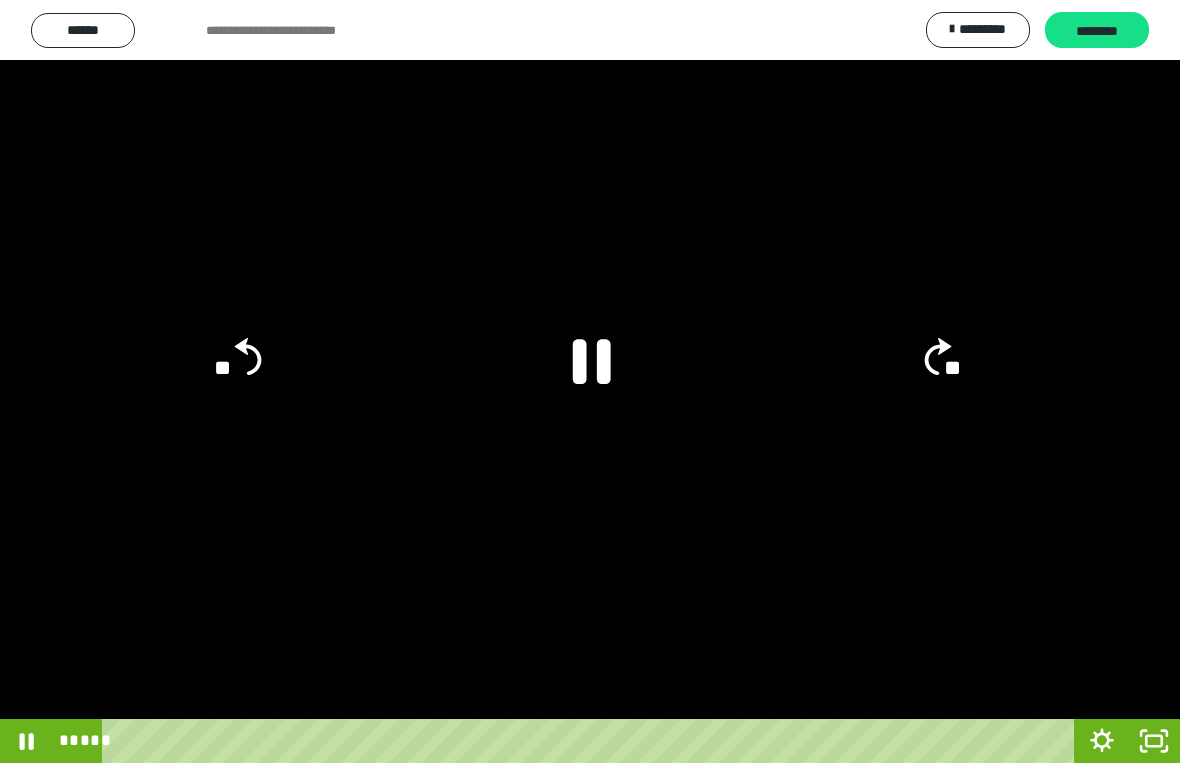 click 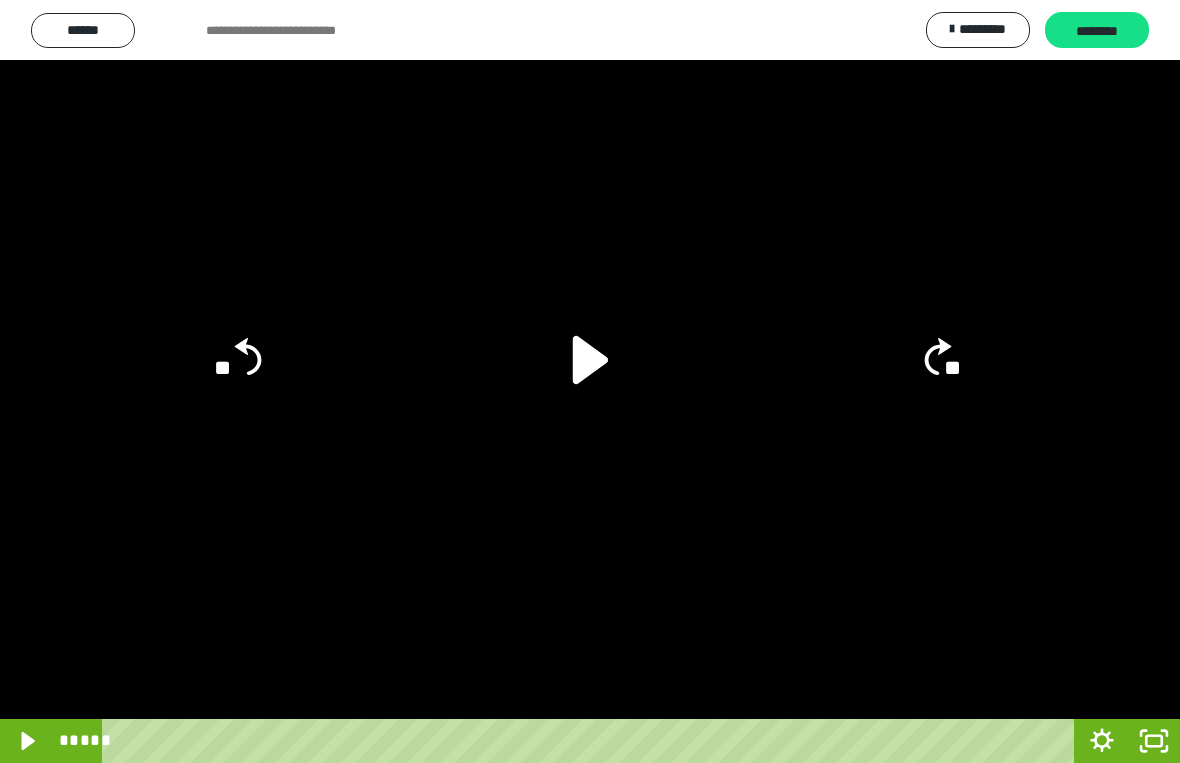 click 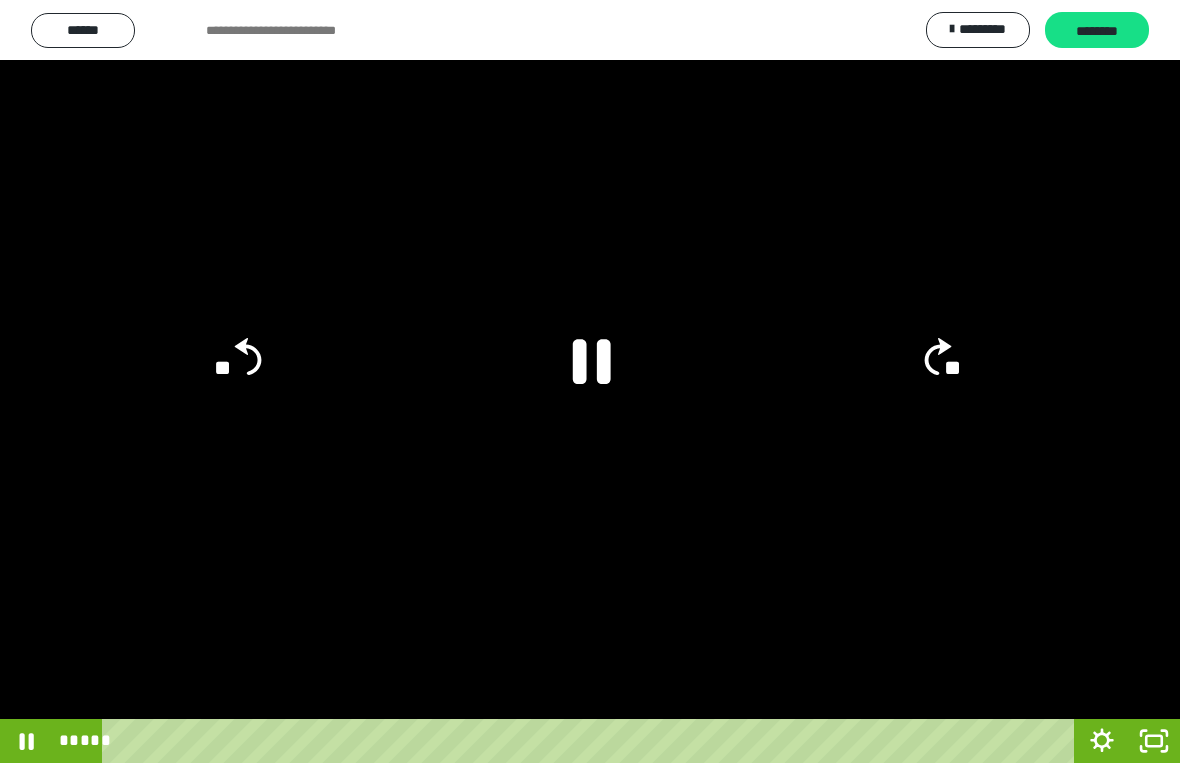 click 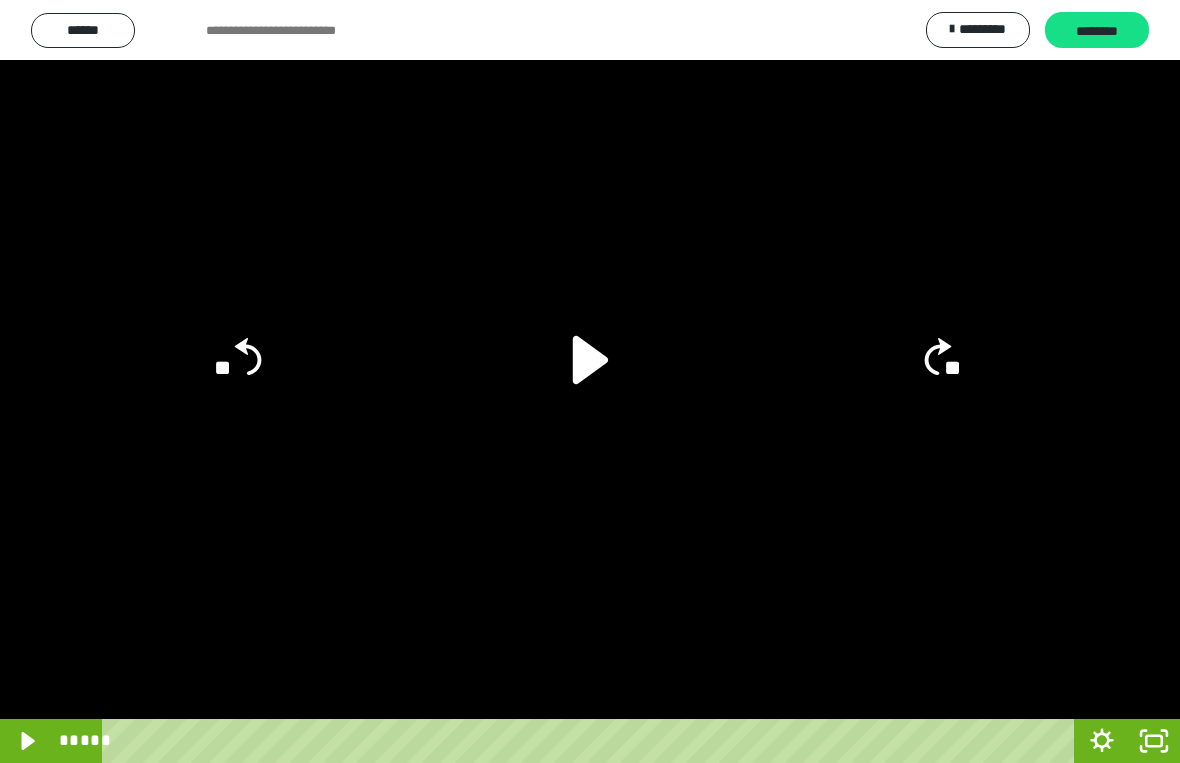click 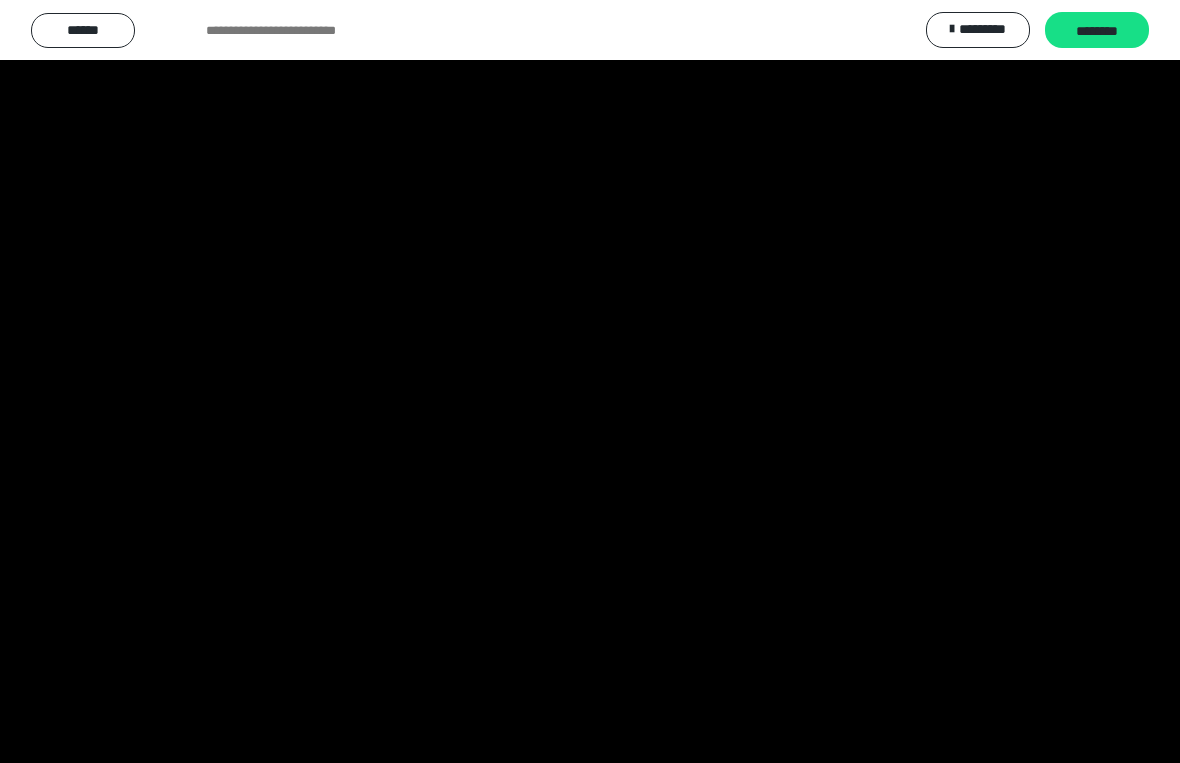 click at bounding box center [590, 381] 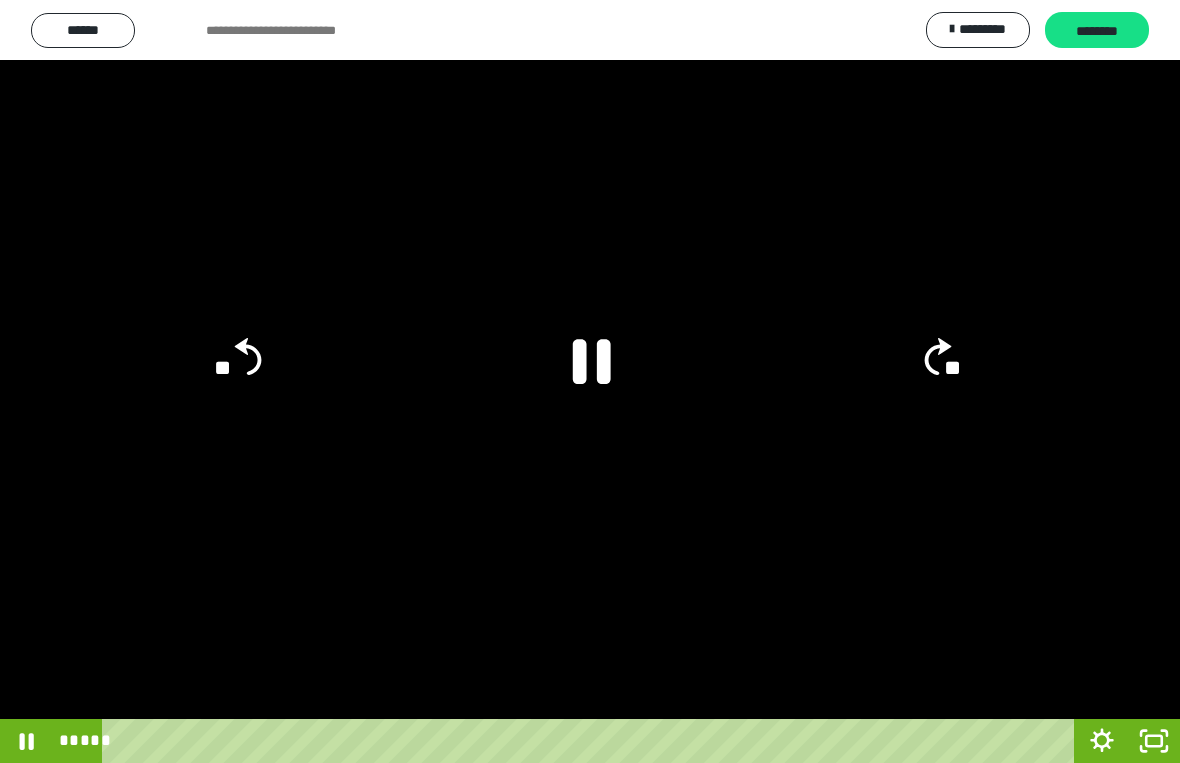 click 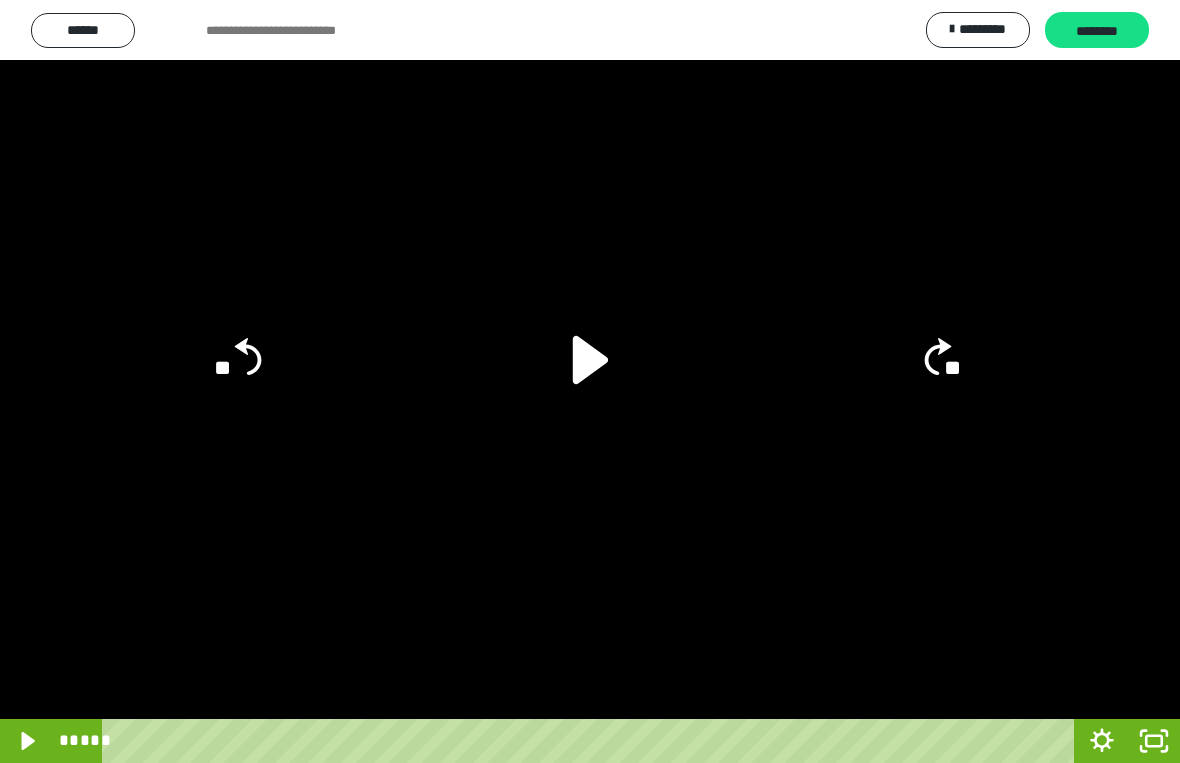 click 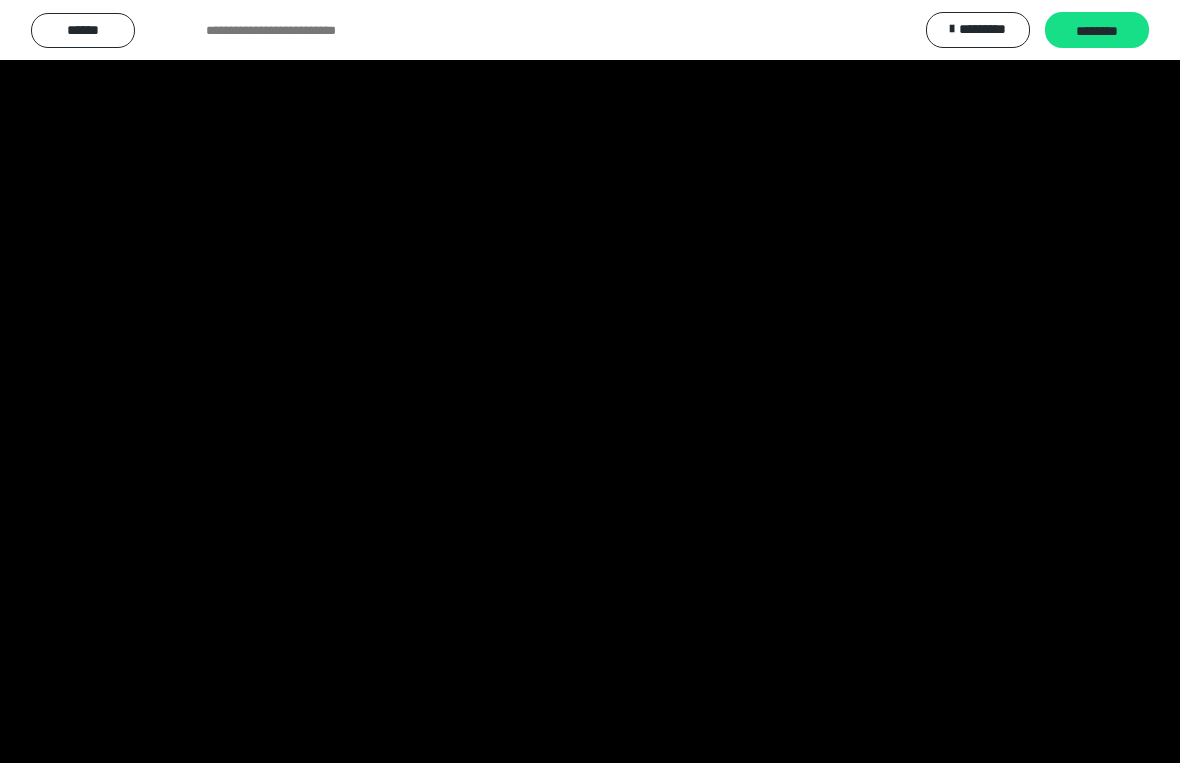 click at bounding box center [590, 381] 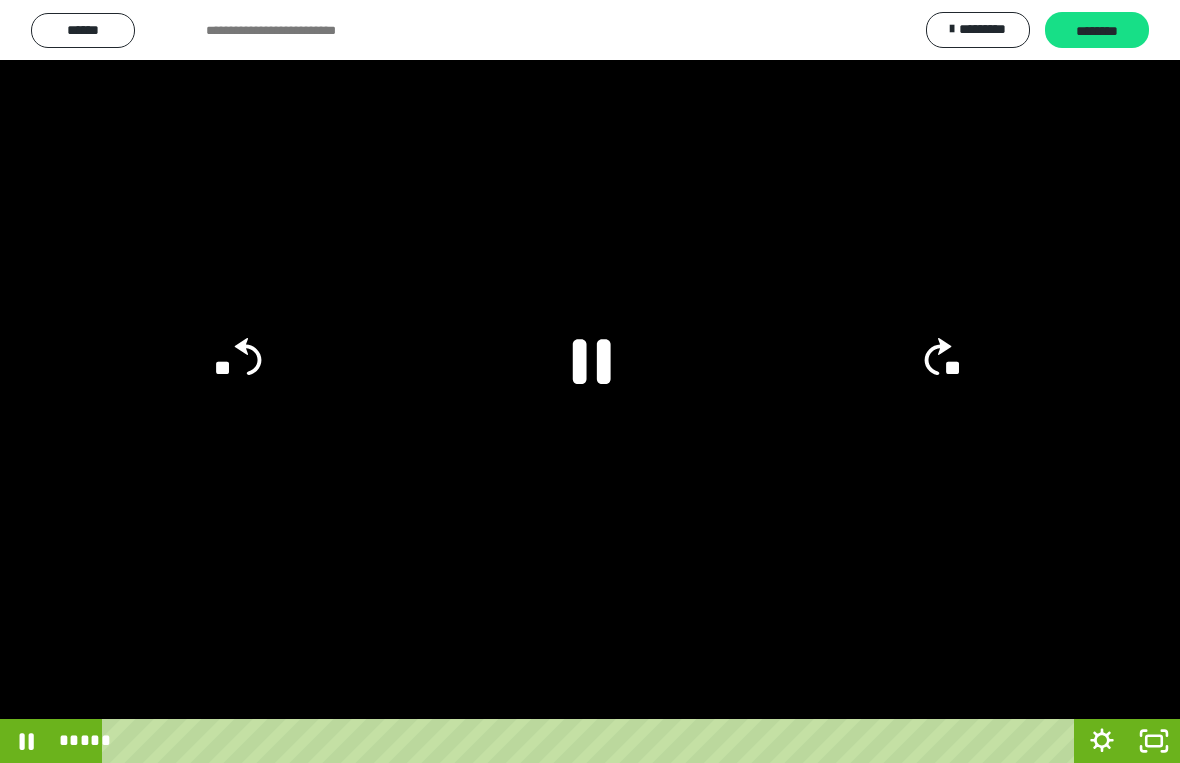 click on "**" 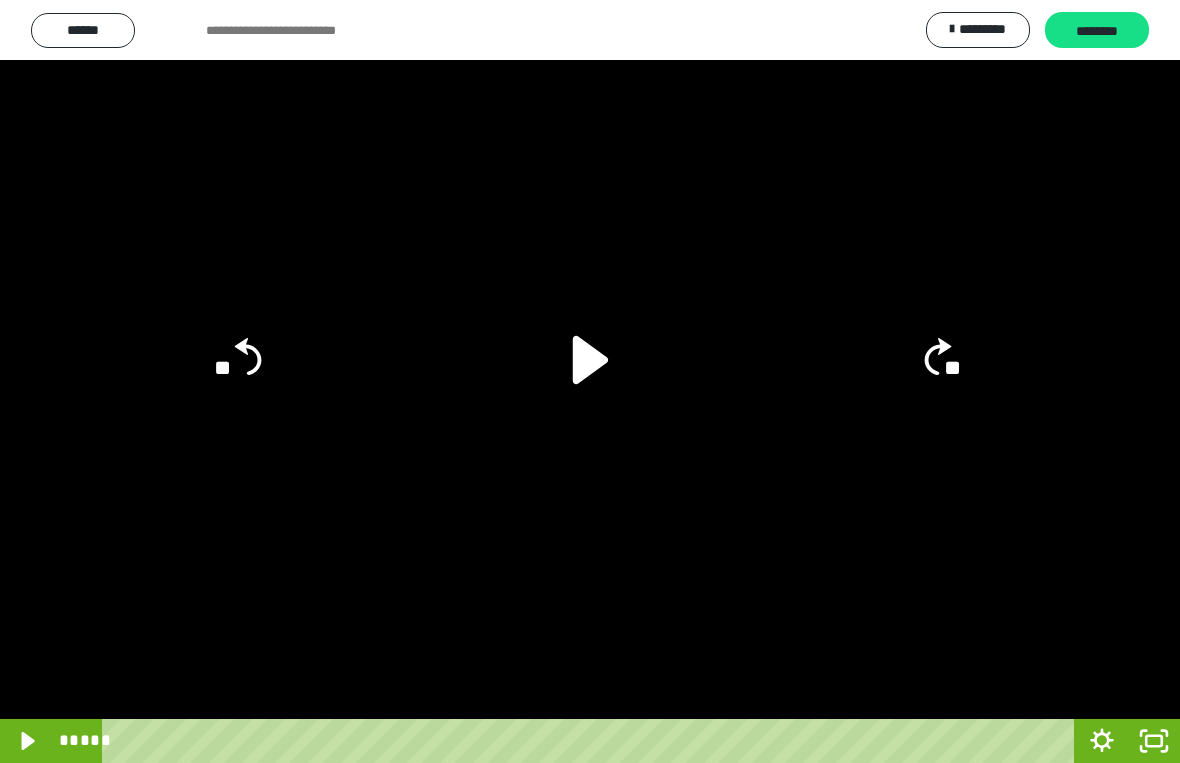 click at bounding box center [590, 381] 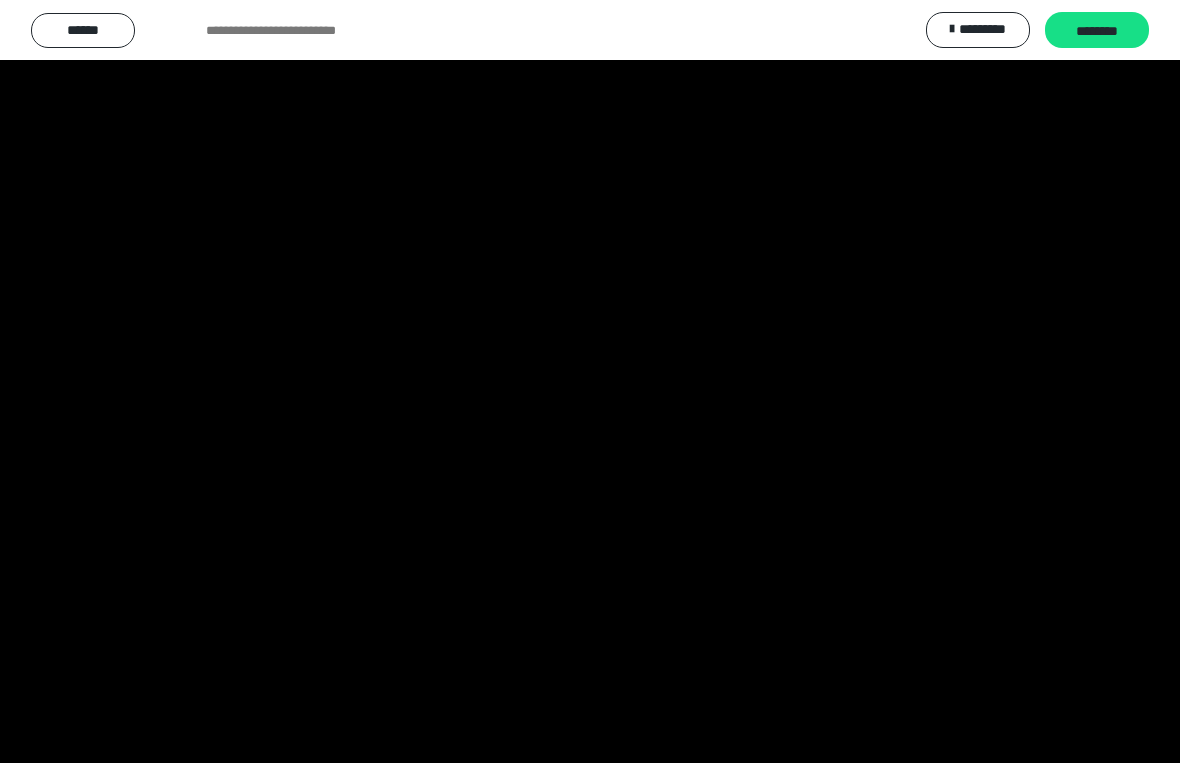 click at bounding box center [590, 381] 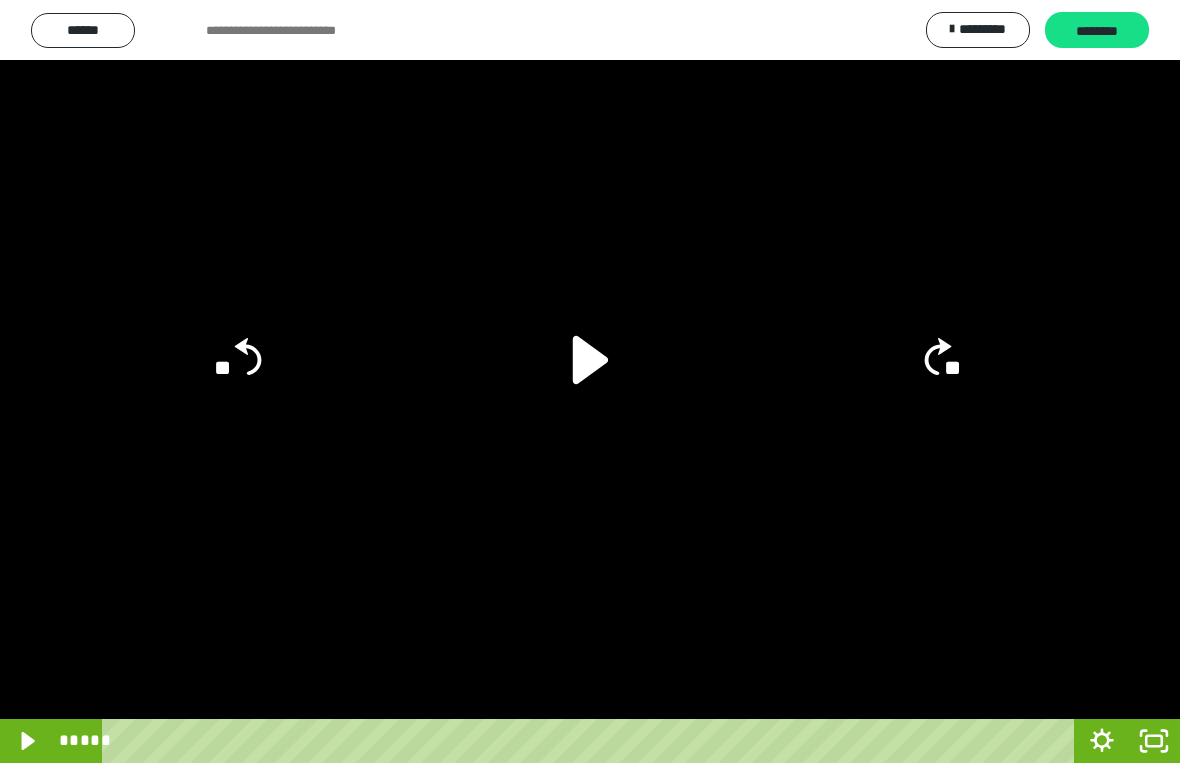 click on "**" 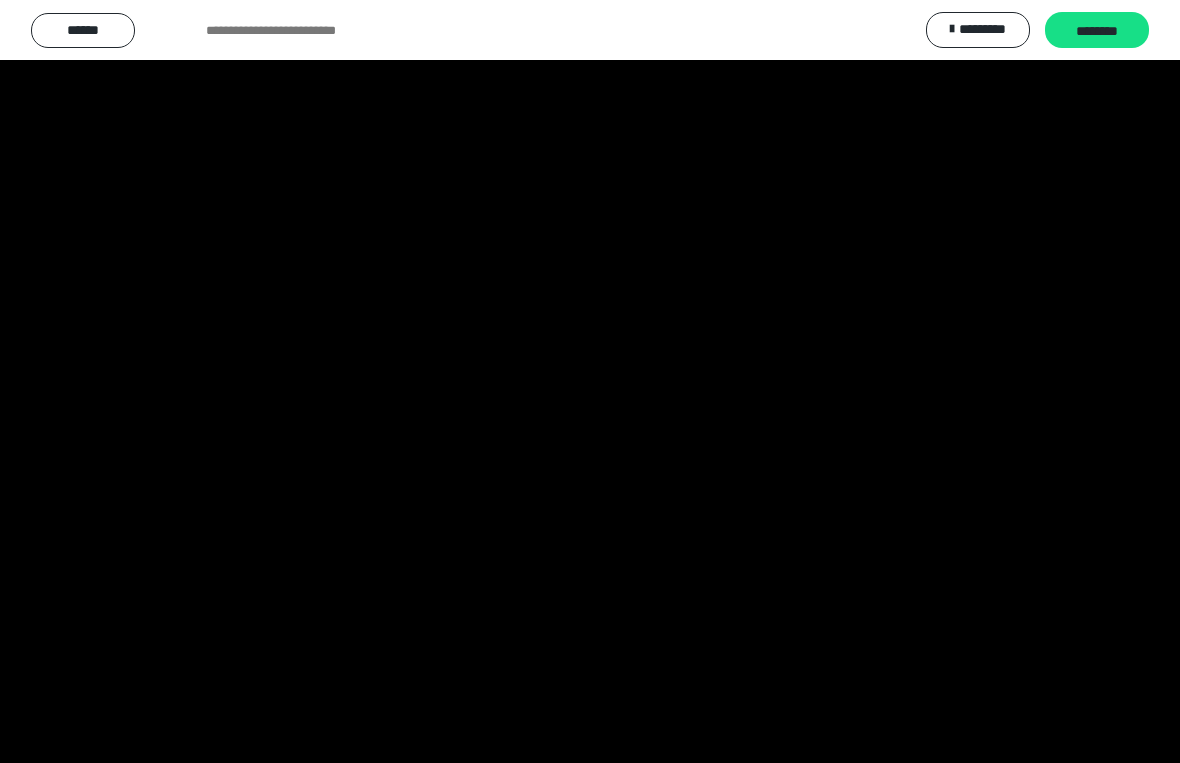 click at bounding box center [590, 381] 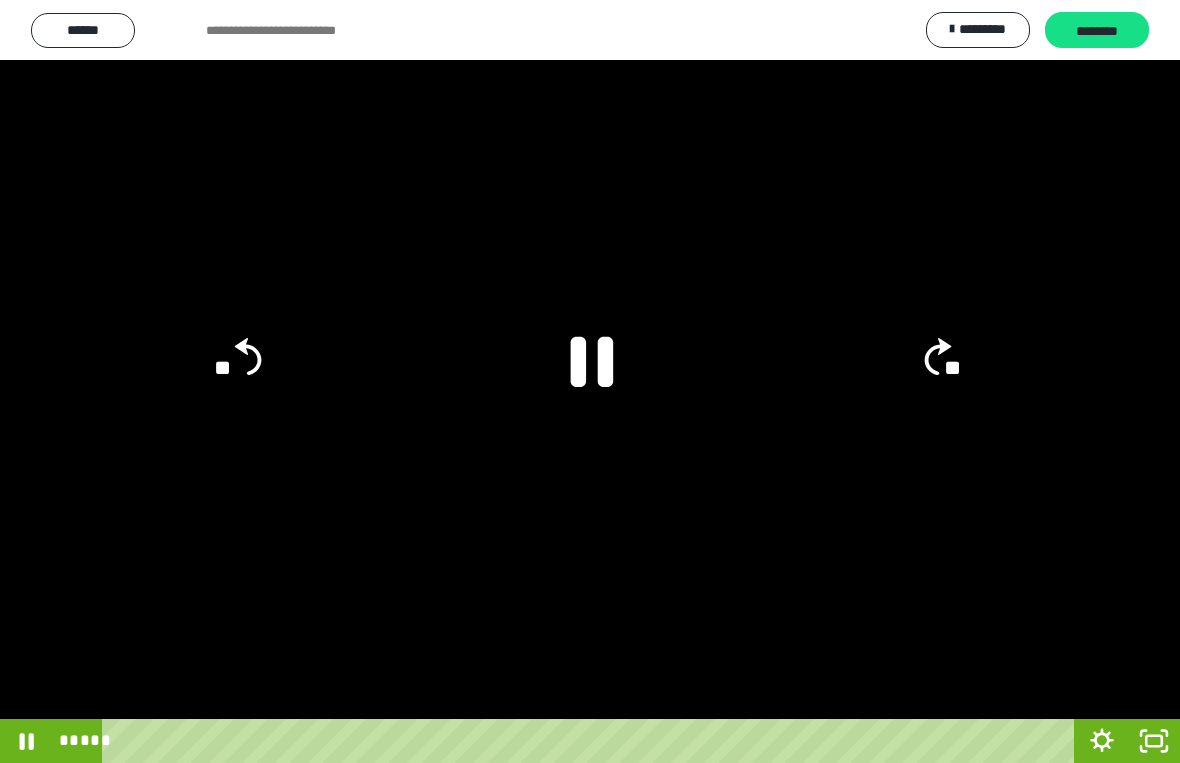click 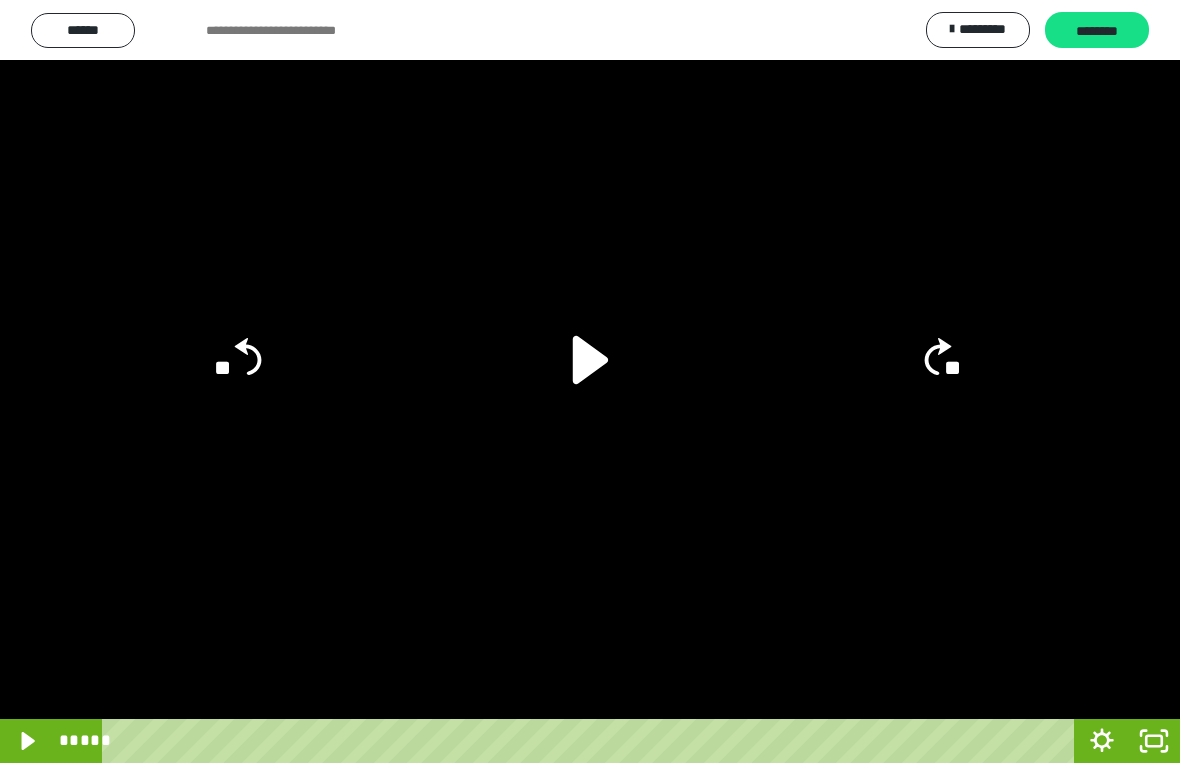 click 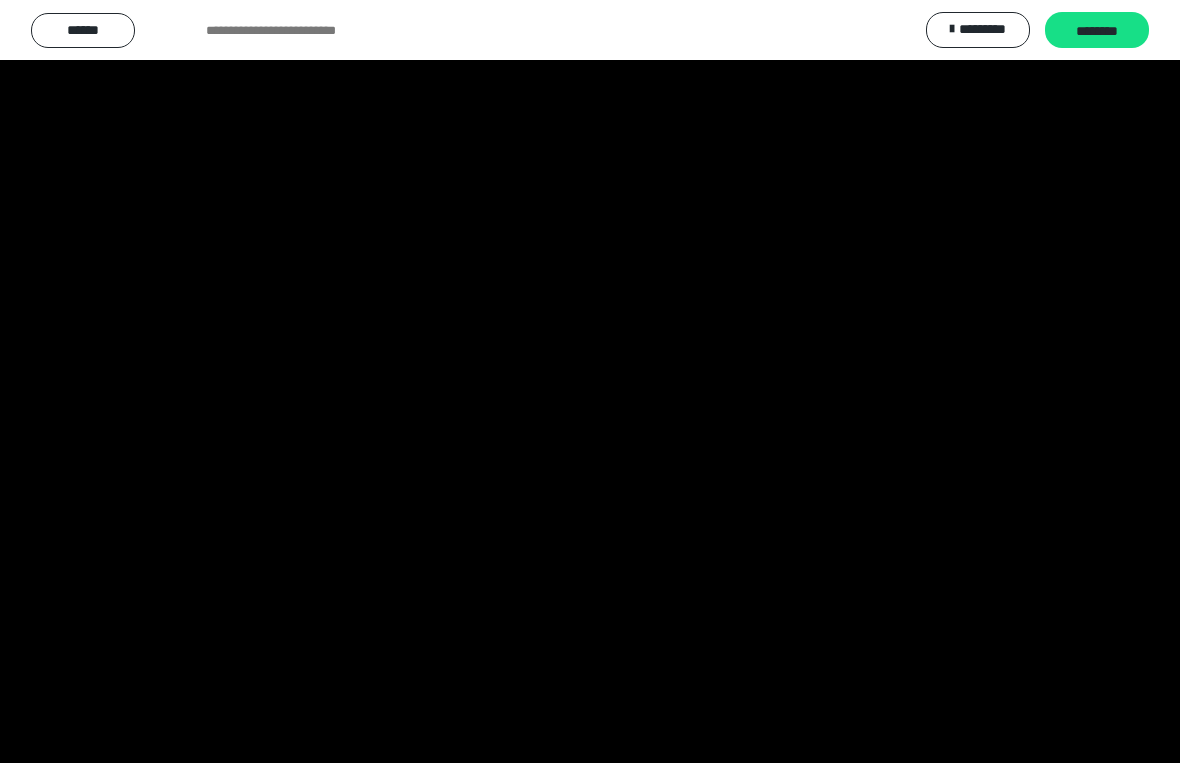 click at bounding box center [590, 381] 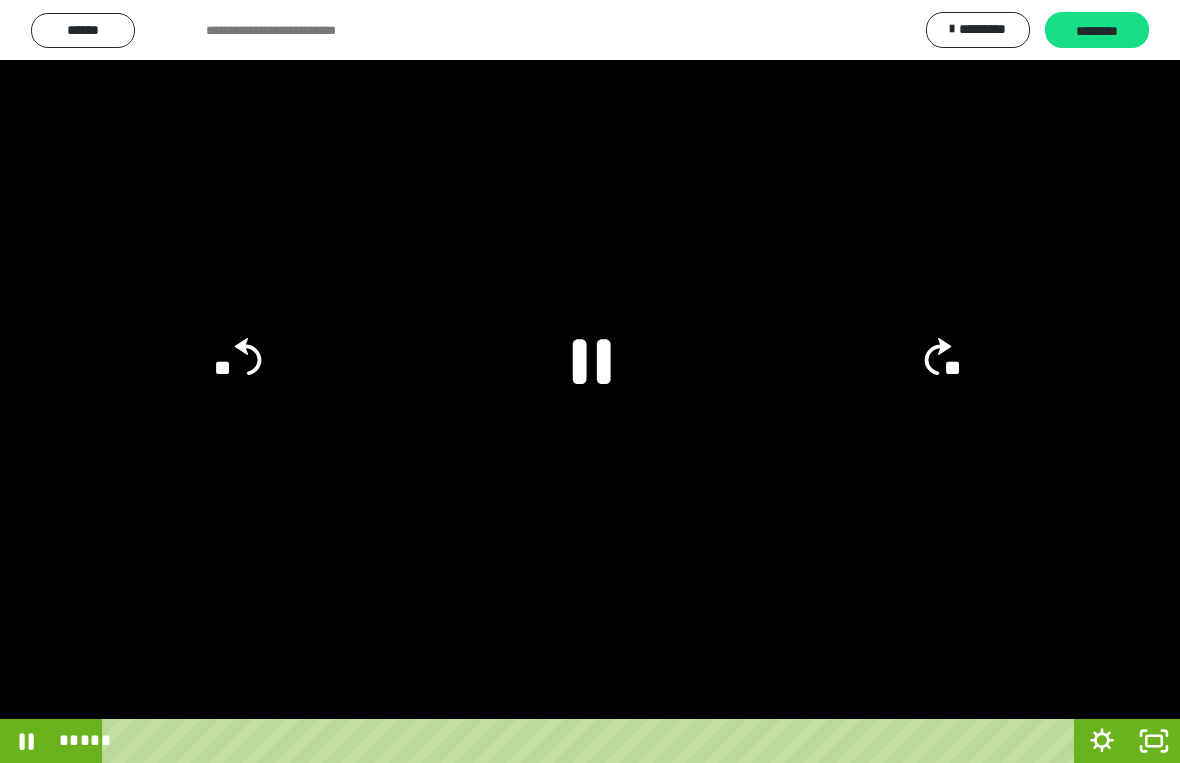 click on "**" 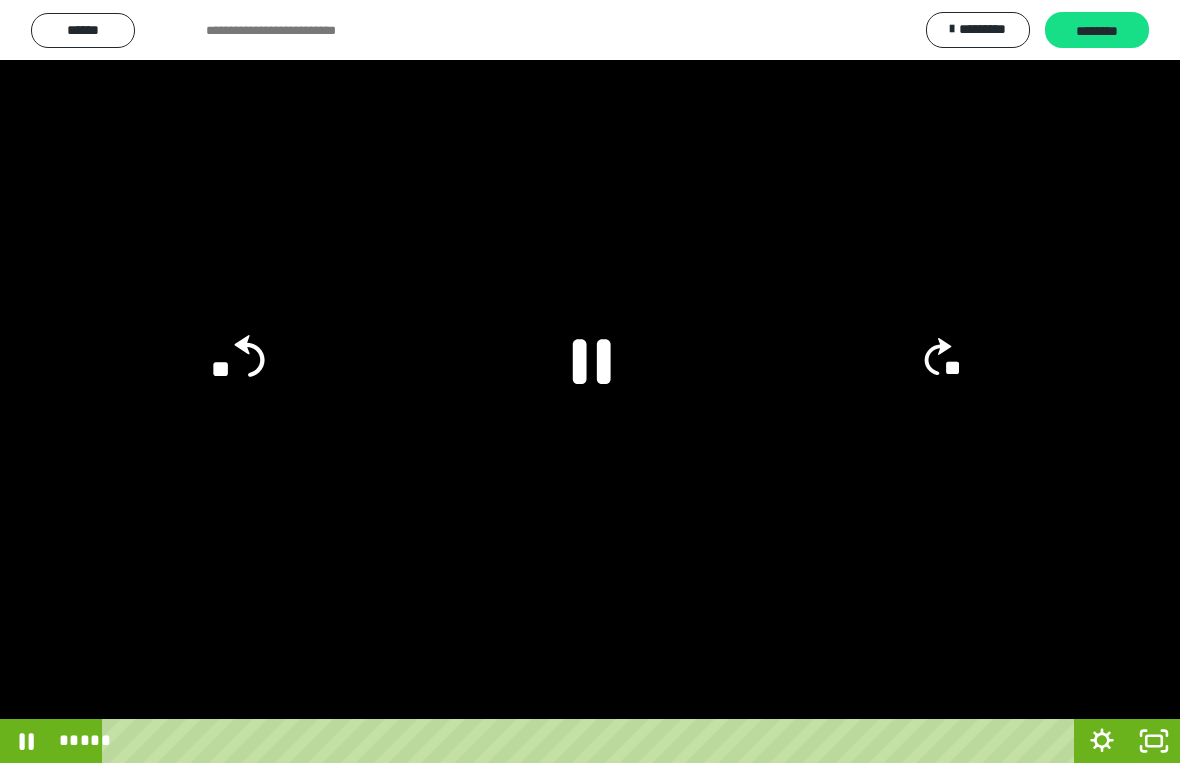 click on "**" 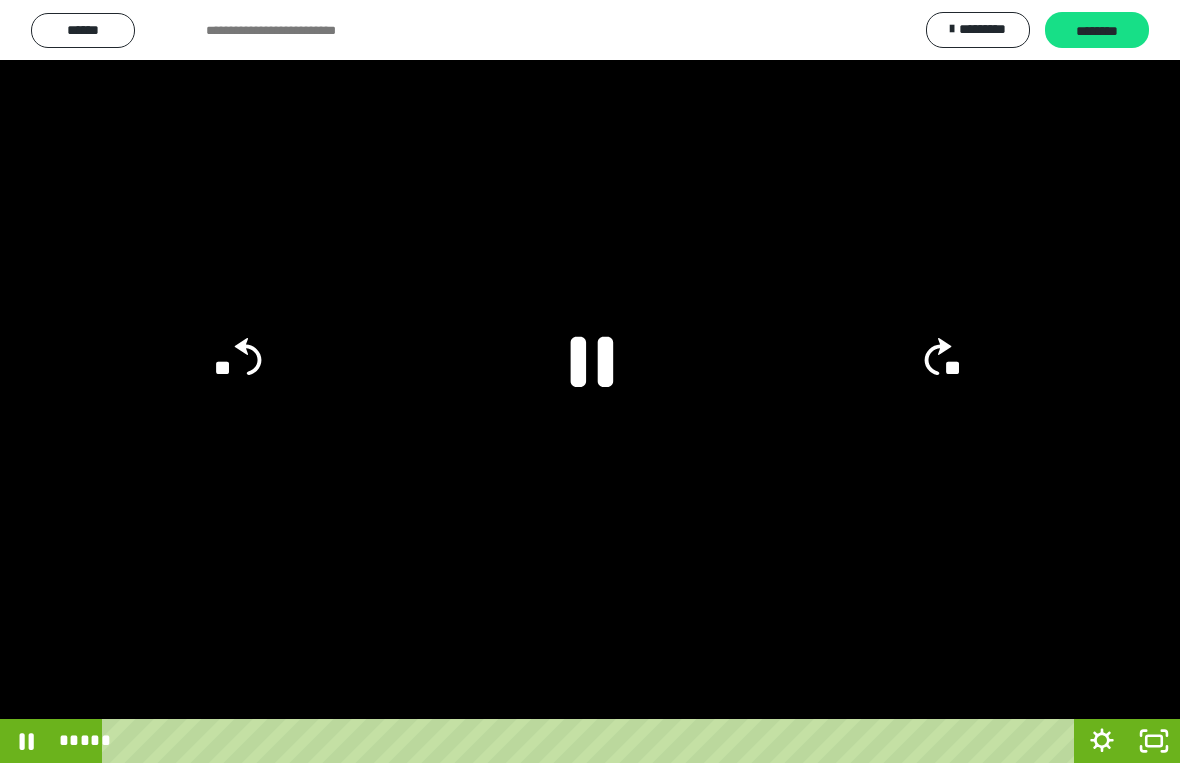 click 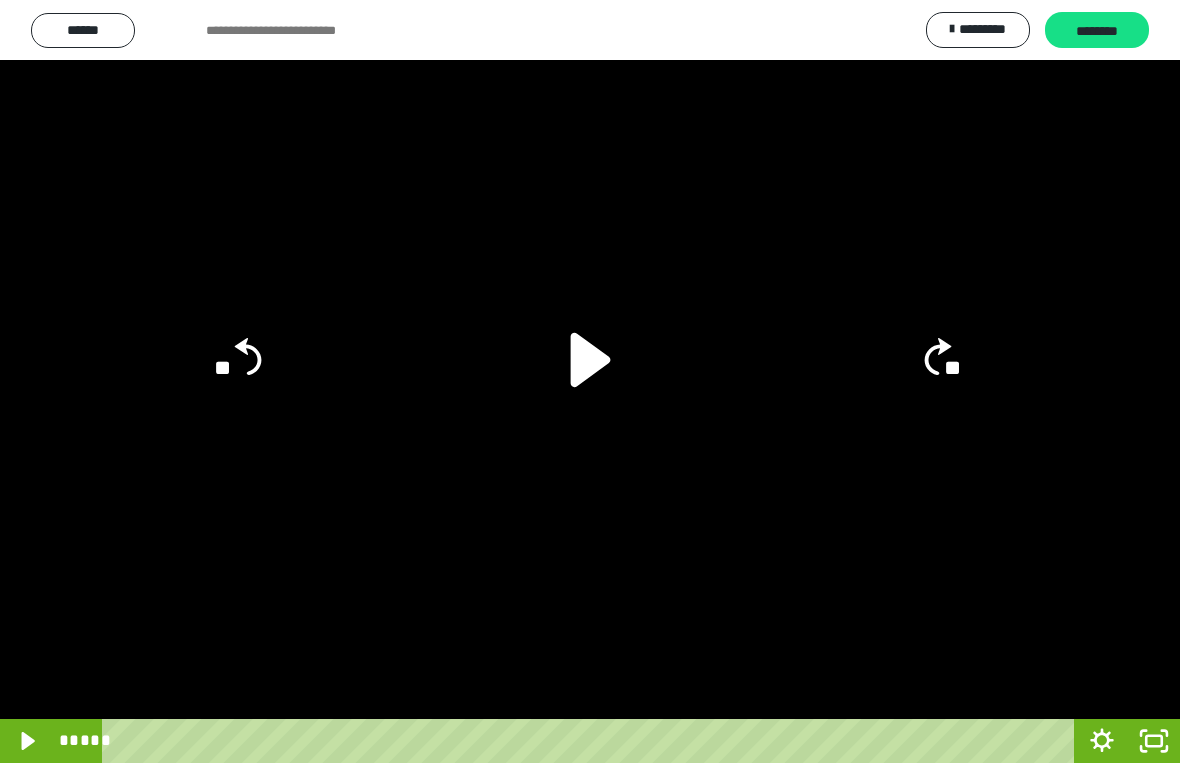 click 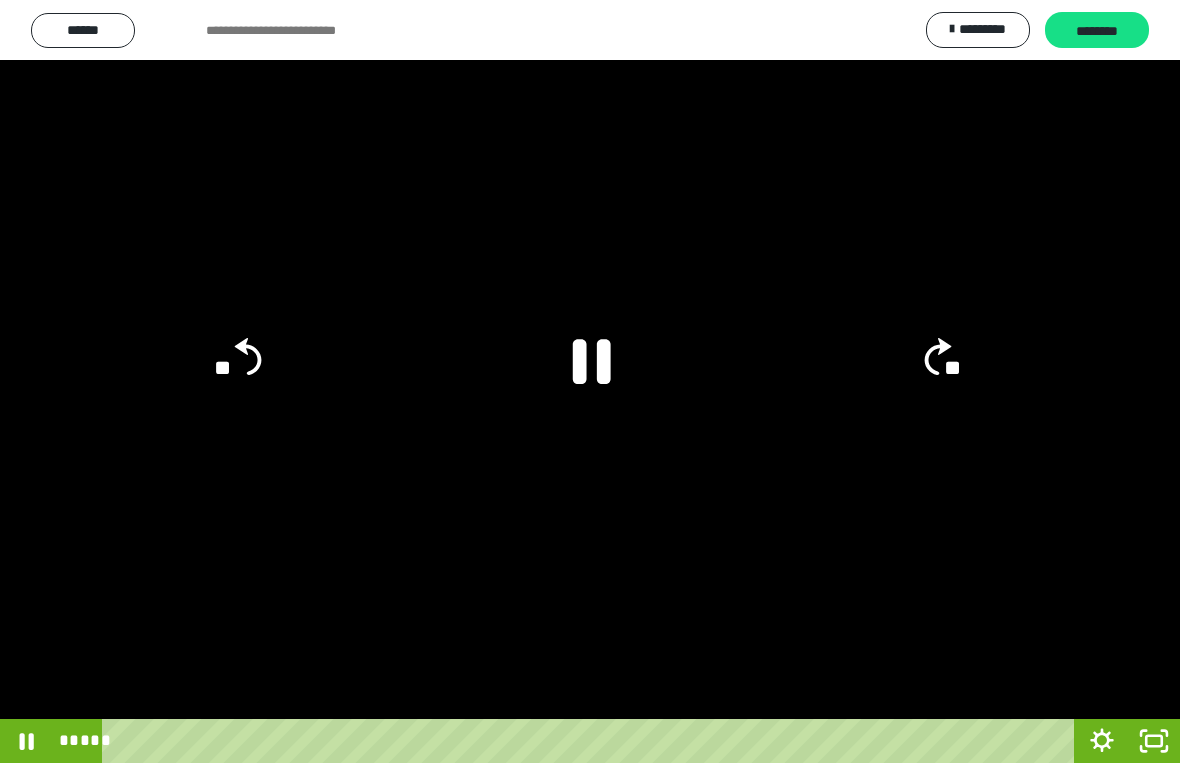 click on "**" 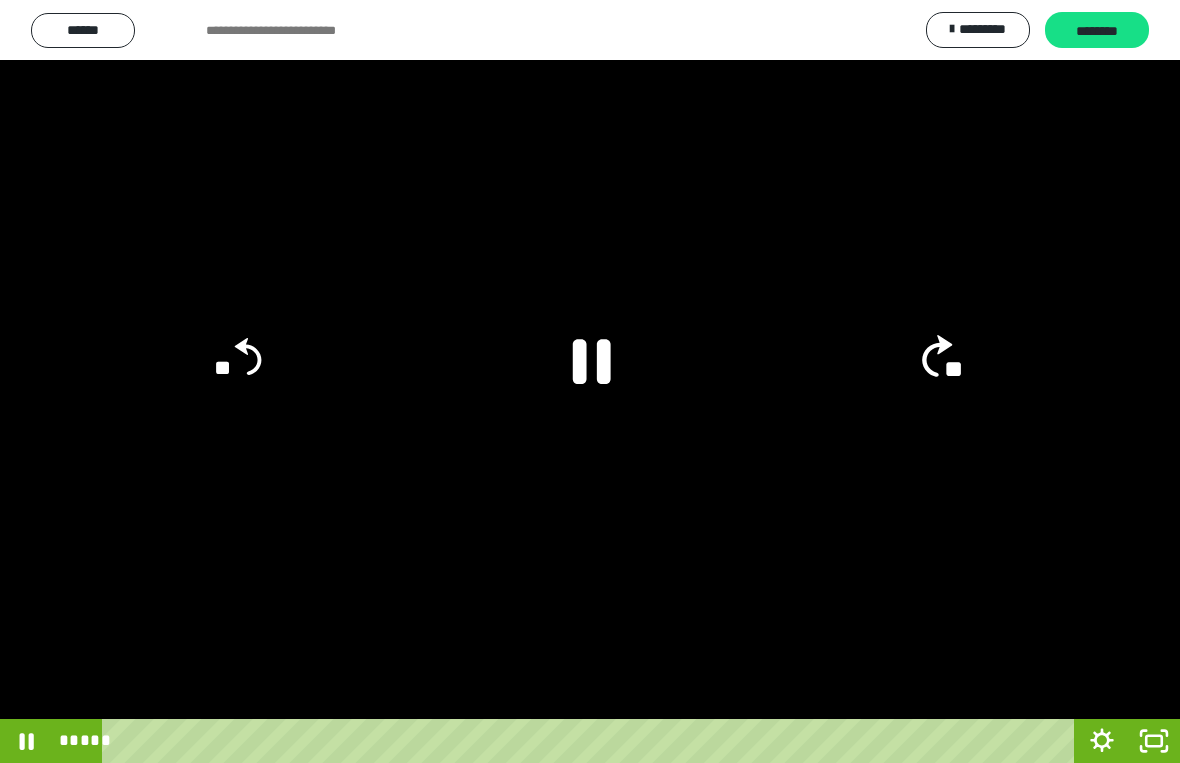 click on "**" 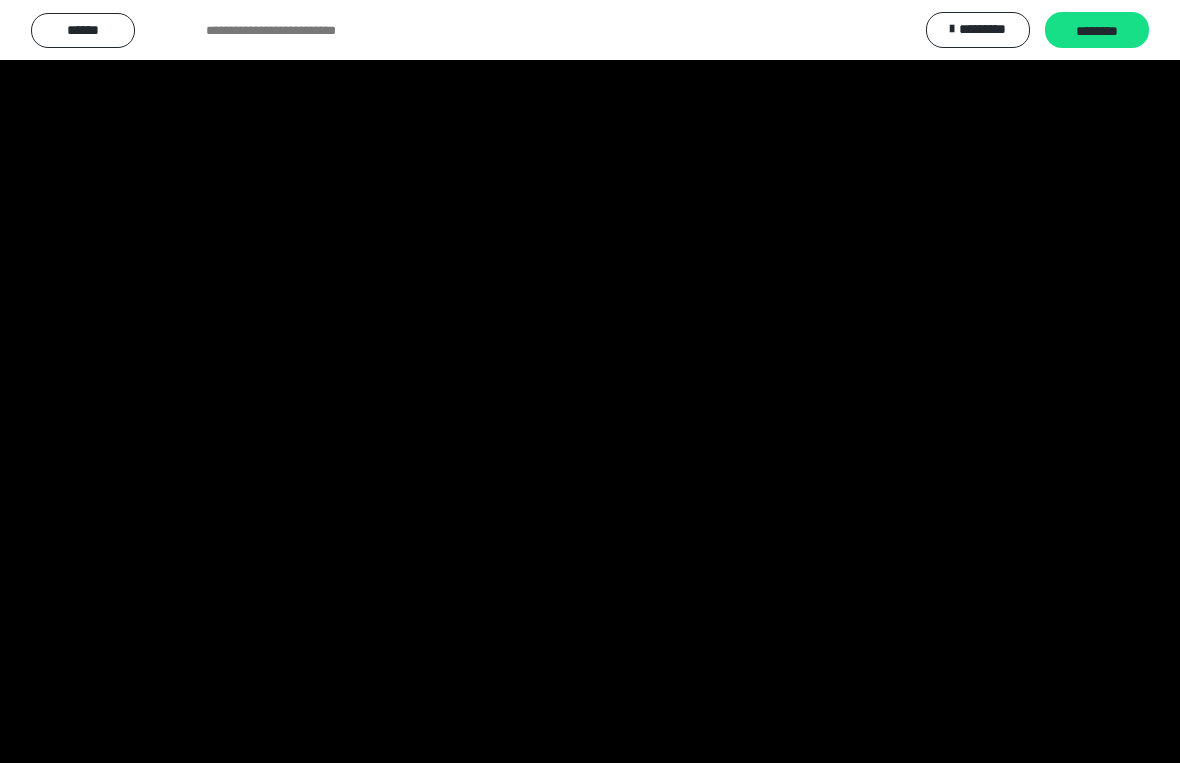 click at bounding box center (590, 381) 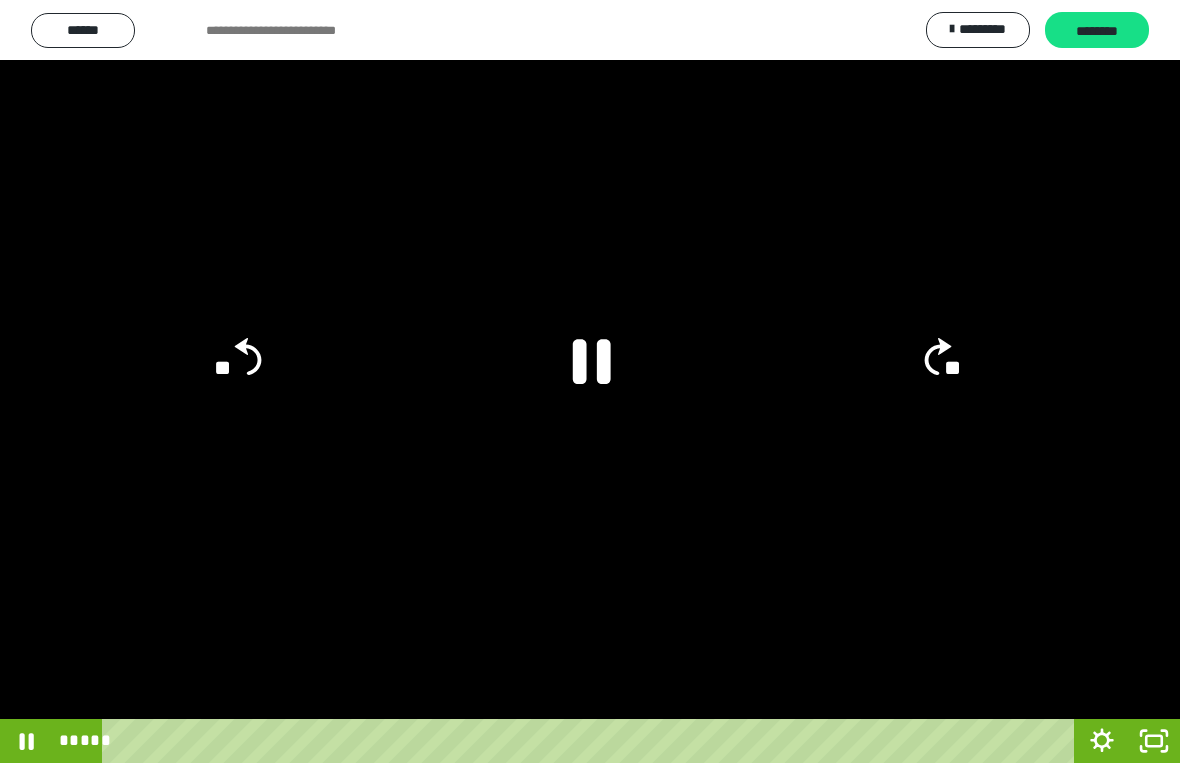 click 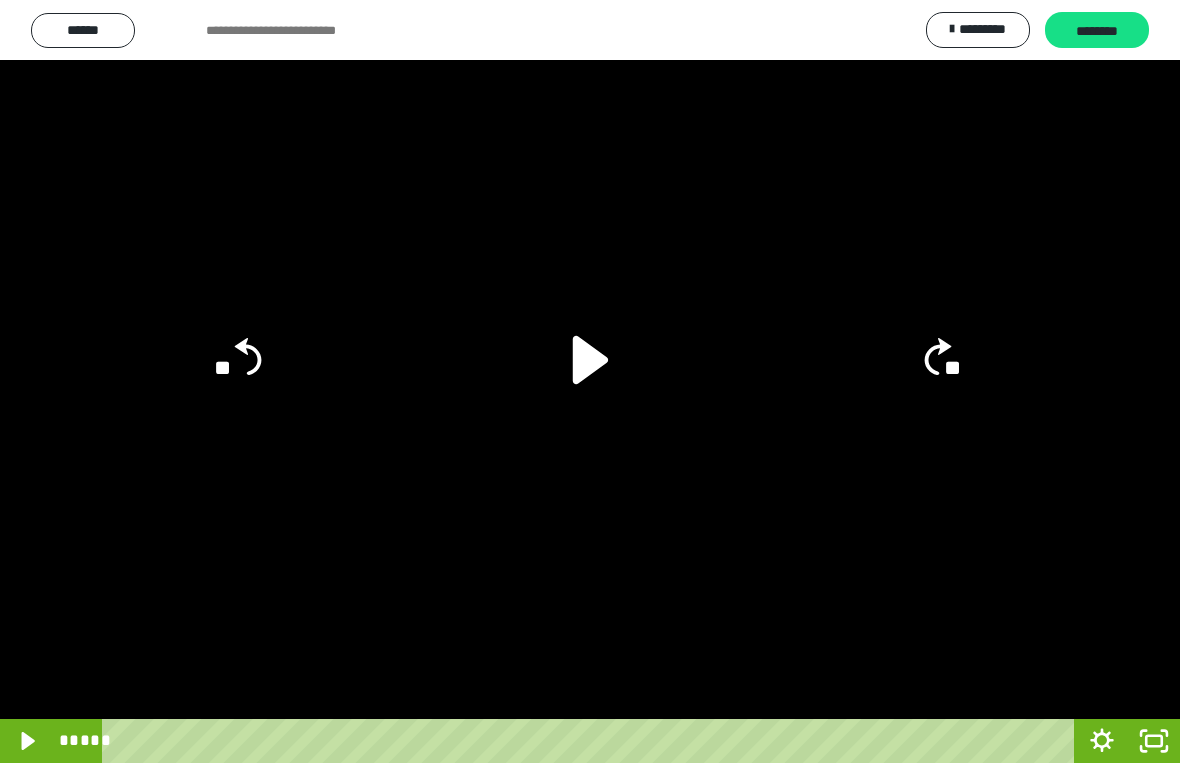 click 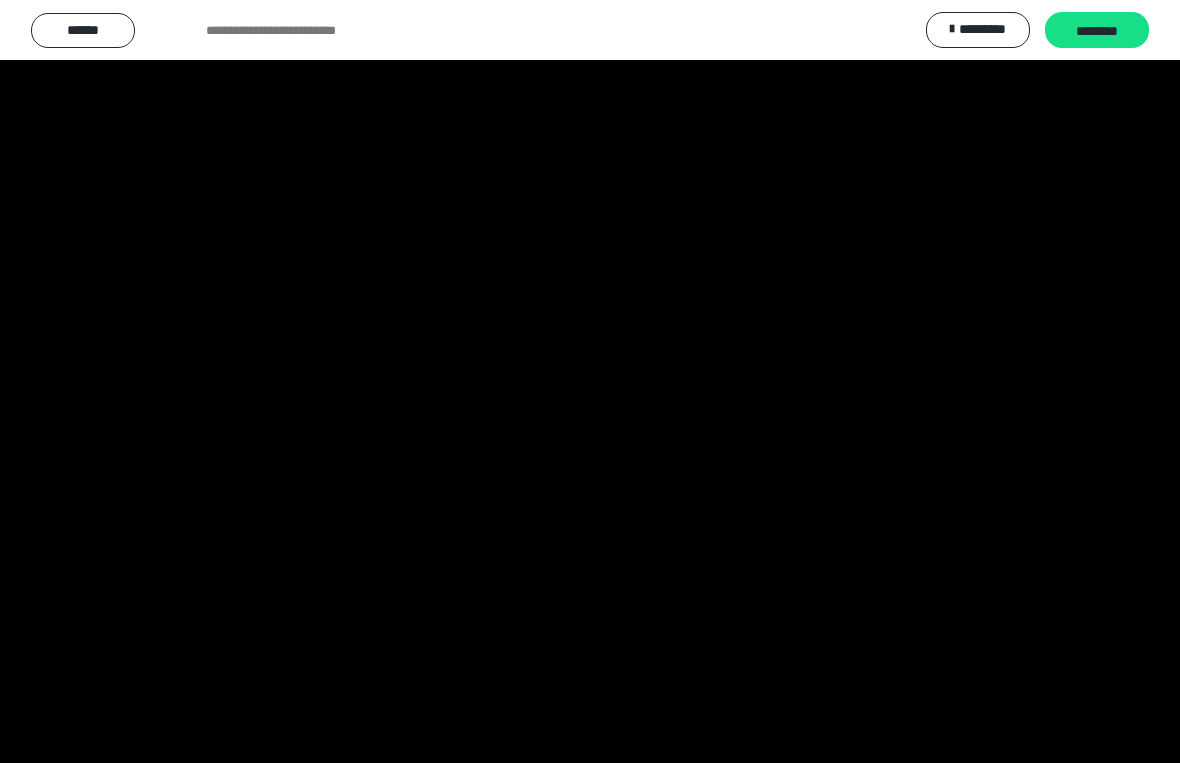 click at bounding box center (590, 381) 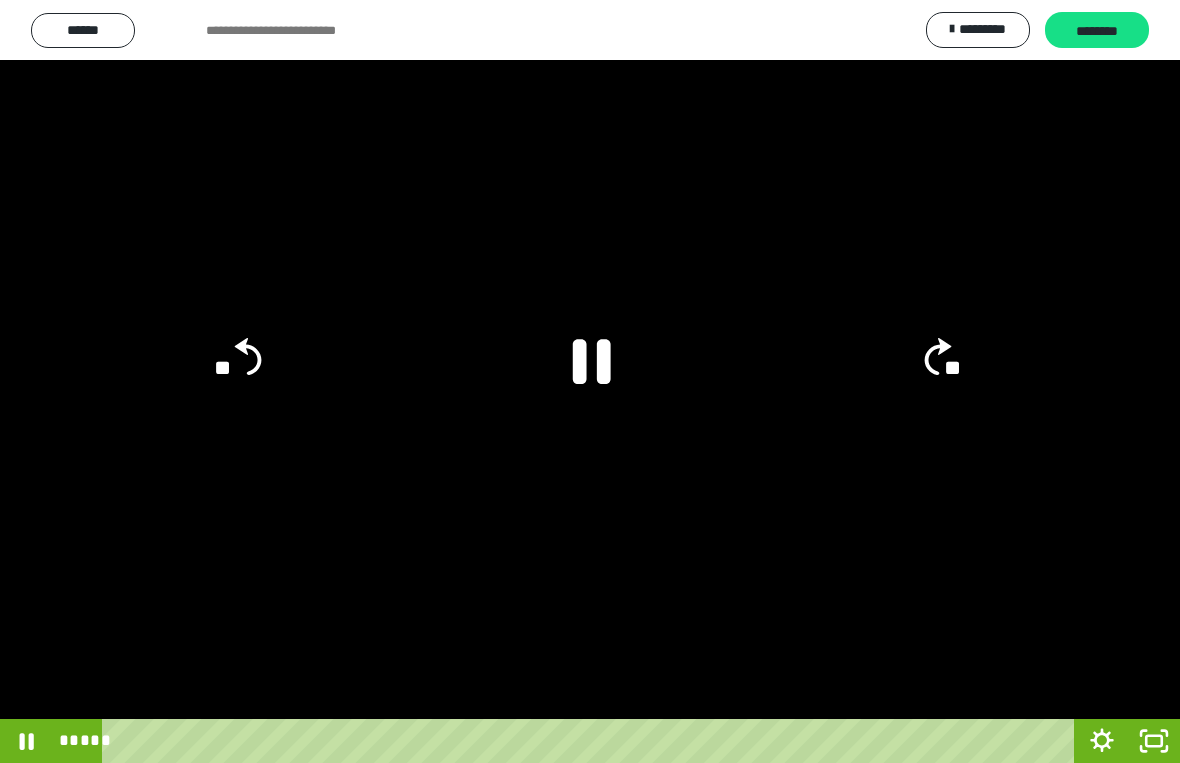 click 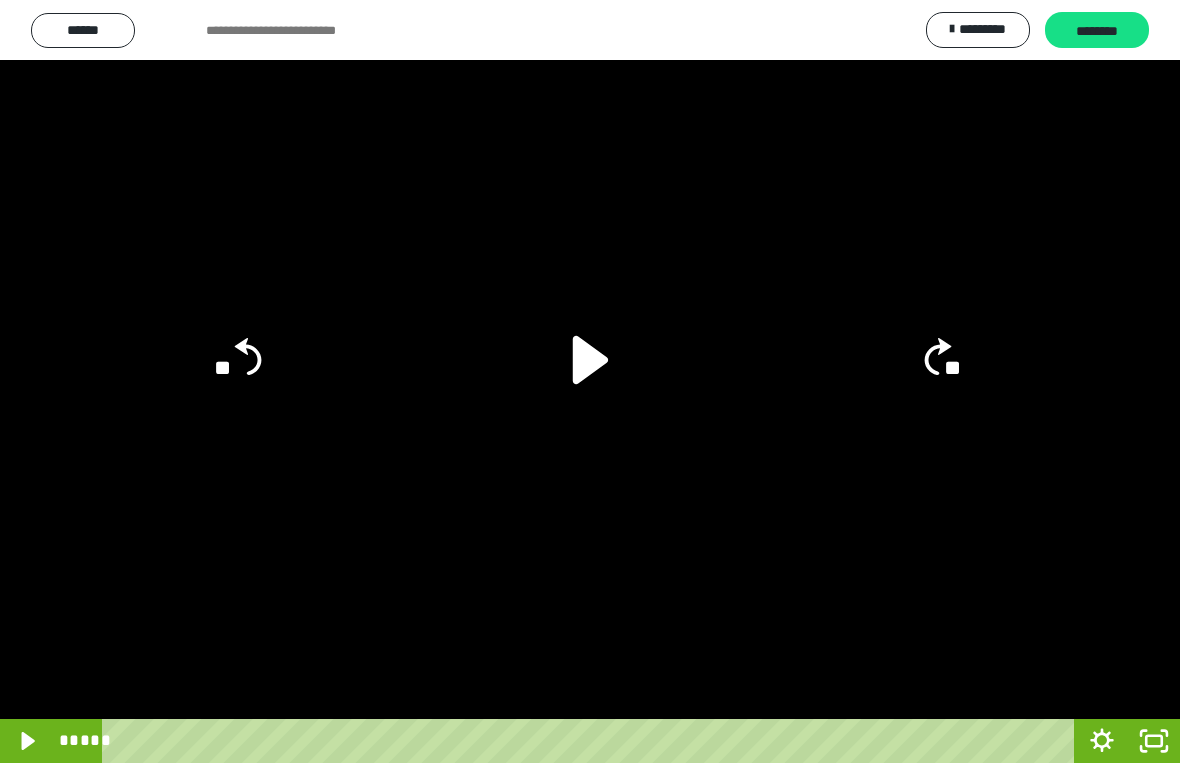click 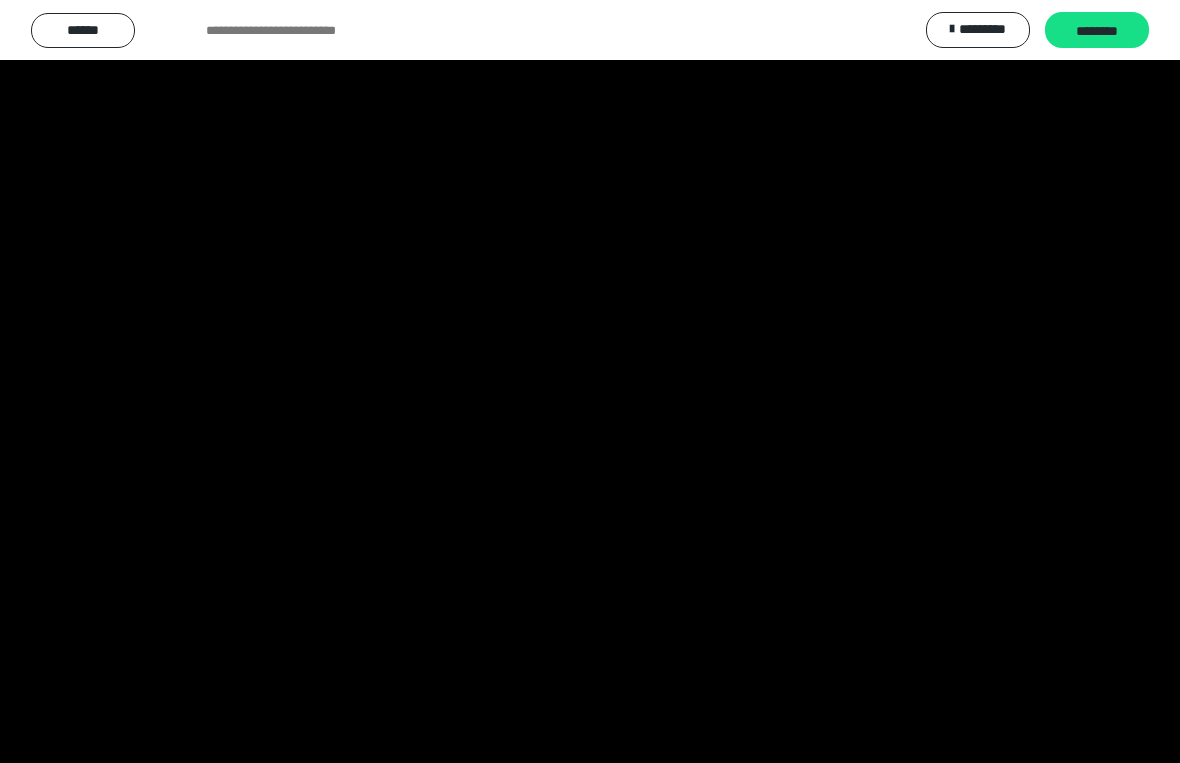 click at bounding box center [590, 381] 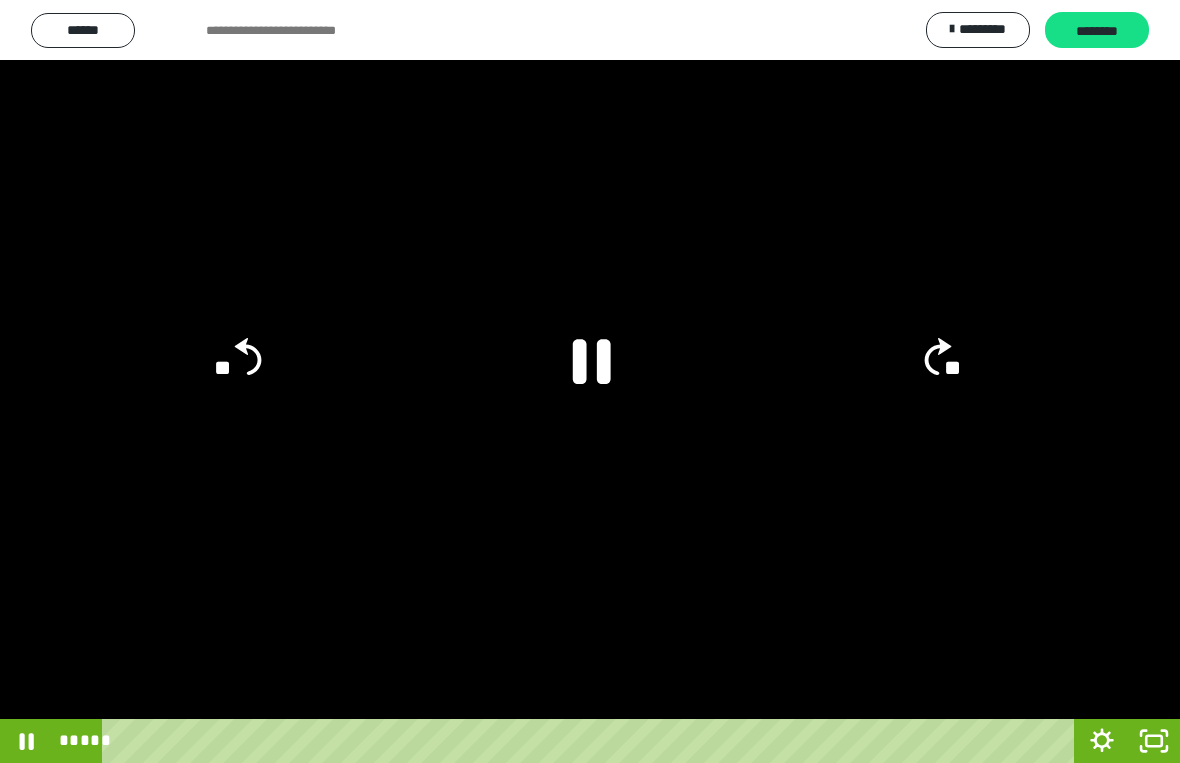 click on "**" 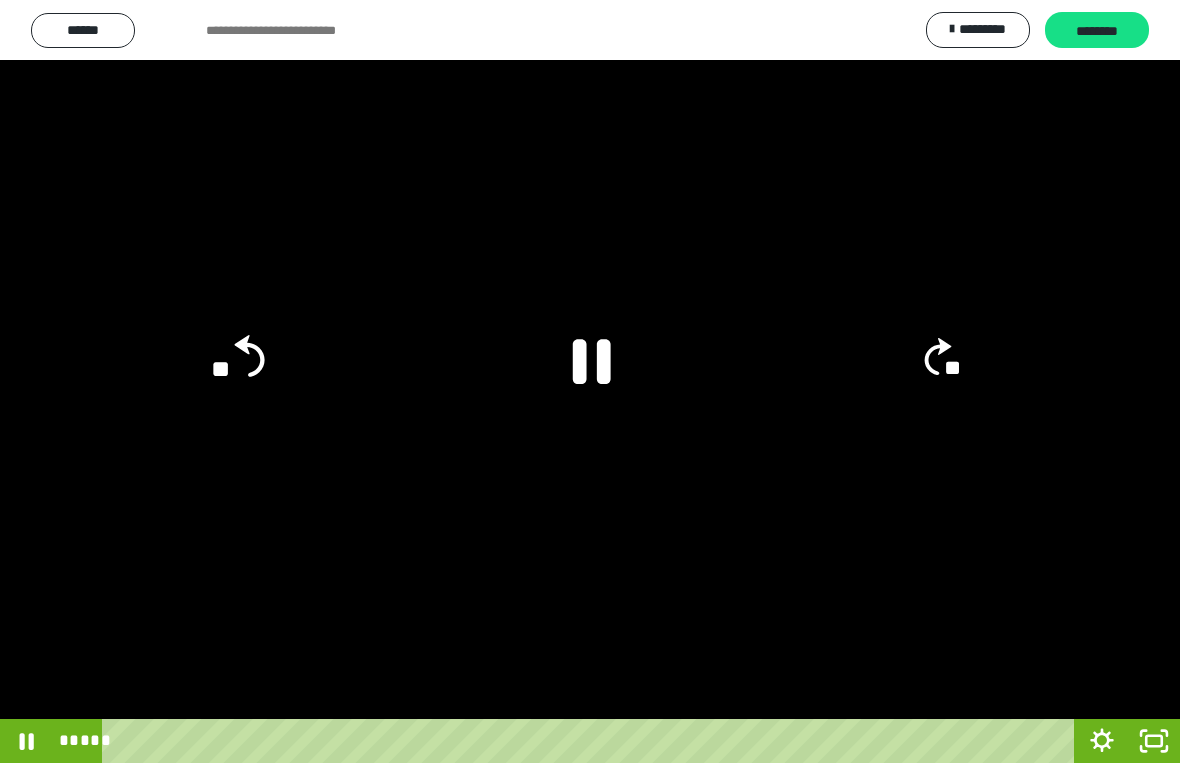 click 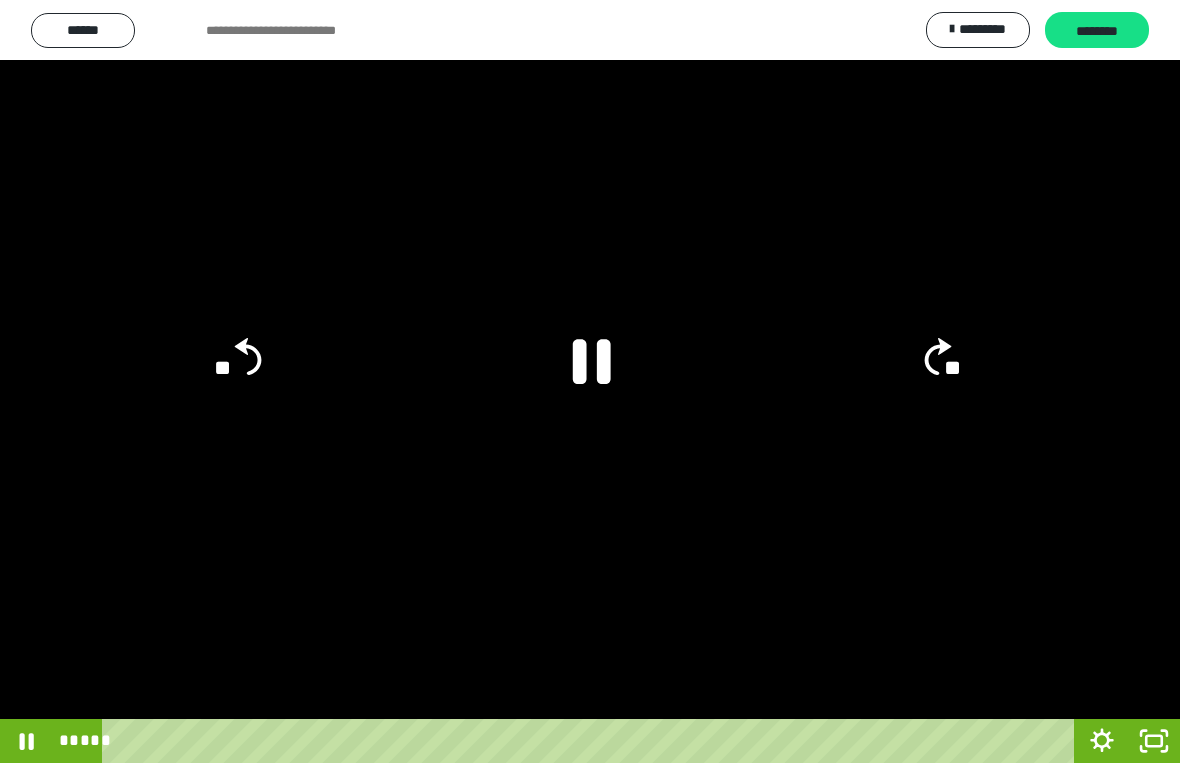 click on "**" 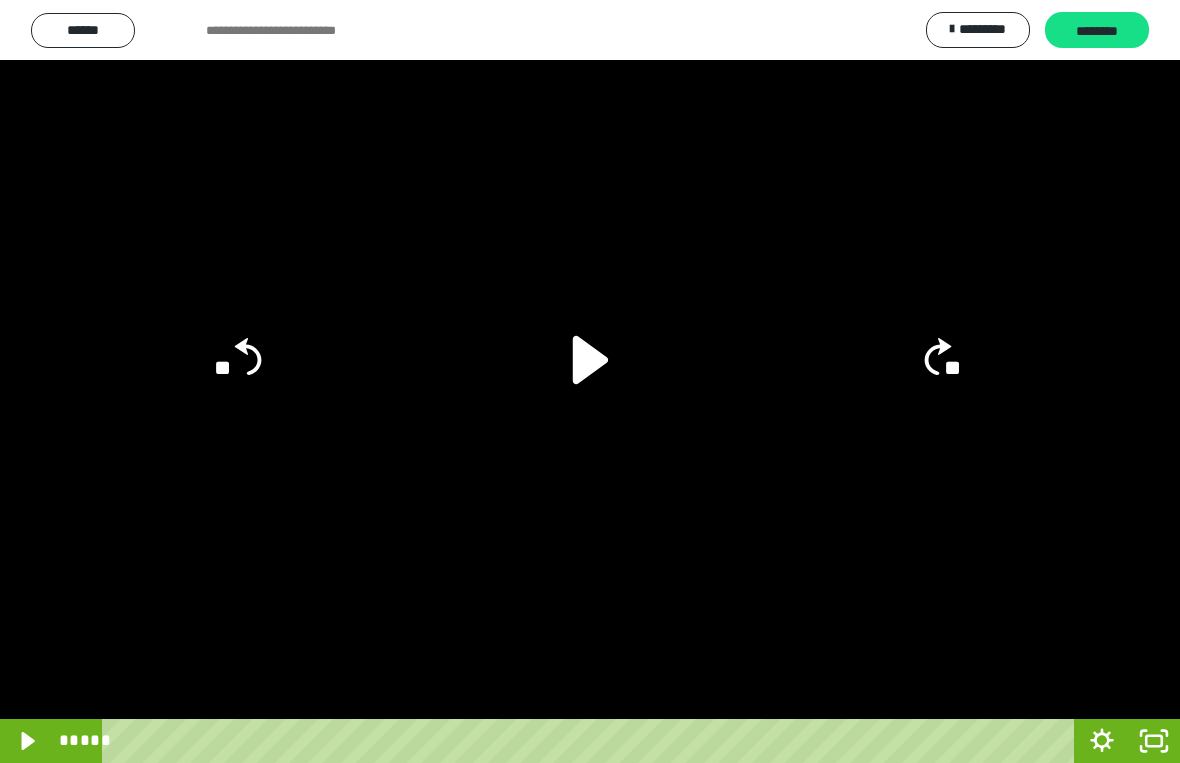 click 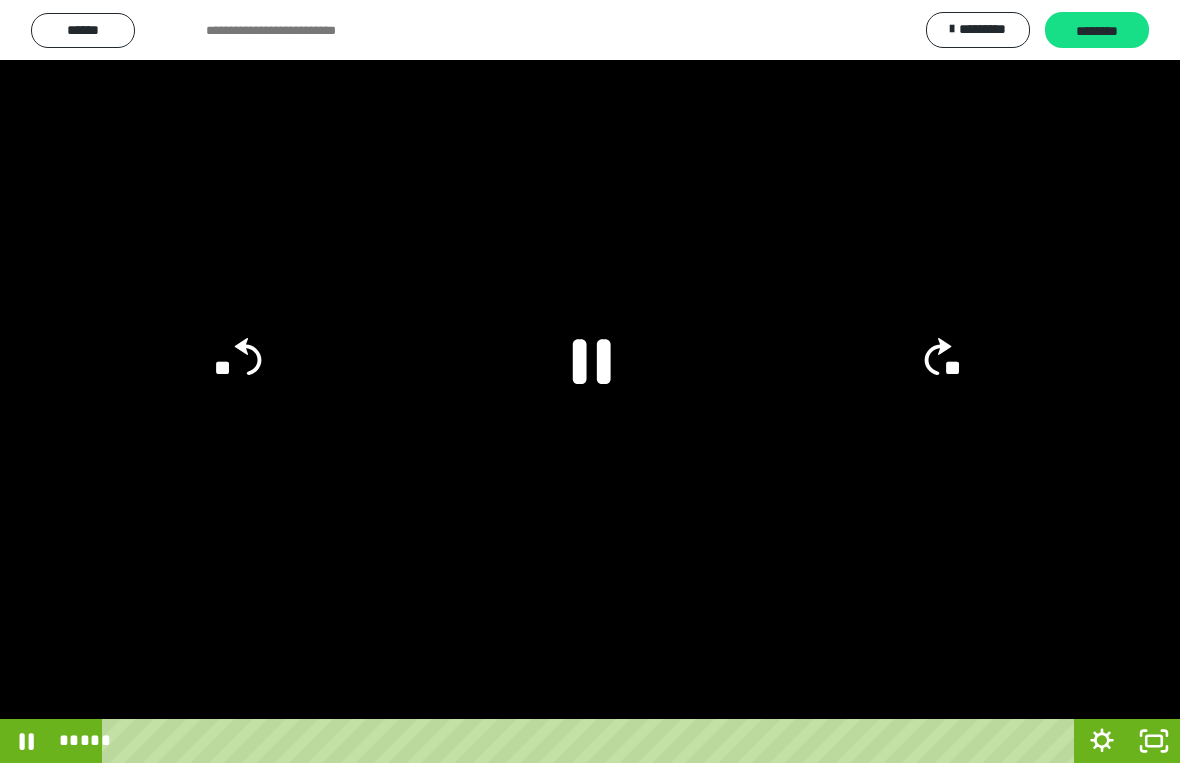 click 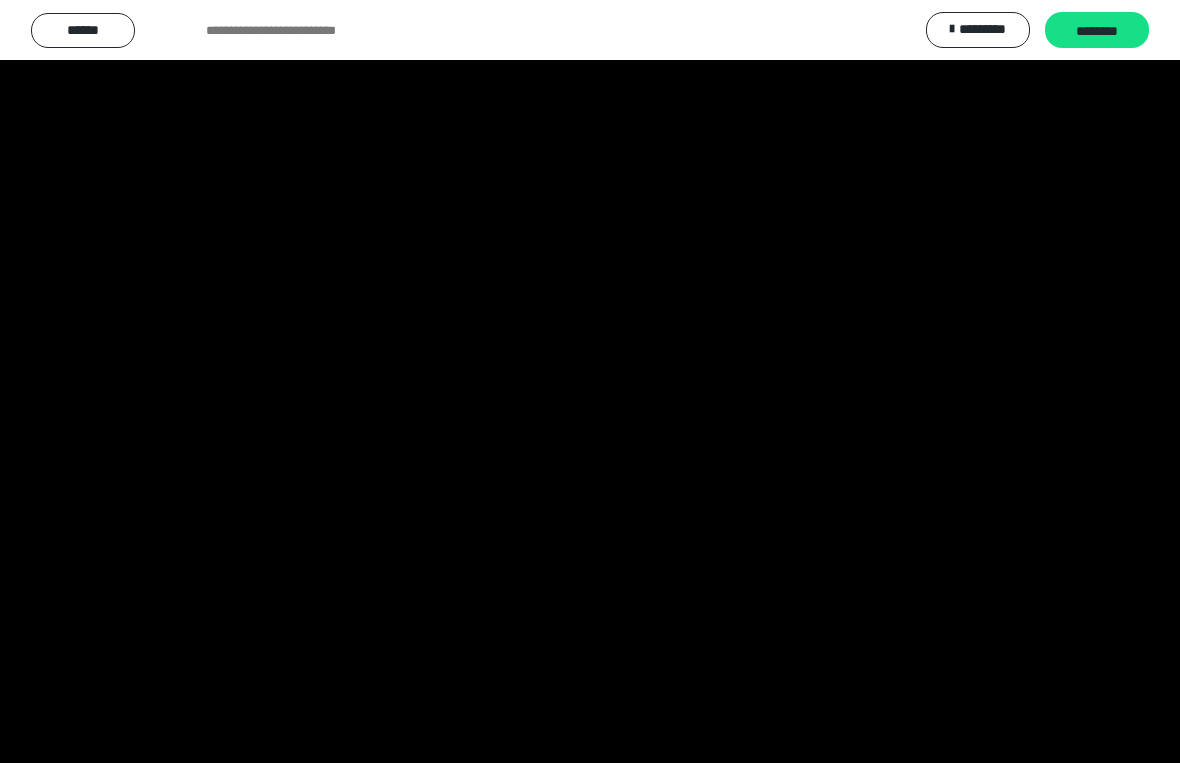 click at bounding box center (590, 381) 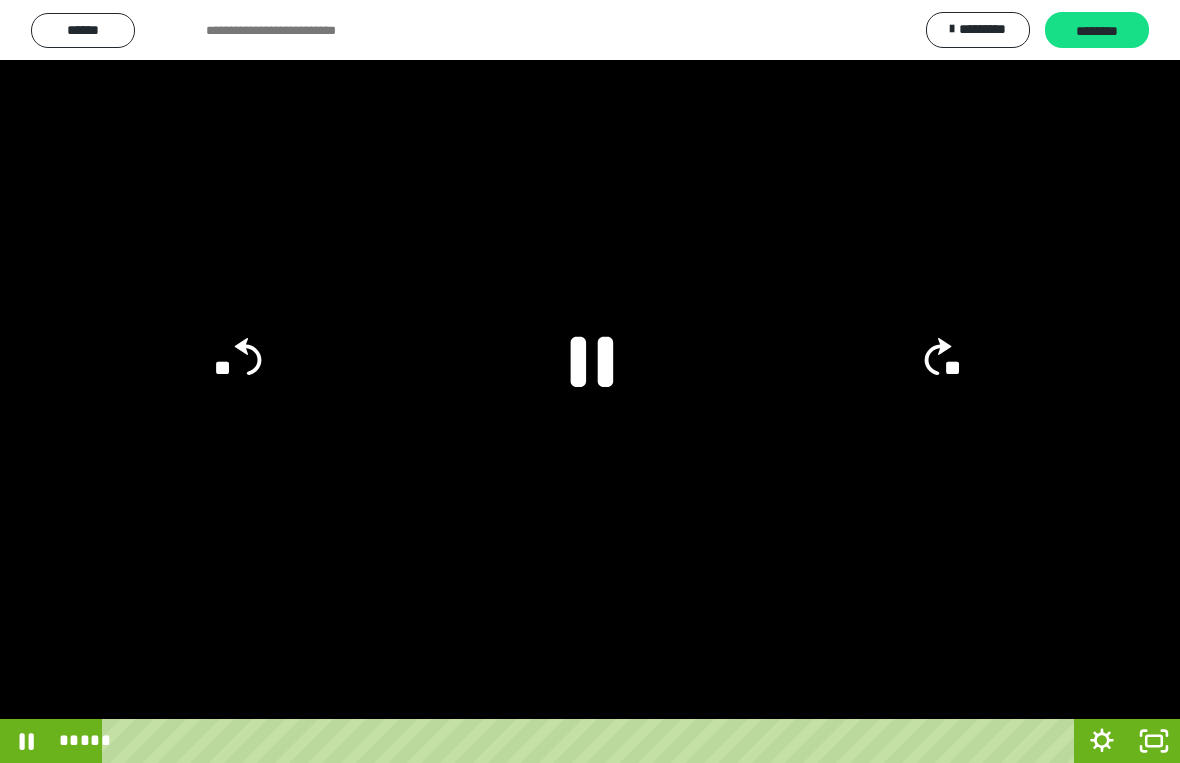 click 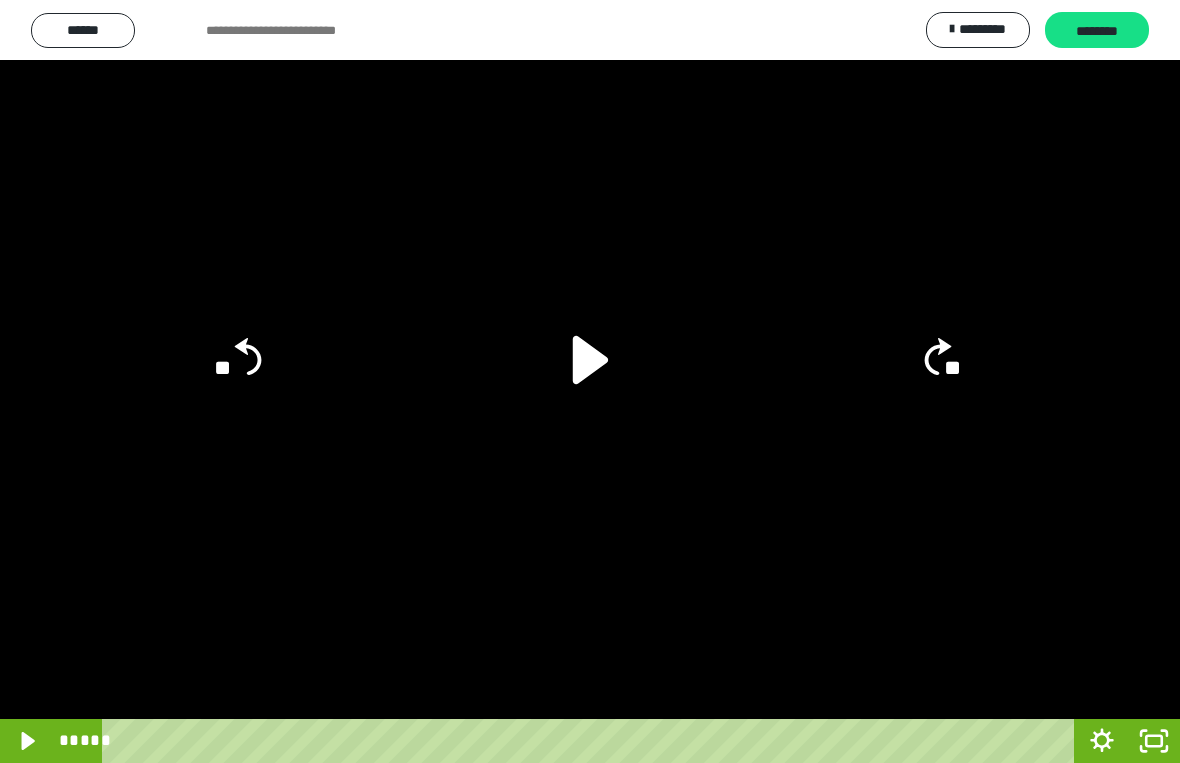 click 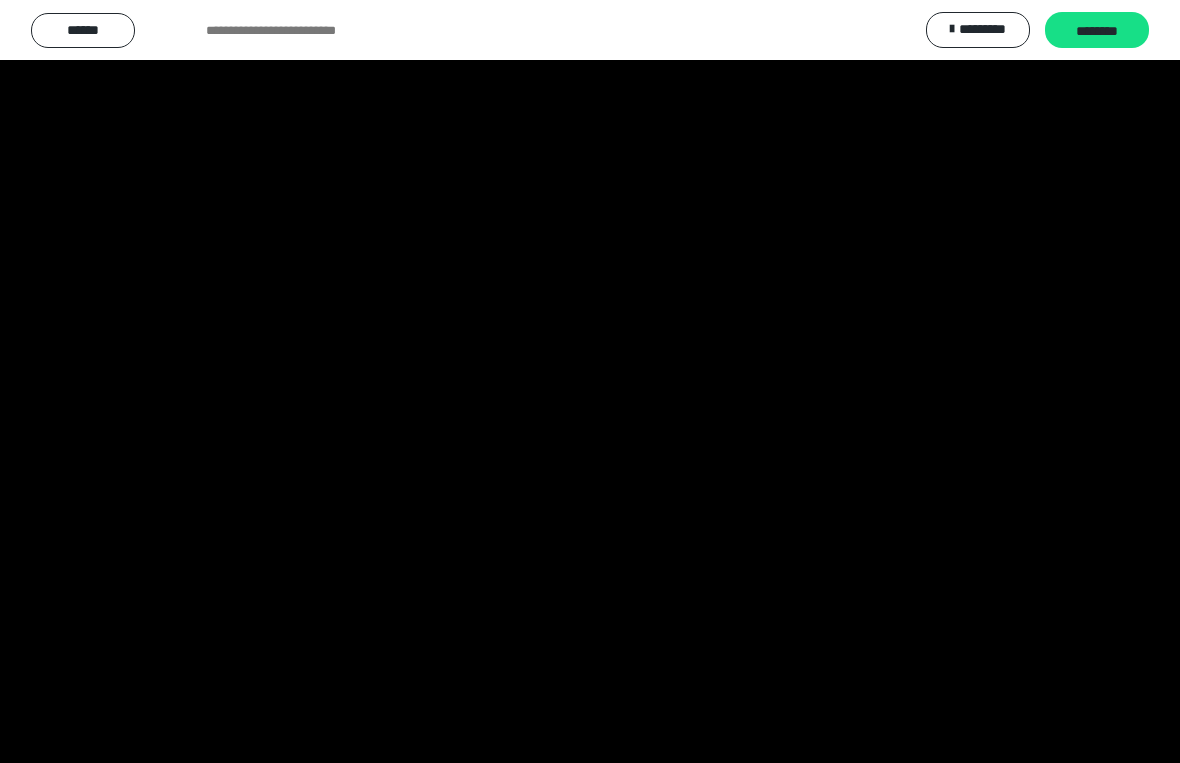 click at bounding box center [590, 381] 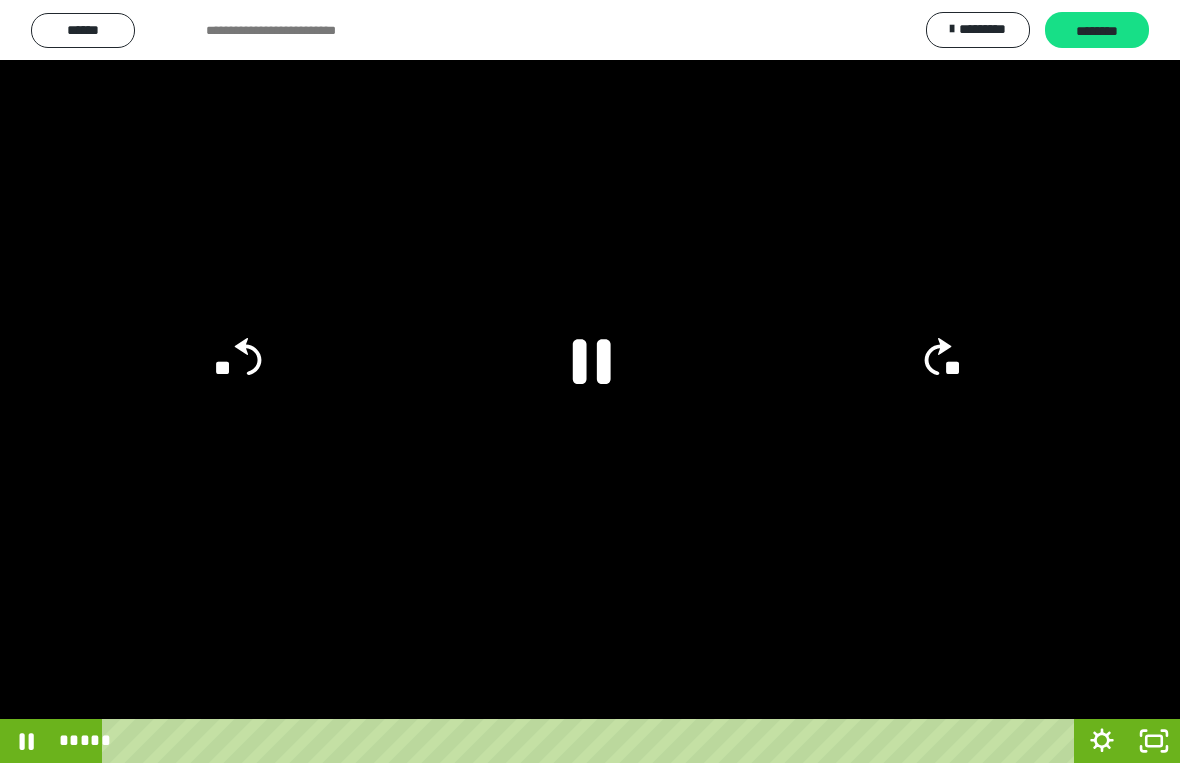 click 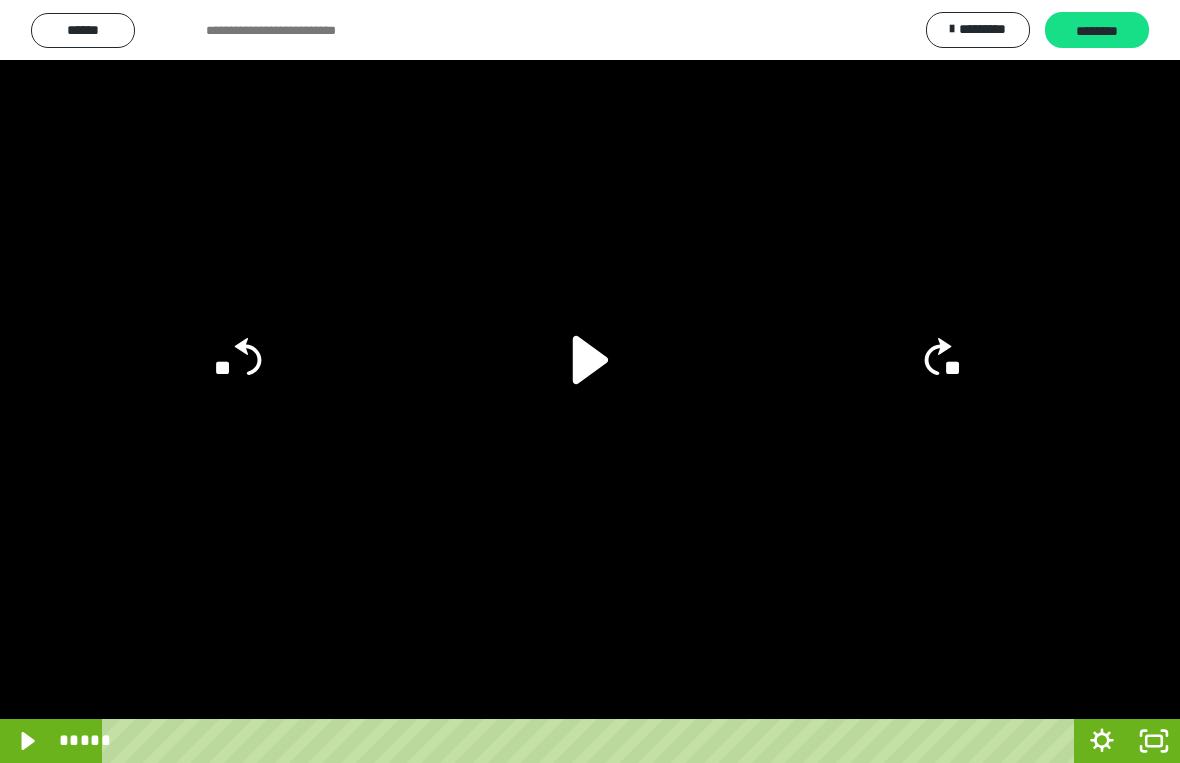 click 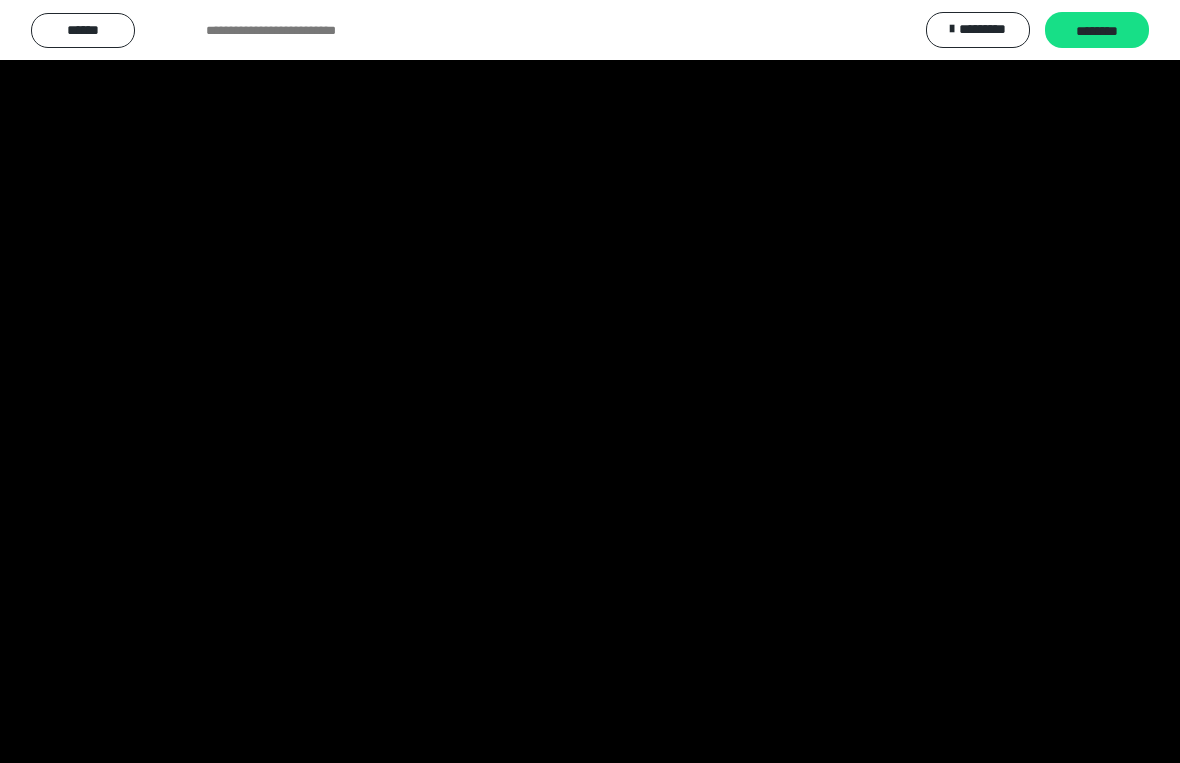 click at bounding box center [590, 381] 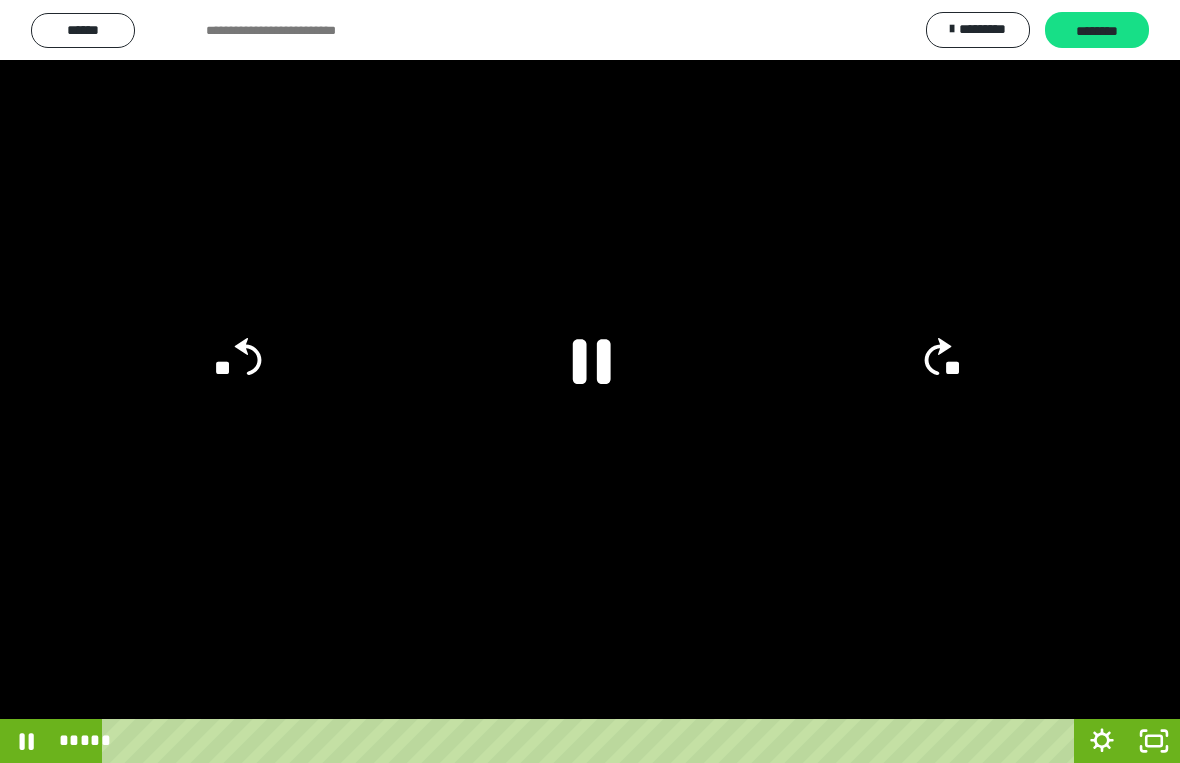 click 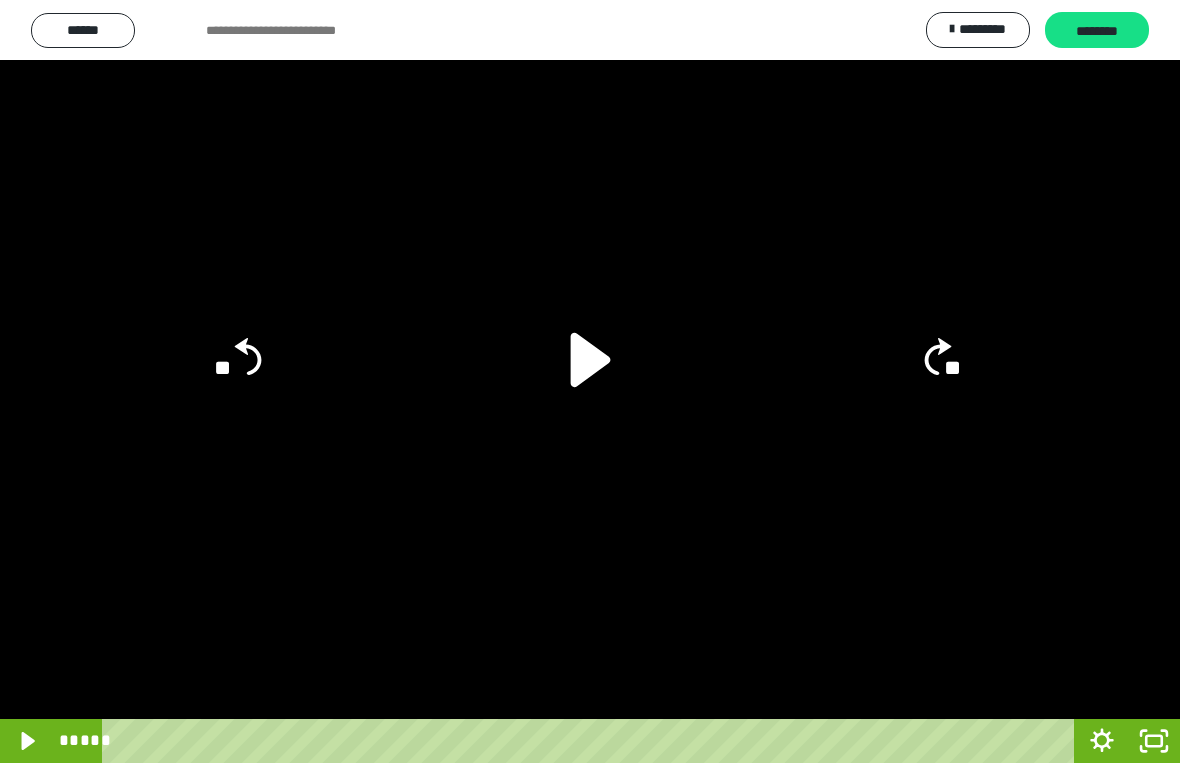 click 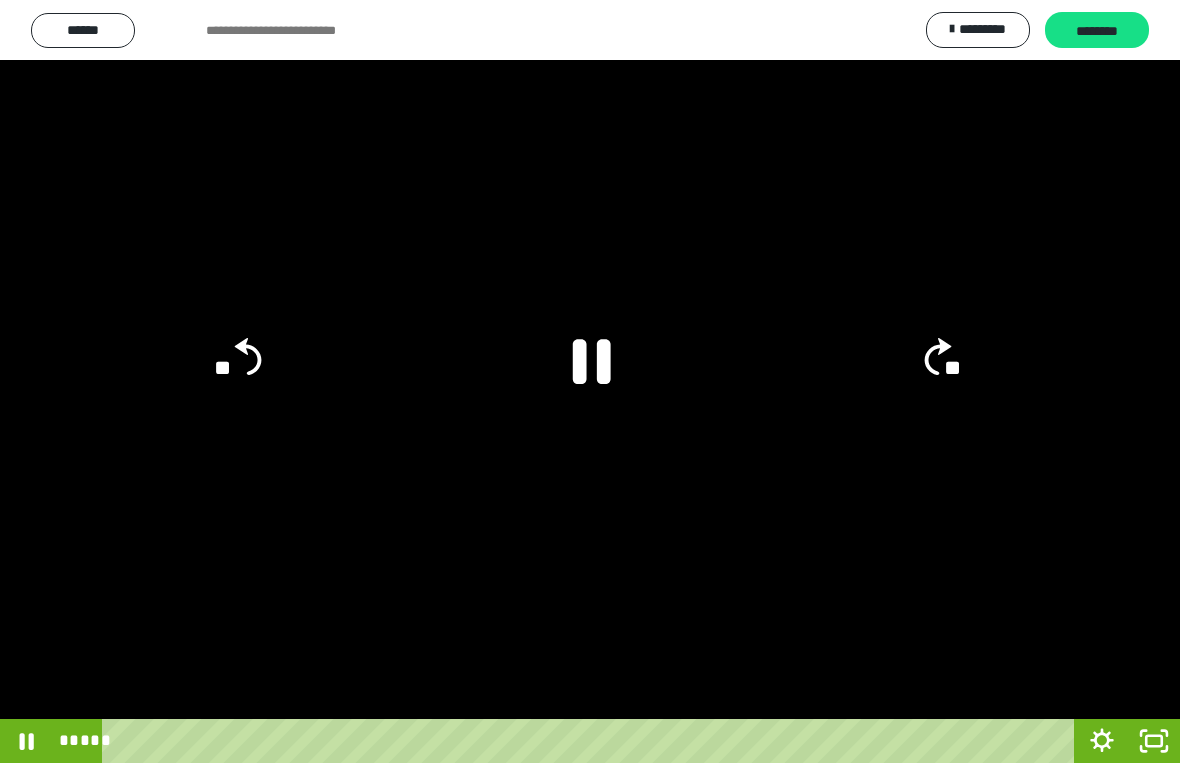 click at bounding box center (590, 381) 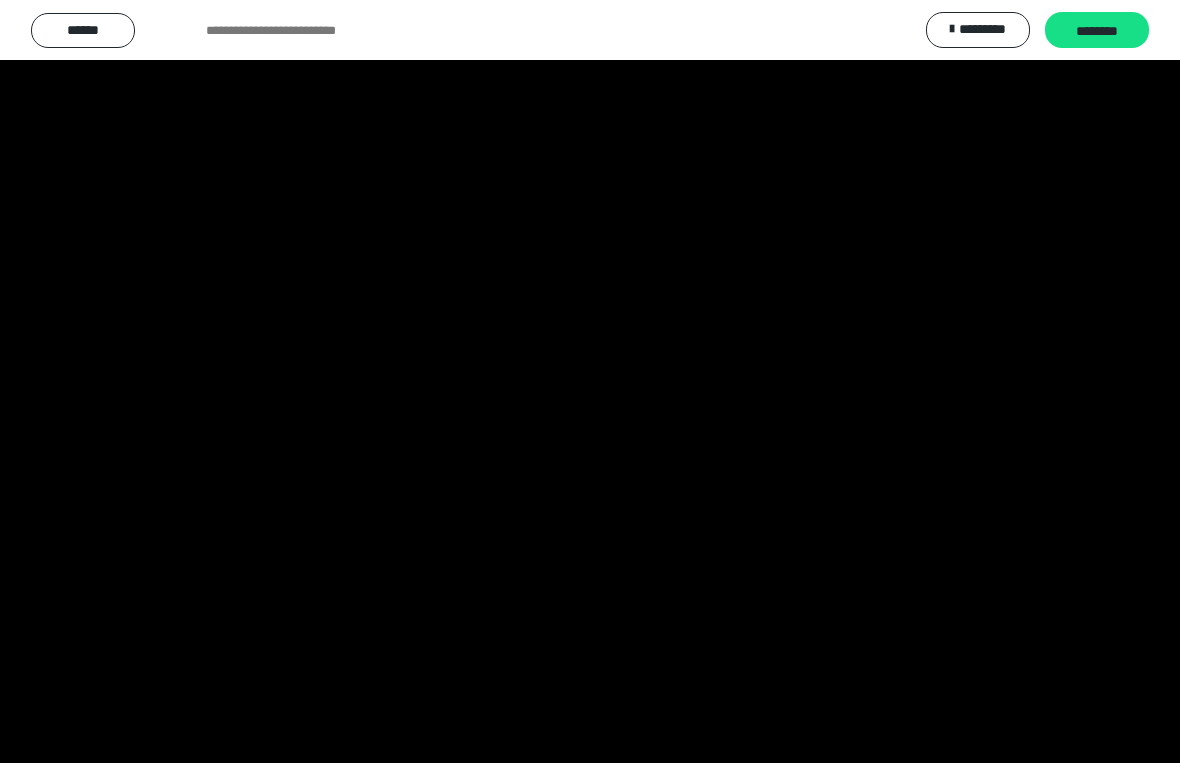 click at bounding box center [590, 381] 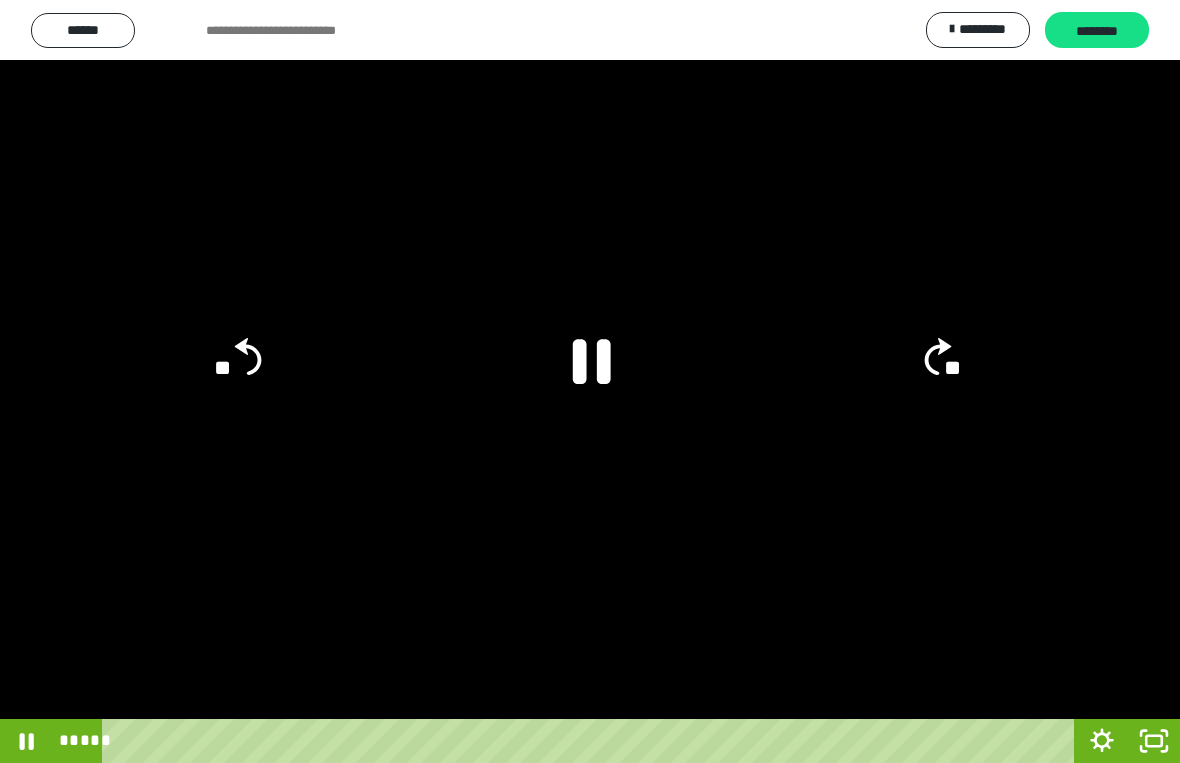 click on "**" 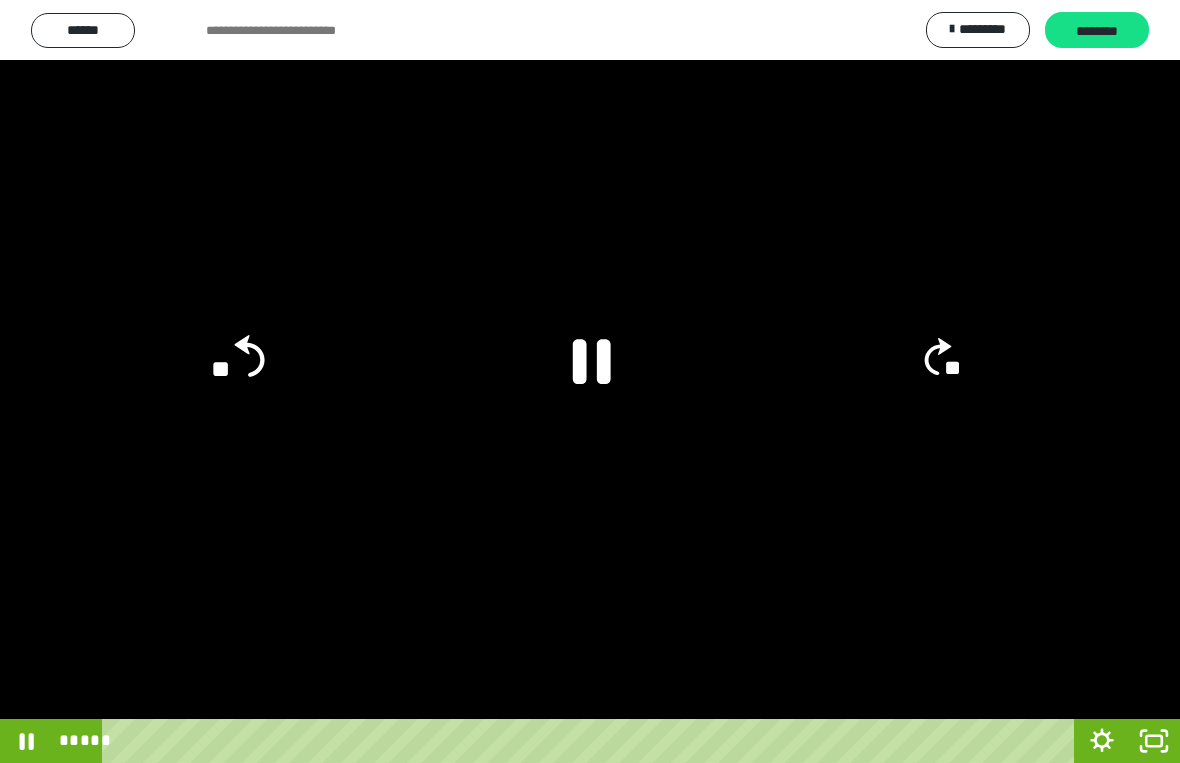 click on "**" 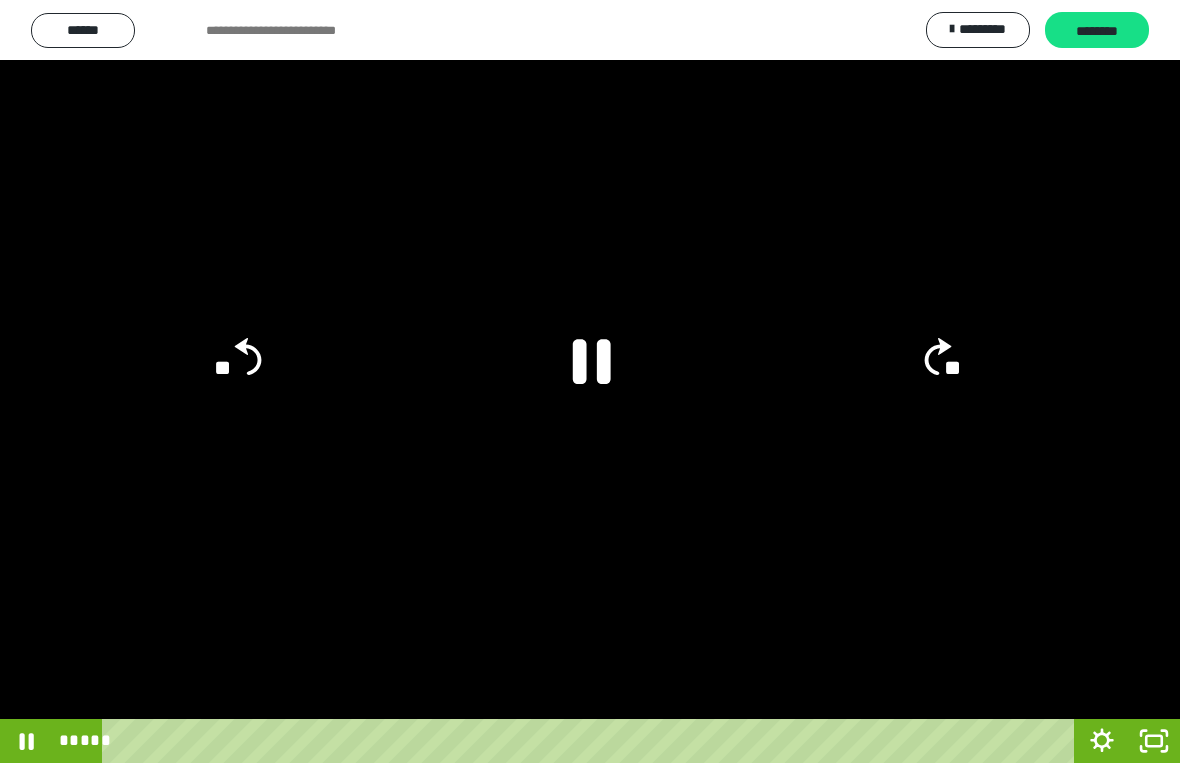 click on "**" 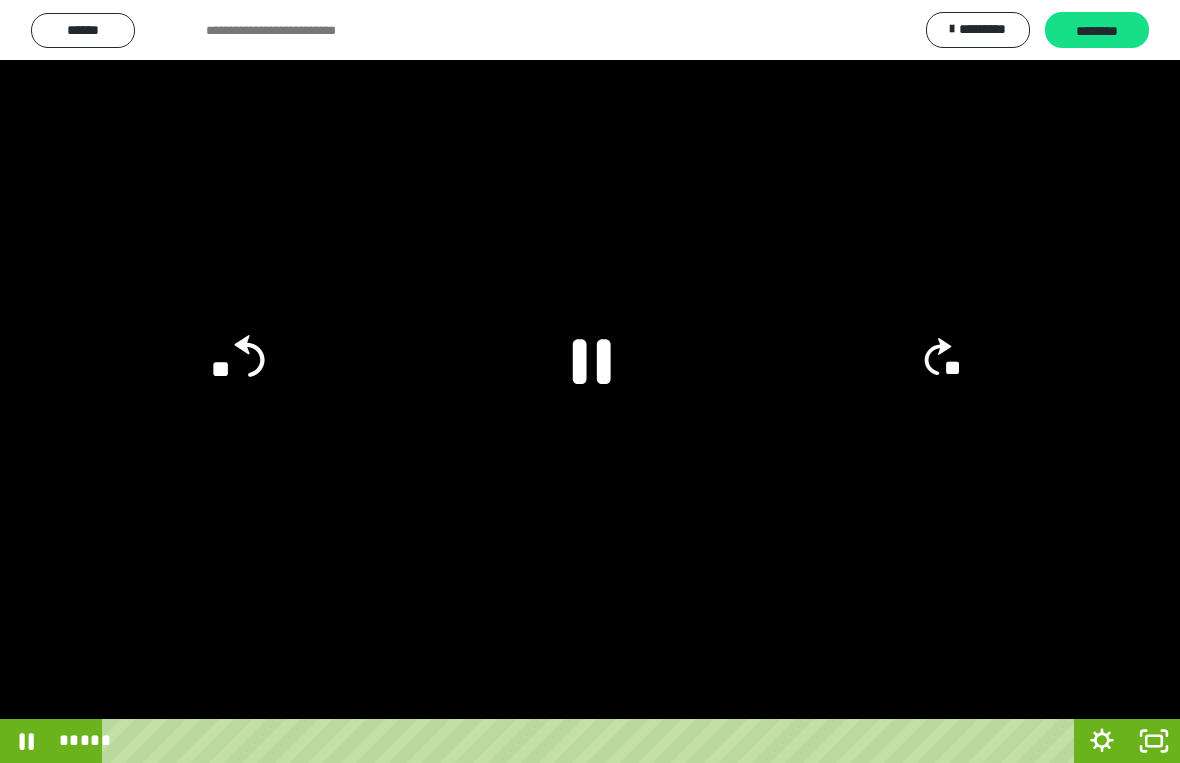 click on "**" 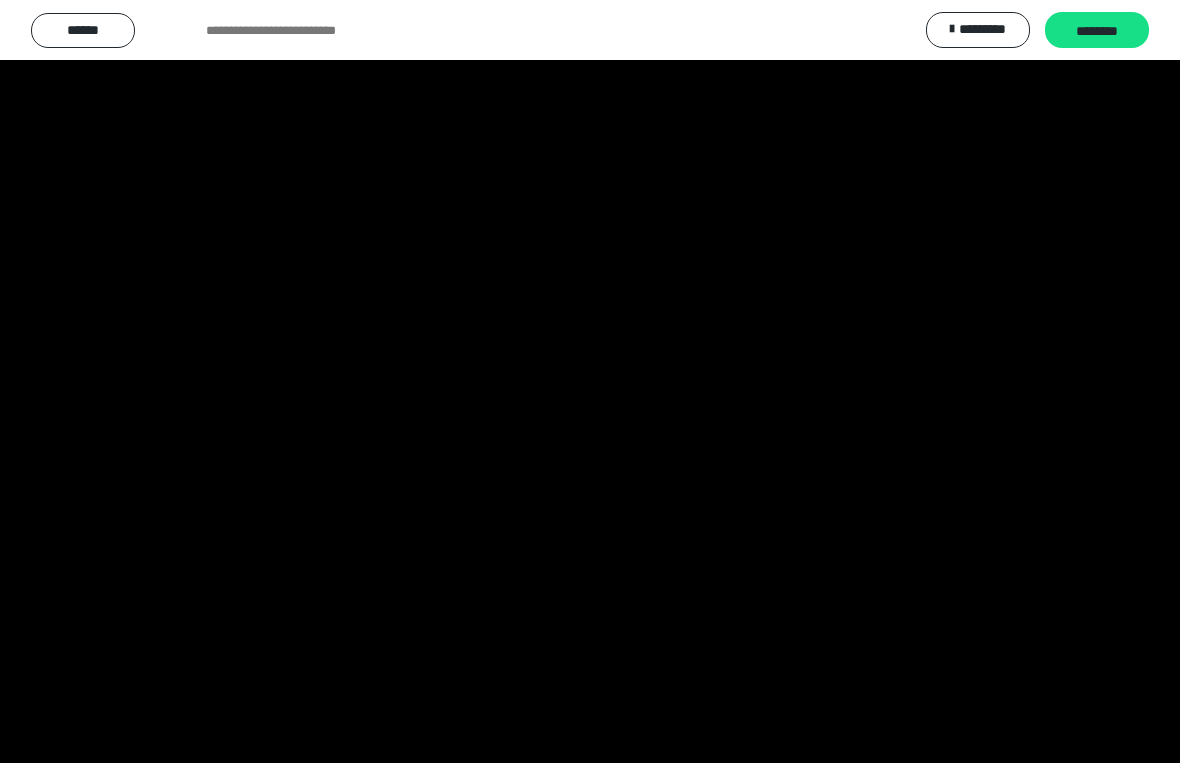 click at bounding box center (590, 381) 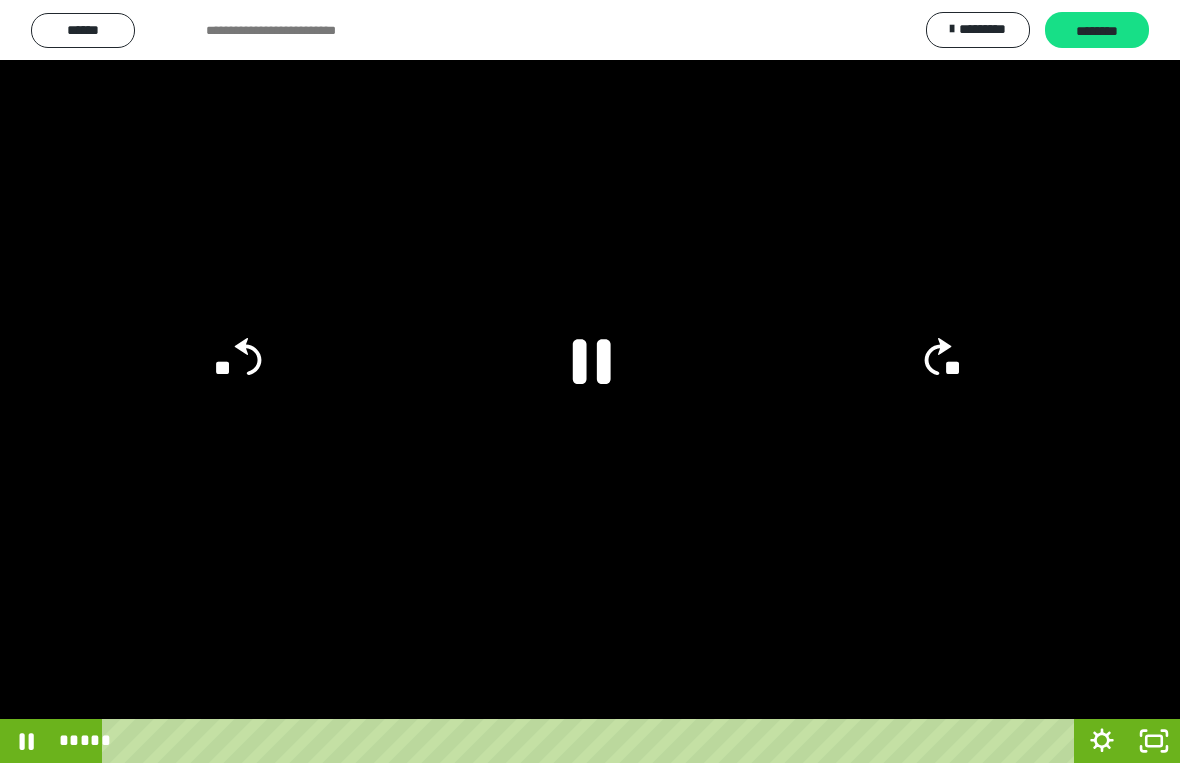 click on "**" 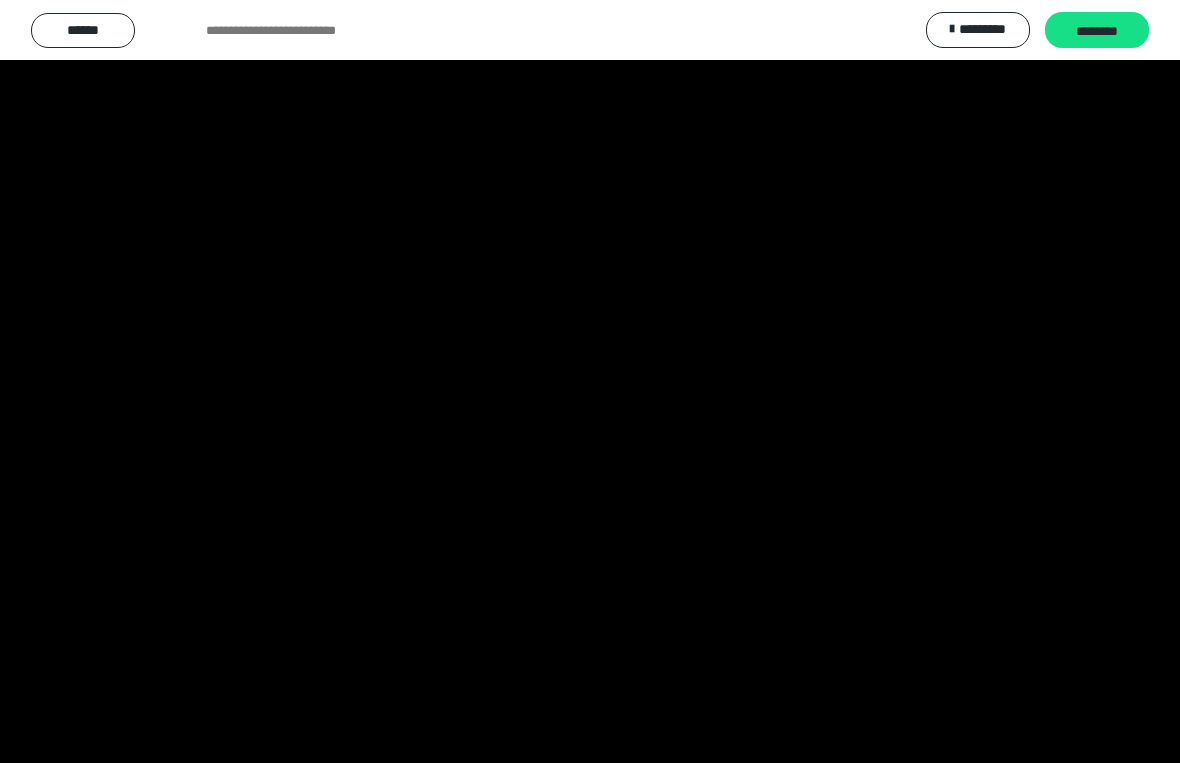 click at bounding box center [590, 381] 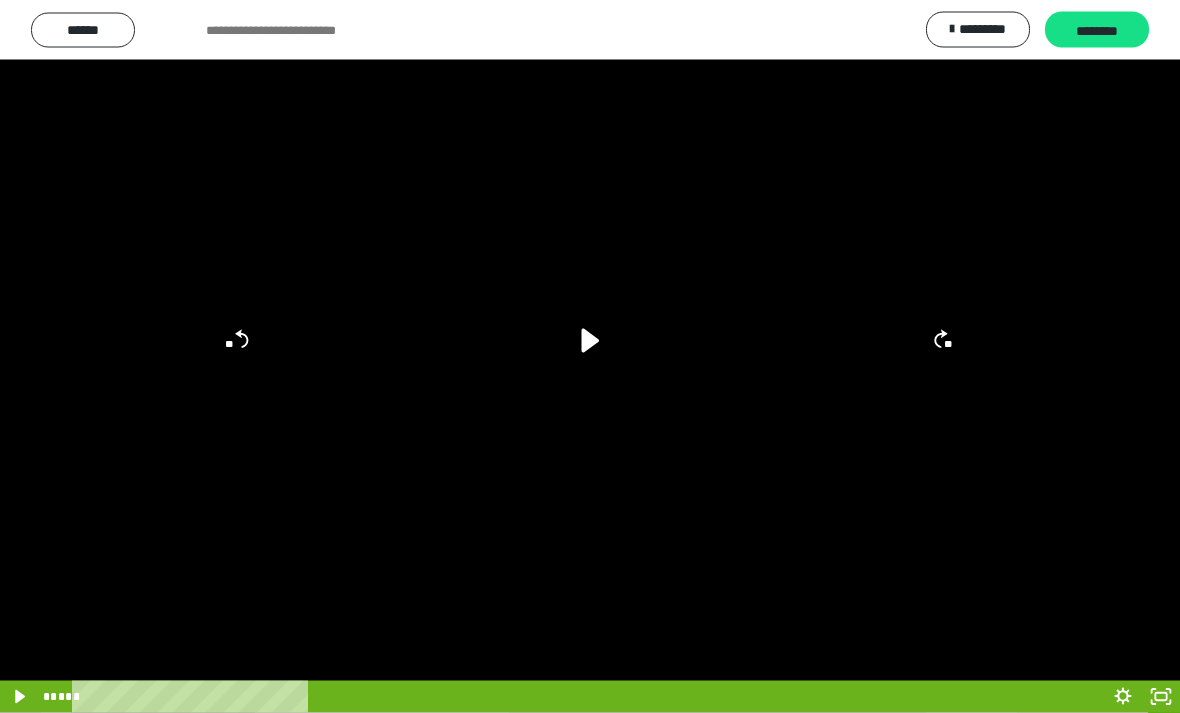 scroll, scrollTop: 0, scrollLeft: 0, axis: both 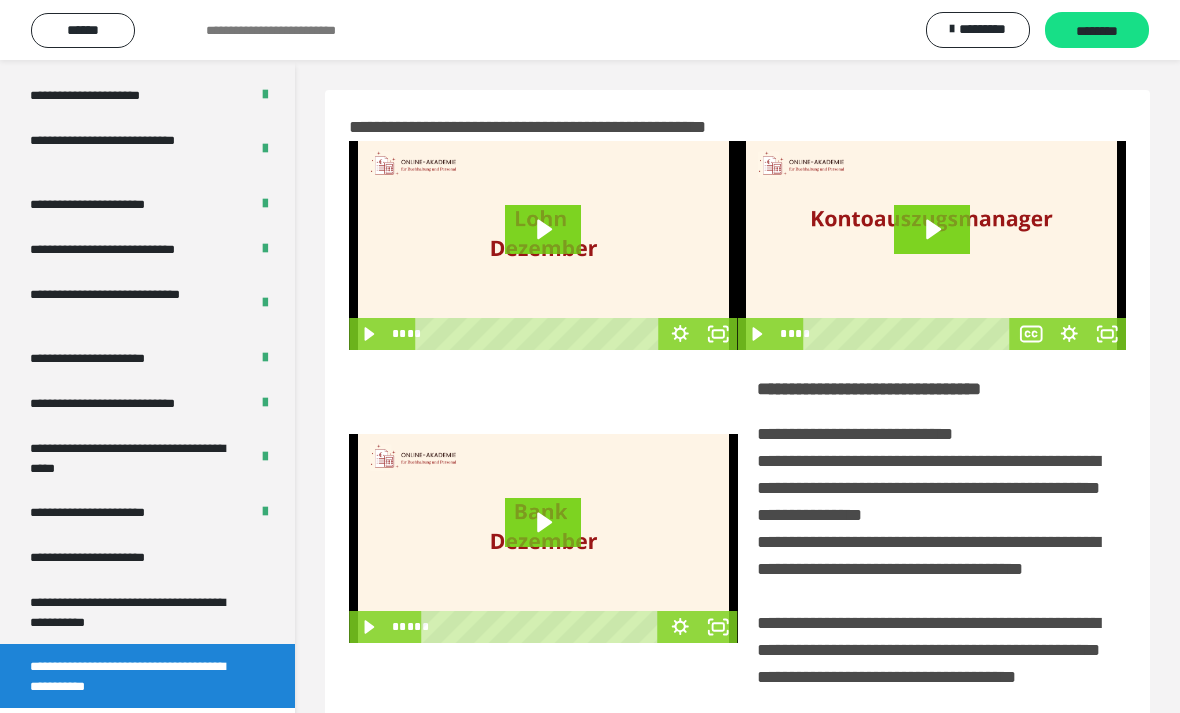 click on "**********" at bounding box center [139, 612] 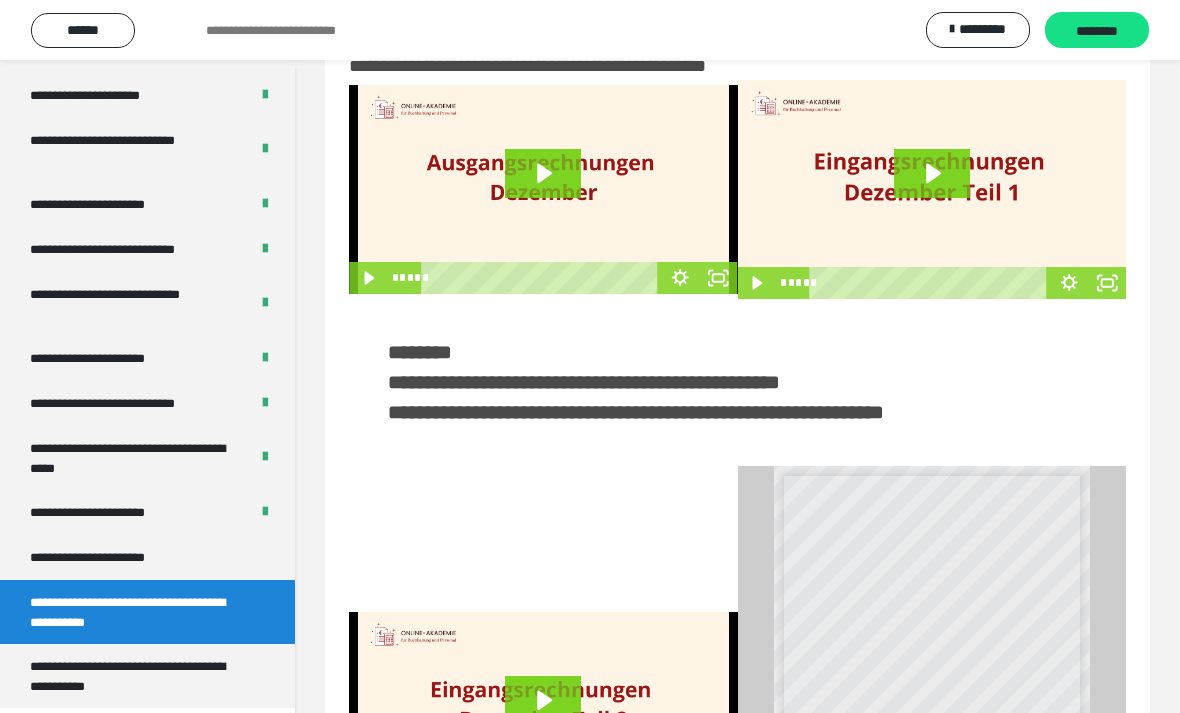 scroll, scrollTop: 177, scrollLeft: 0, axis: vertical 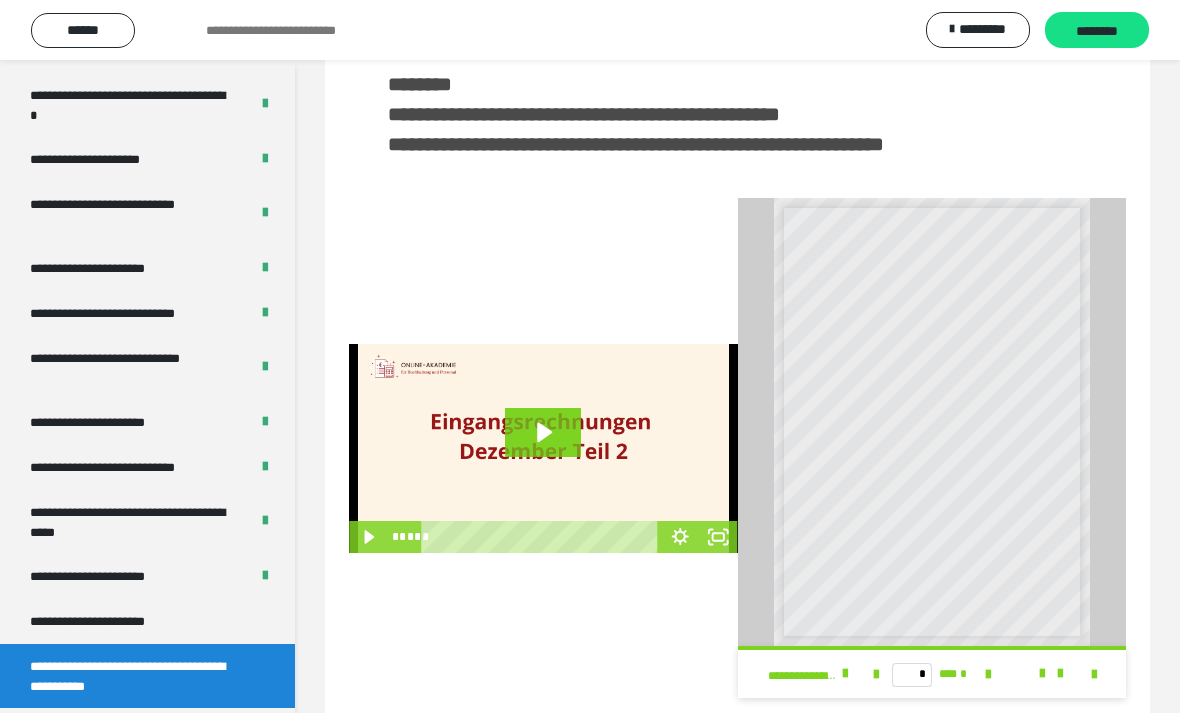 click on "**********" at bounding box center (139, 740) 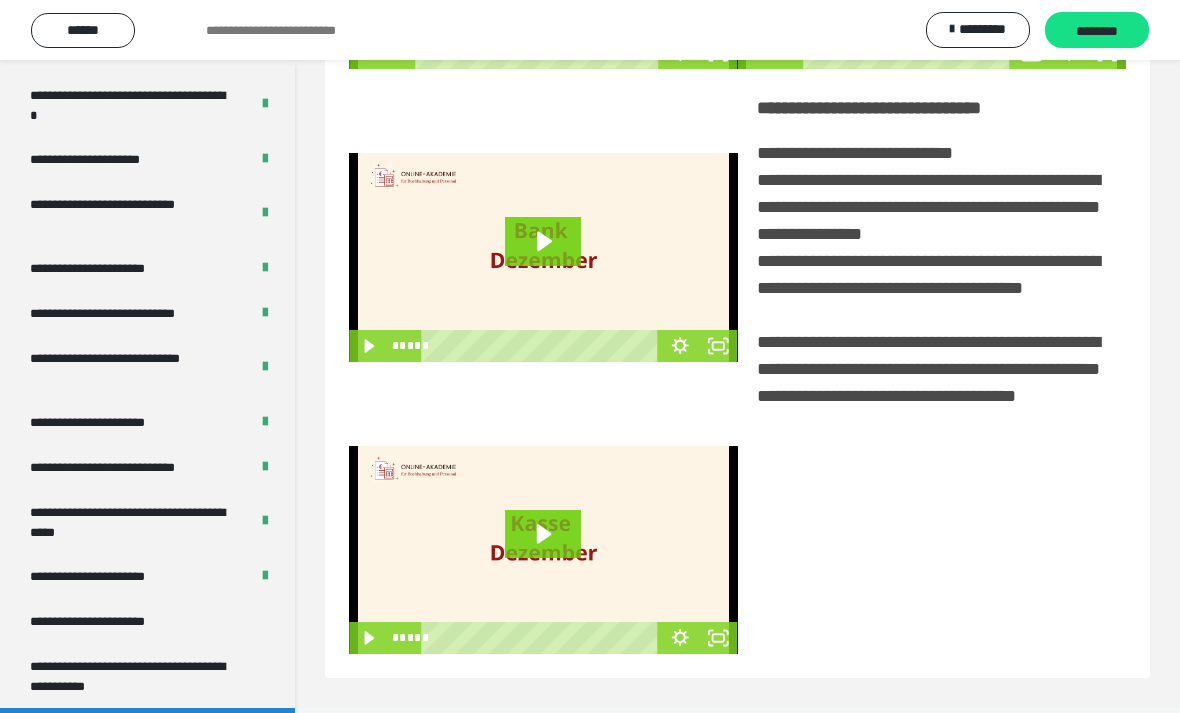 scroll, scrollTop: 345, scrollLeft: 0, axis: vertical 